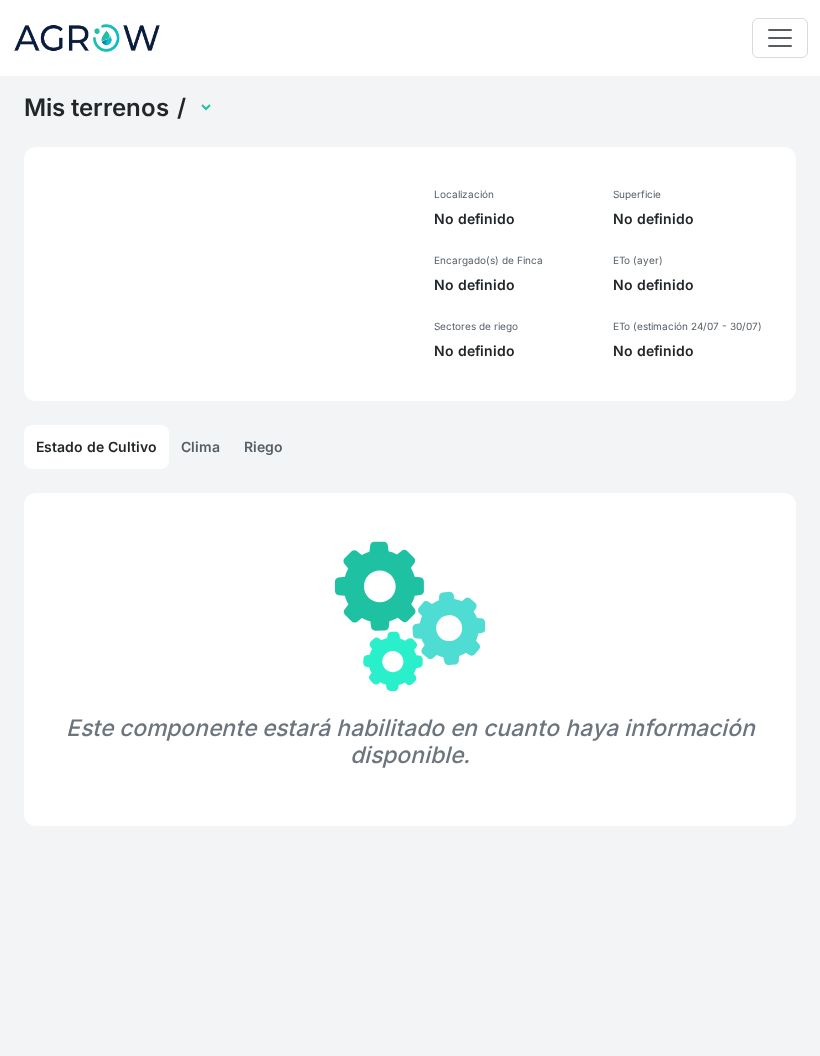scroll, scrollTop: 0, scrollLeft: 0, axis: both 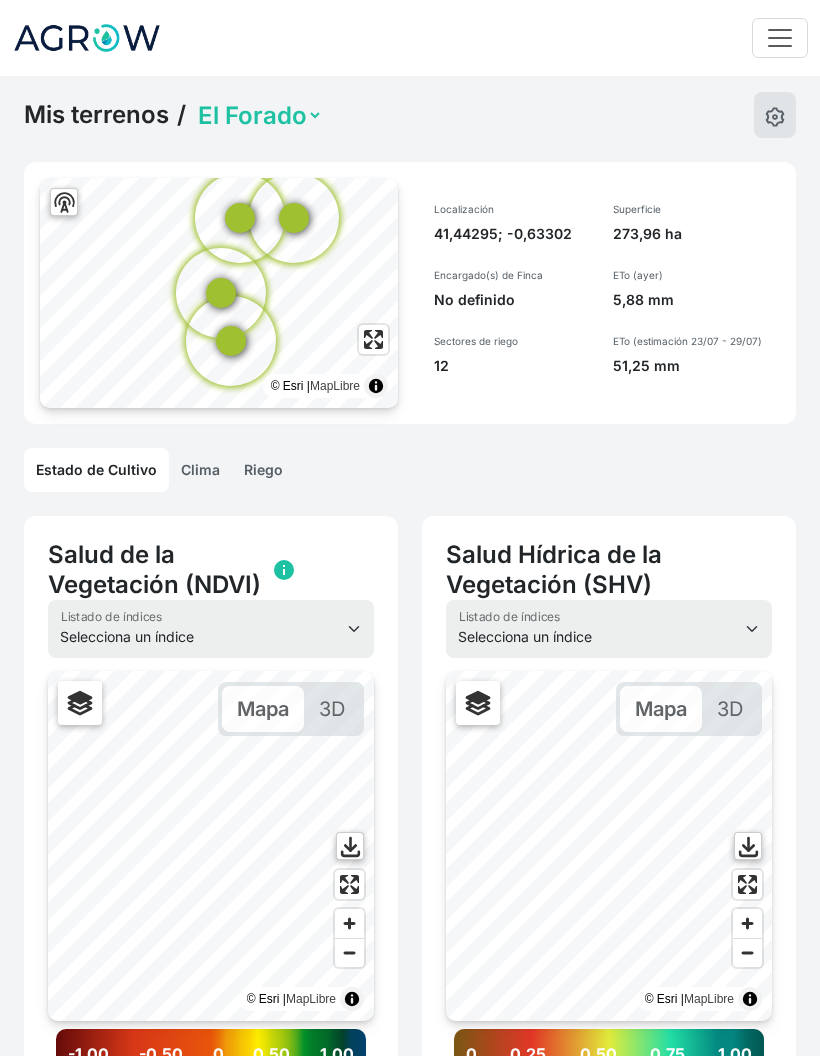 click on "Clima" 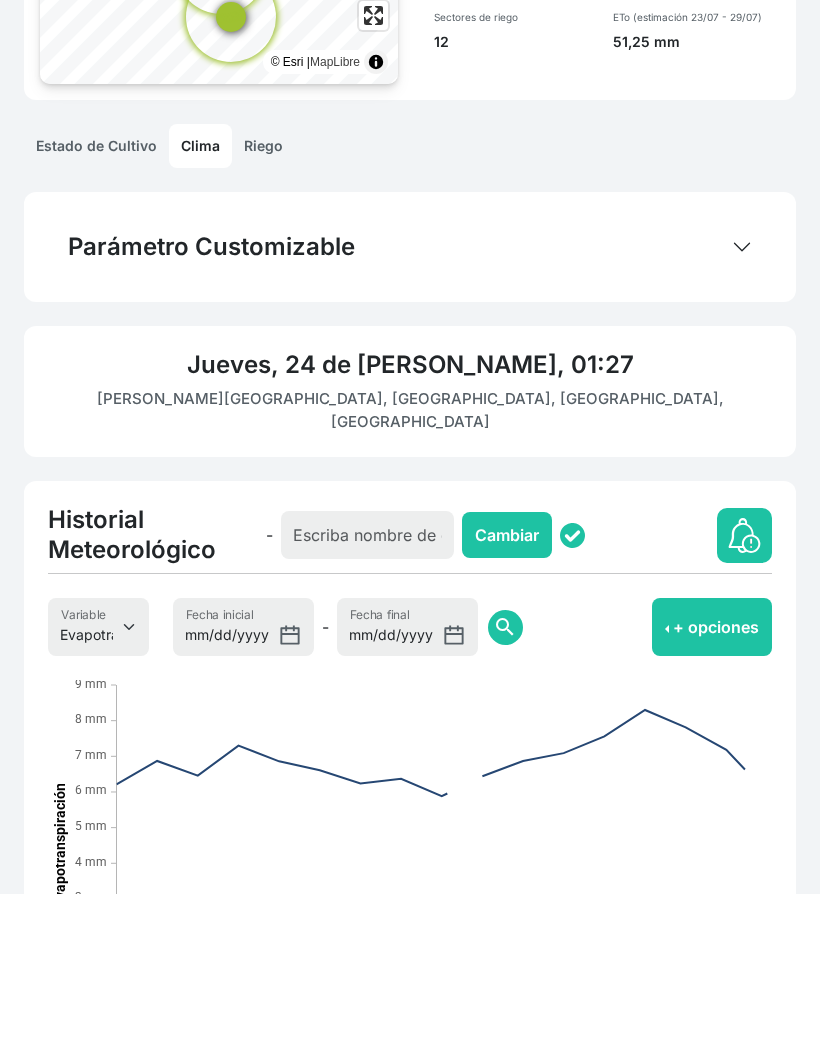 scroll, scrollTop: 254, scrollLeft: 0, axis: vertical 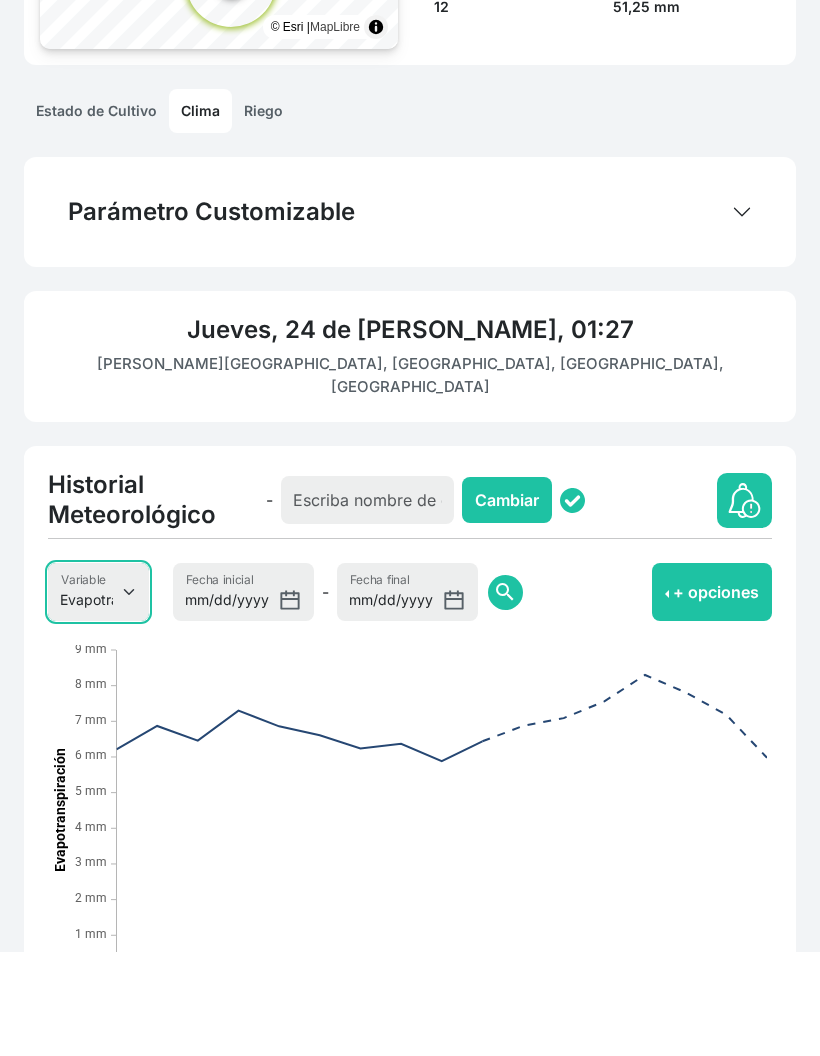 click on "Evapotranspiración   Temperatura   Humedad Relativa   Velocidad del viento   Precipitación   Radiación   Cobertura de nubes   Acumulación Térmica   Advertencia de helada   Déficit de presión de vapor    Horas de frío acumuladas" at bounding box center (98, 697) 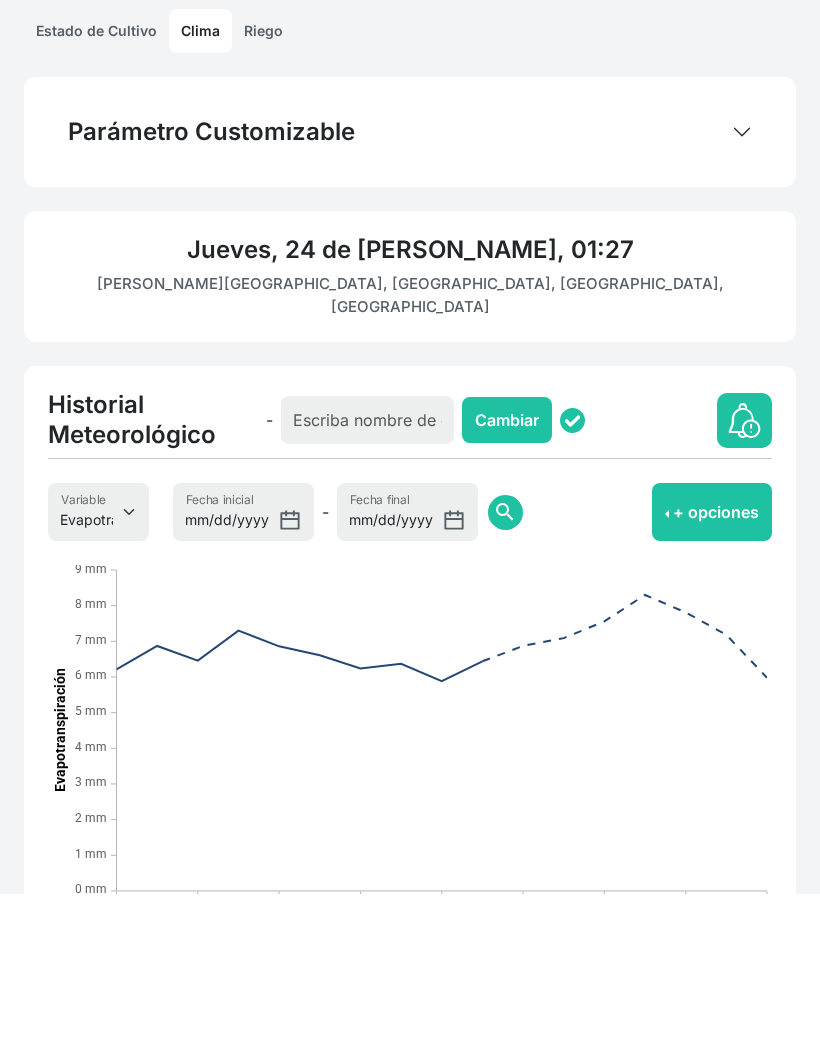 click on "Riego" 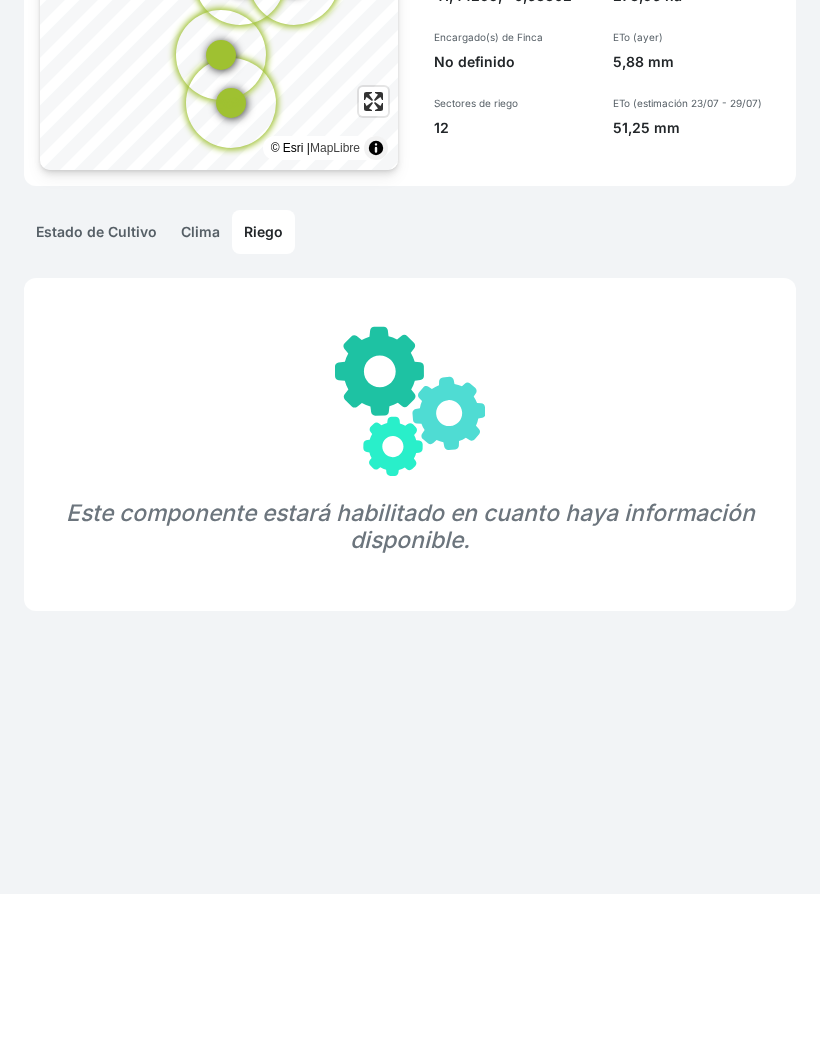 scroll, scrollTop: 156, scrollLeft: 0, axis: vertical 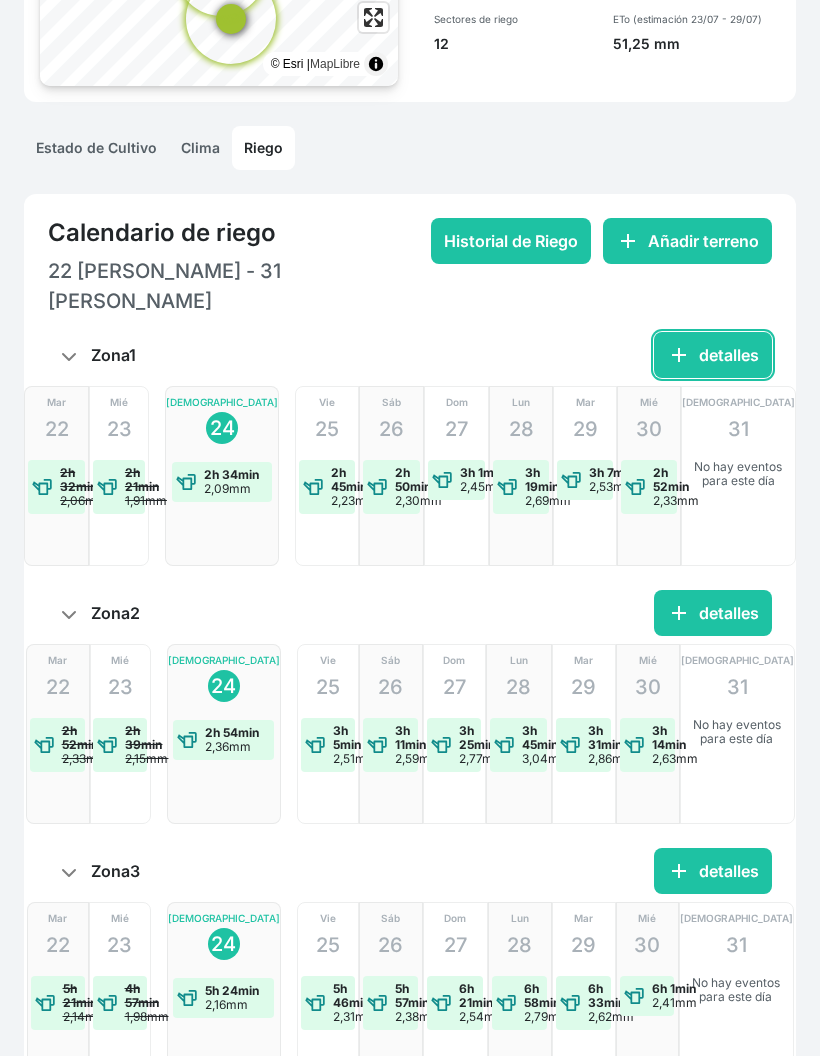 click on "add  detalles" 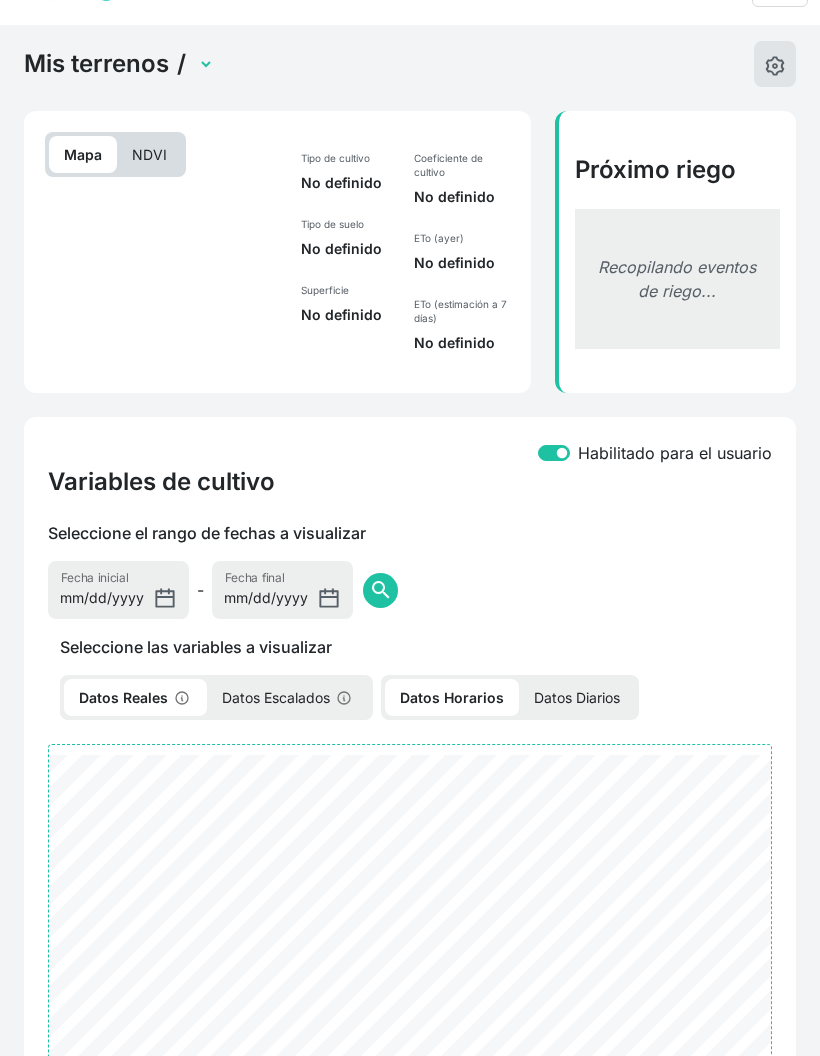 select on "2480" 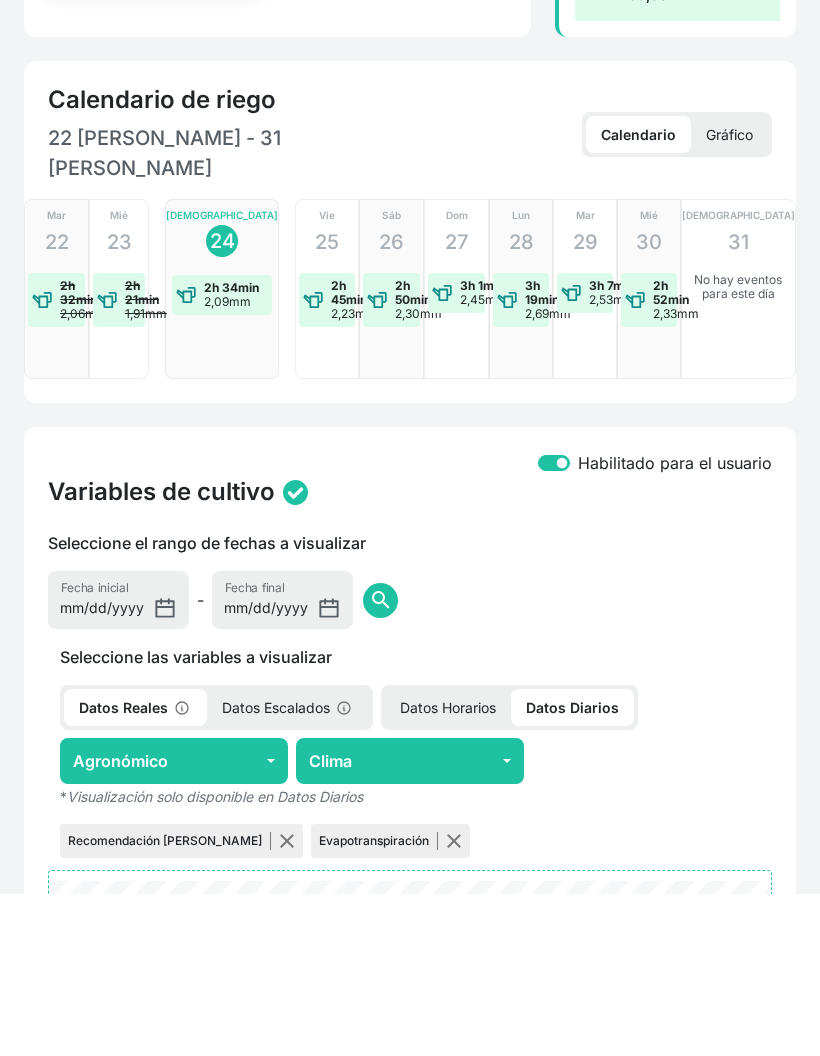 scroll, scrollTop: 633, scrollLeft: 0, axis: vertical 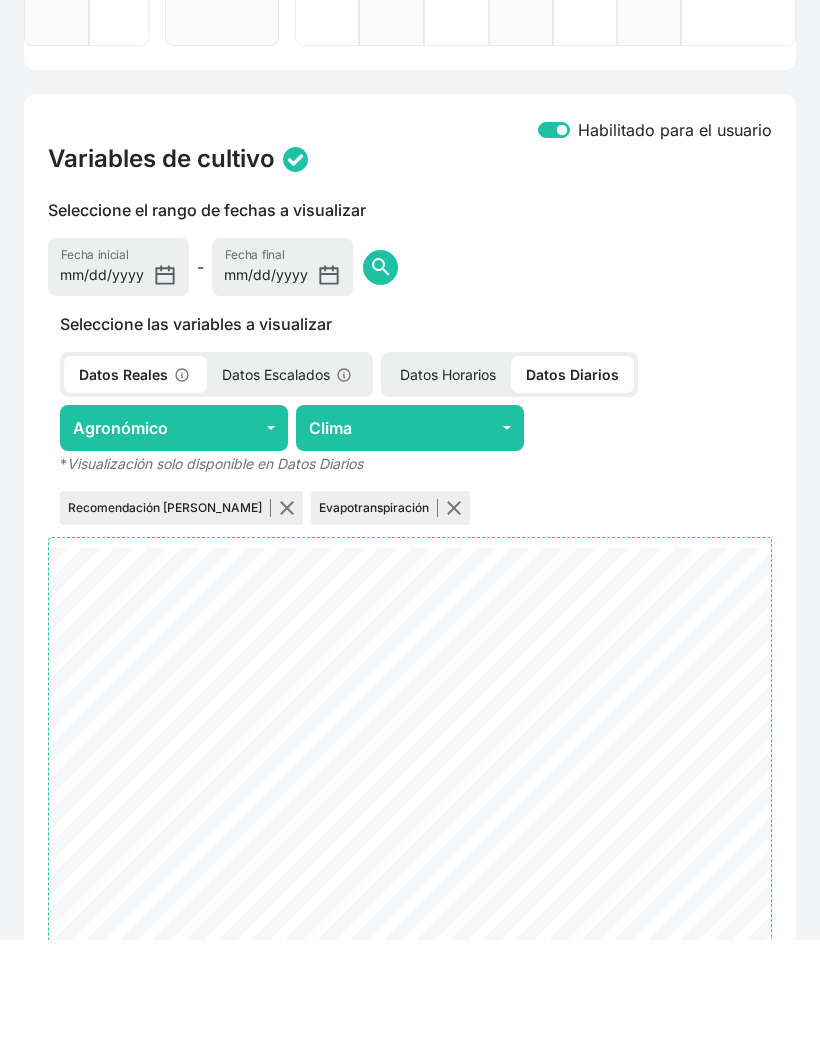 click on "Clima" 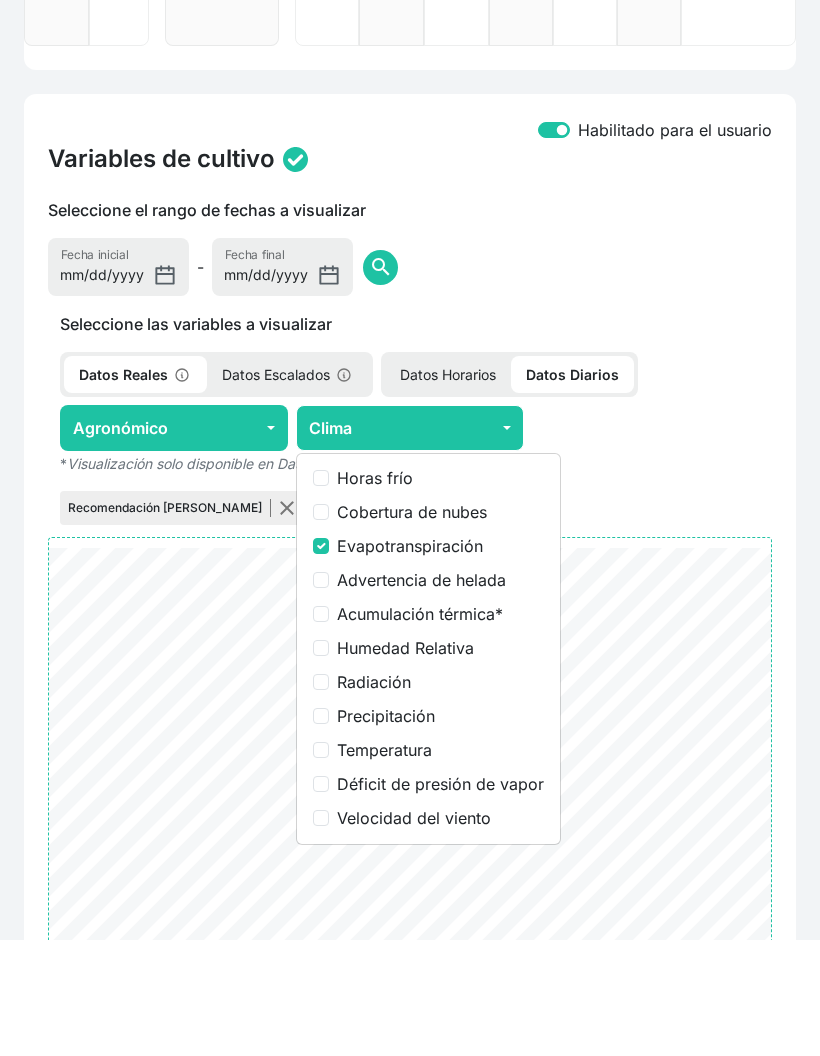 click on "Agronómico" 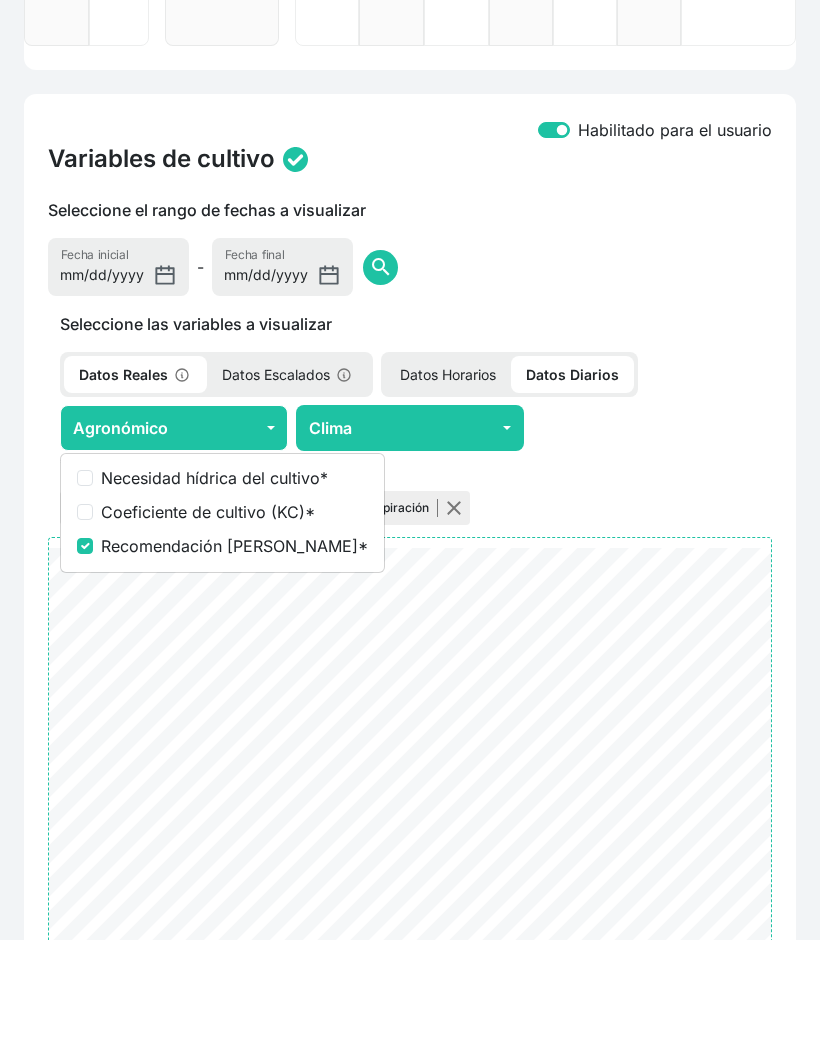 click on "Clima" 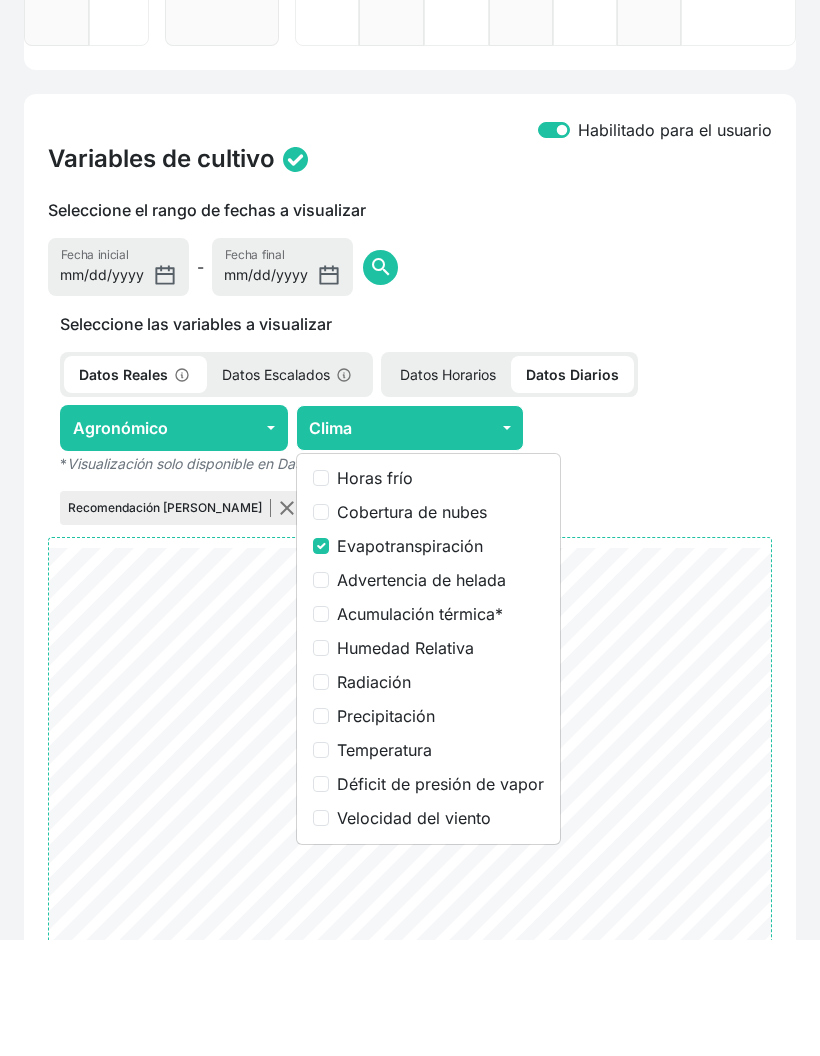 click on "Radiación" 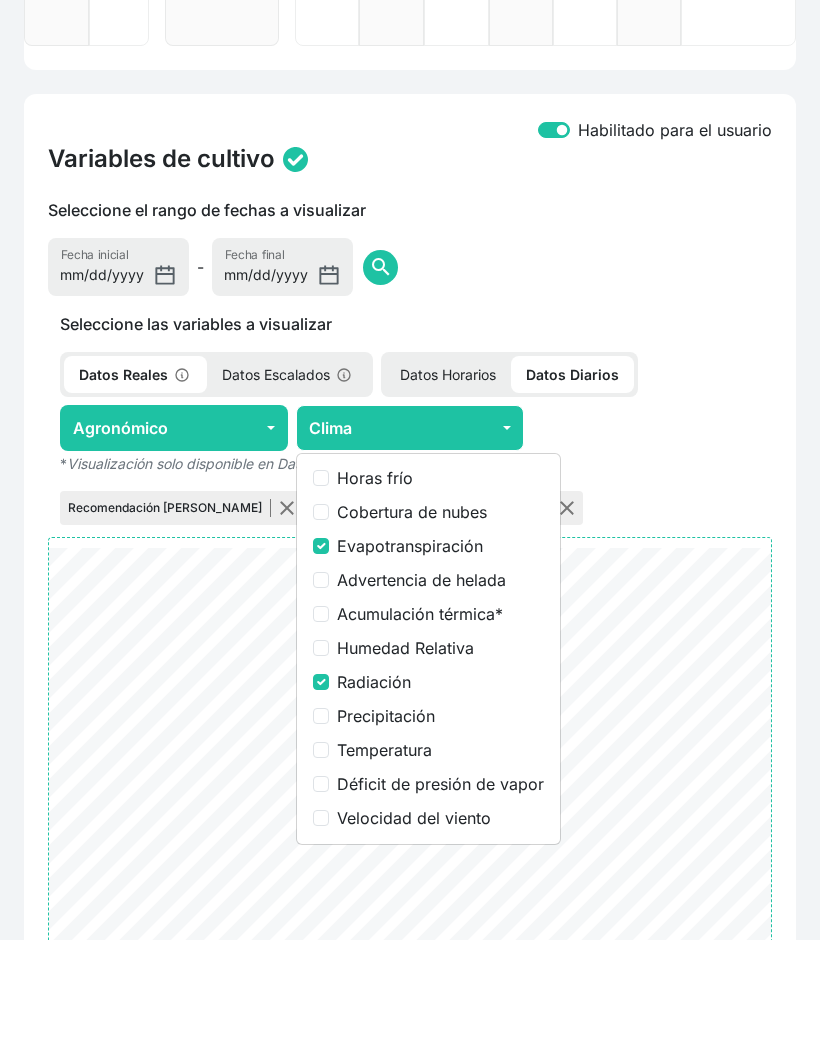 click on "Radiación" 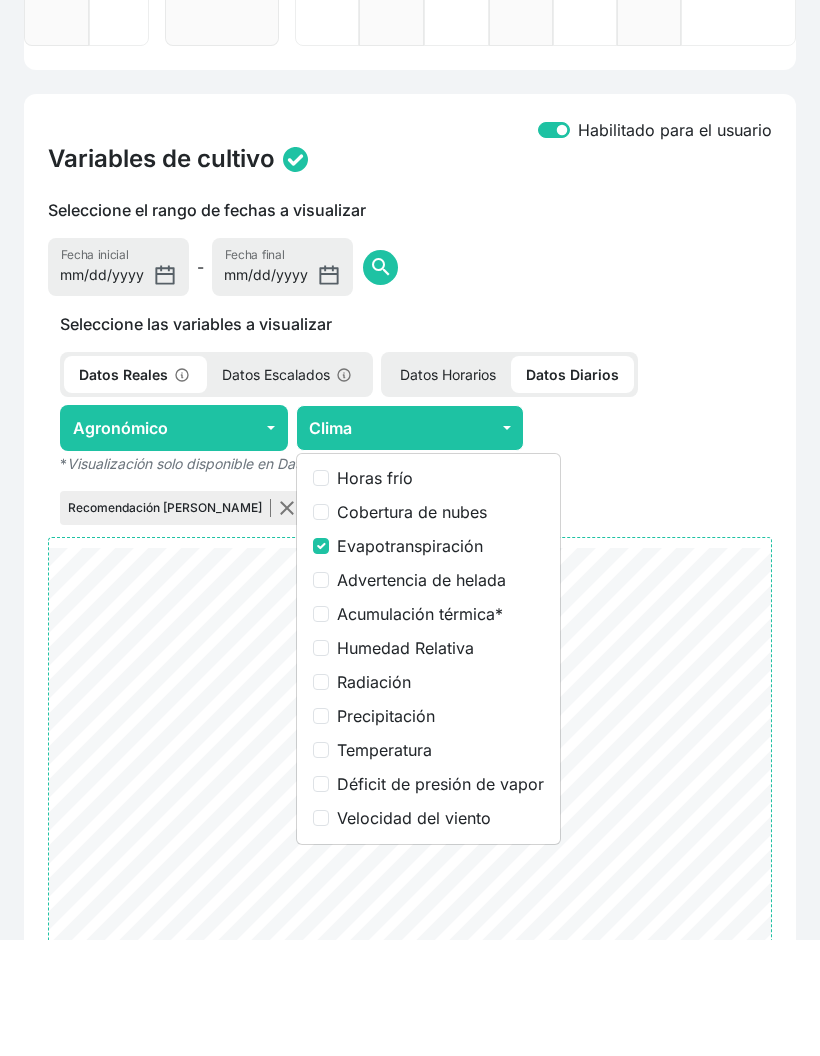 click on "Precipitación" 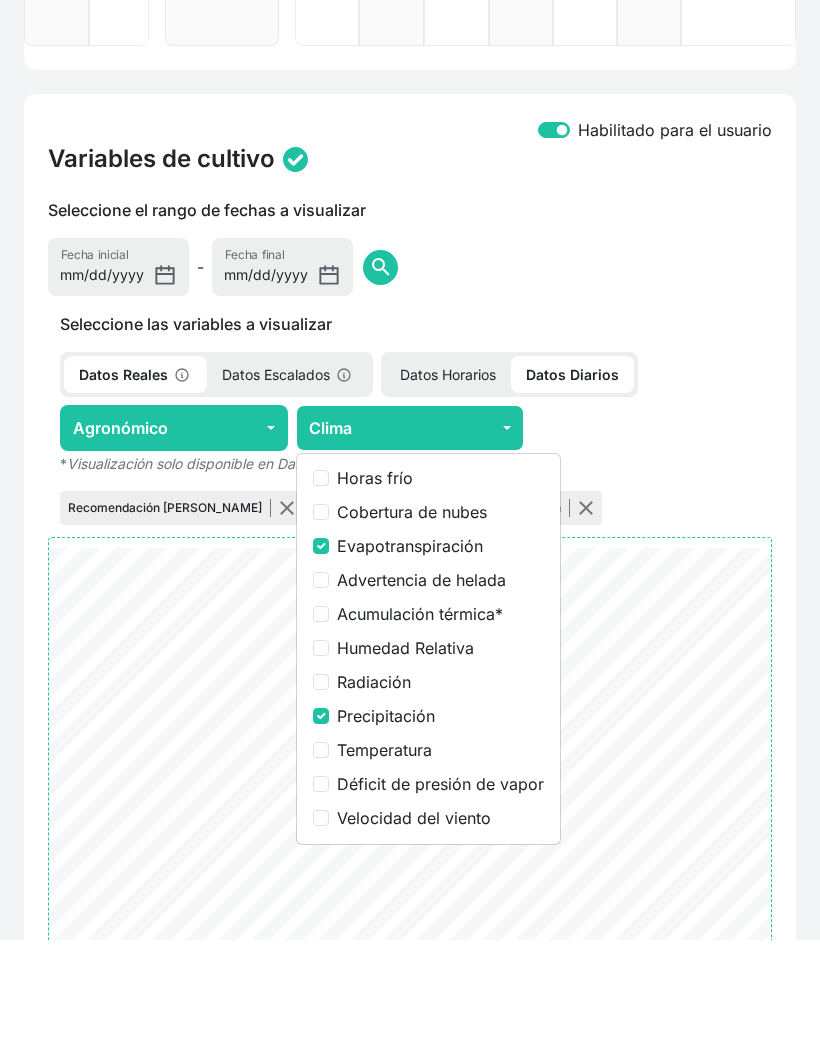 click on "Seleccione las variables a visualizar   Datos Reales   Datos Escalados   Datos Horarios   Datos Diarios   Agronómico   Necesidad hídrica del cultivo *  Coeficiente de cultivo (KC) *  Recomendación [PERSON_NAME] *  Clima   Horas frío  Cobertura de nubes  Evapotranspiración  Advertencia de helada  Acumulación térmica *  Humedad Relativa  Radiación  Precipitación  Temperatura  Déficit de presión de vapor  Velocidad del viento *  Visualización solo disponible en Datos Diarios  Recomendación [PERSON_NAME]   Evapotranspiración   Precipitación" 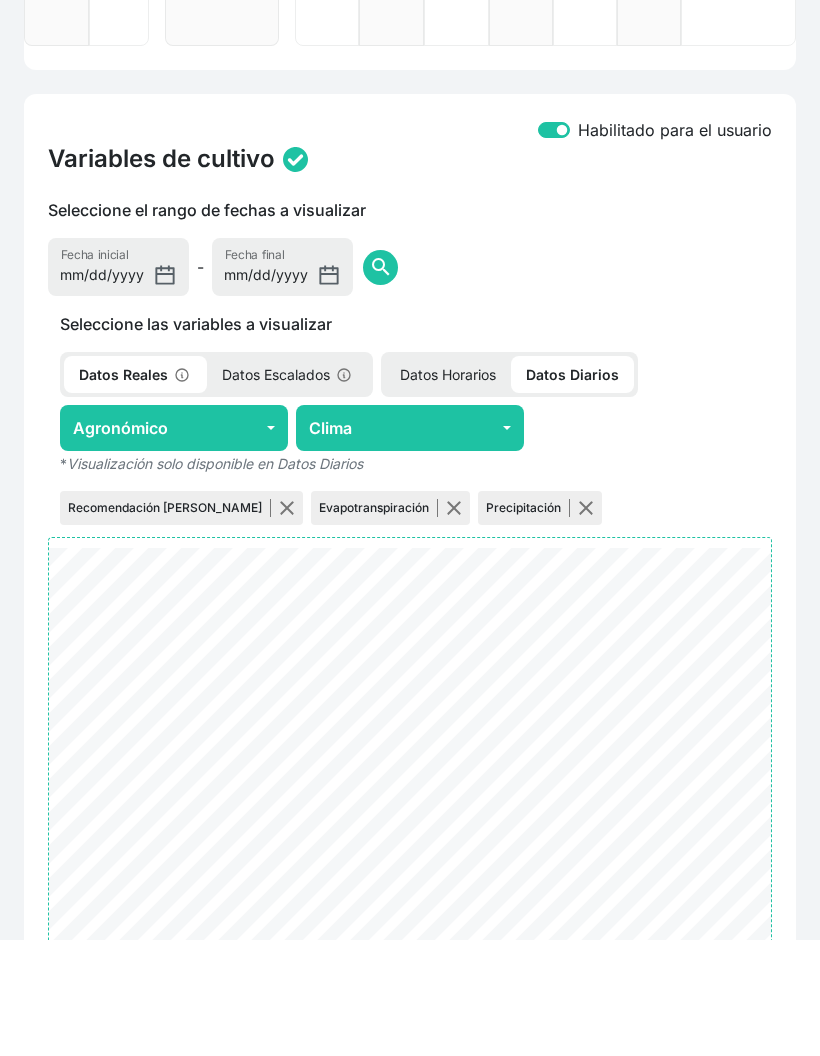 click at bounding box center (410, 930) 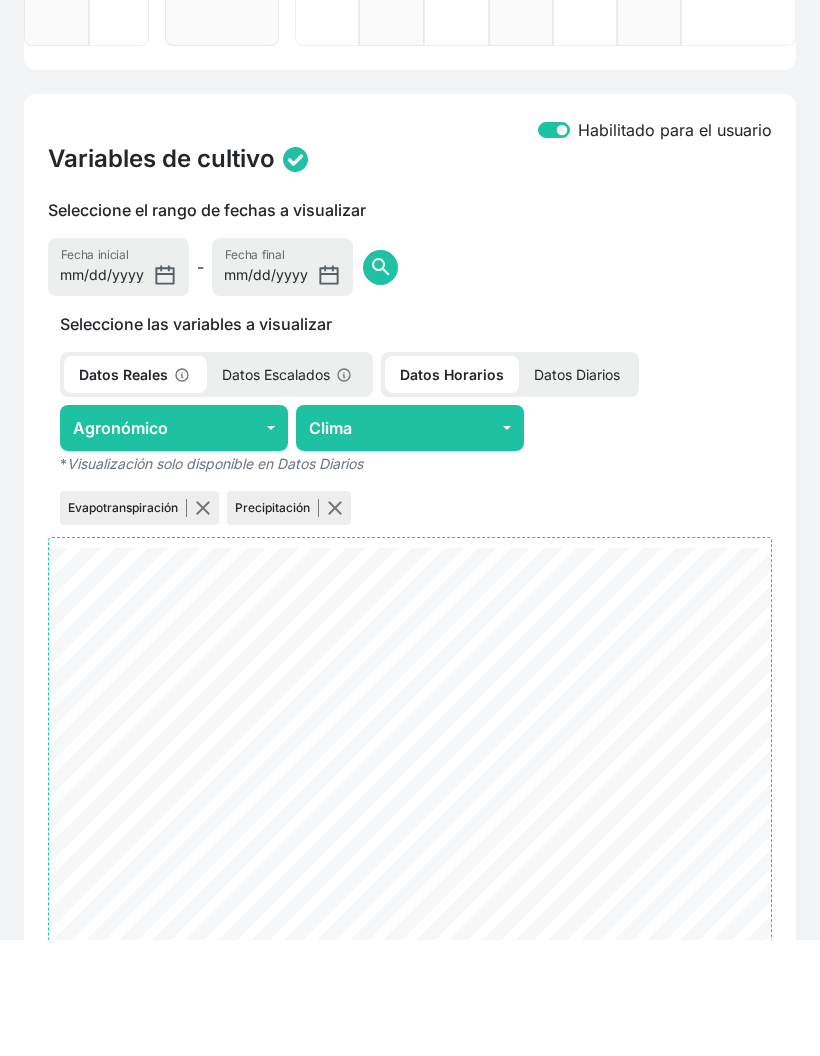 click on "Datos Escalados" 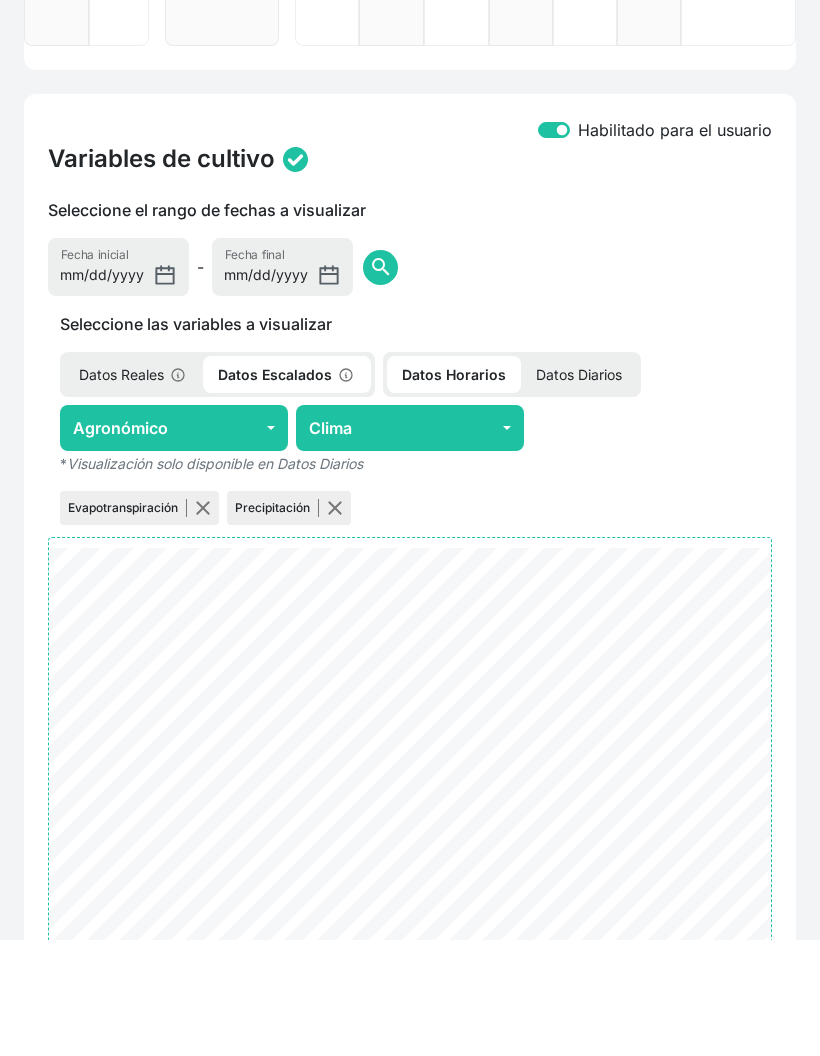 click on "Agronómico" 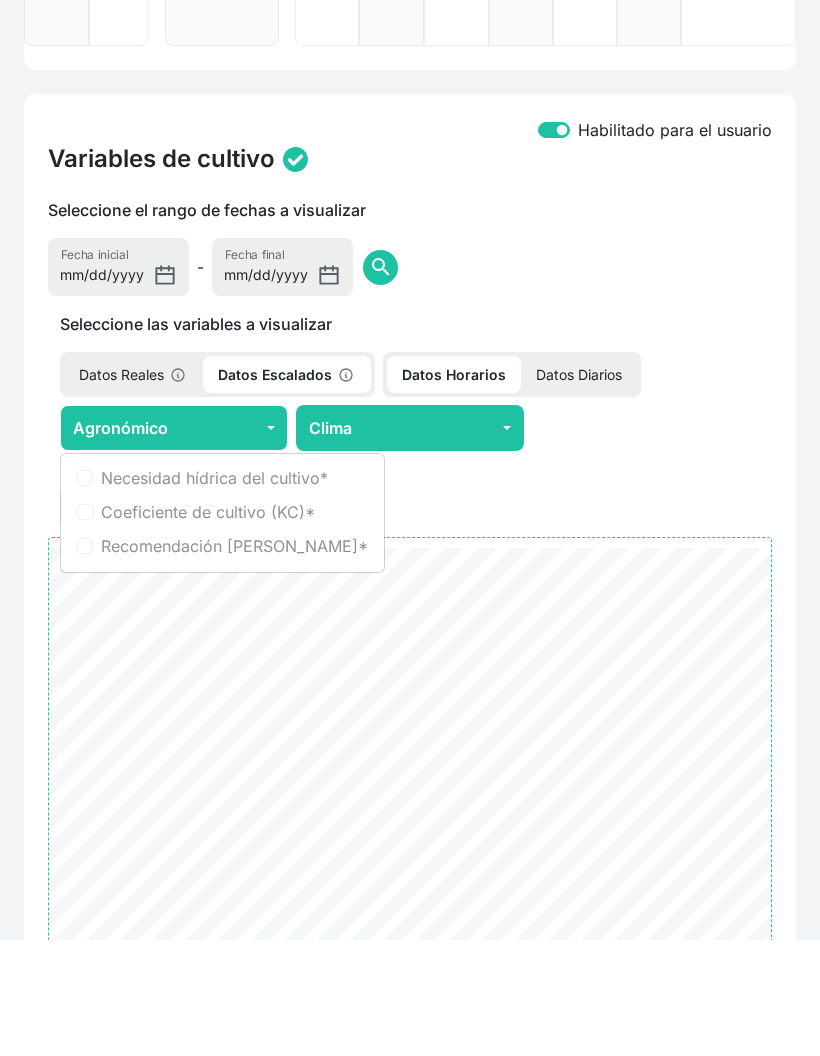 click on "Datos Reales" 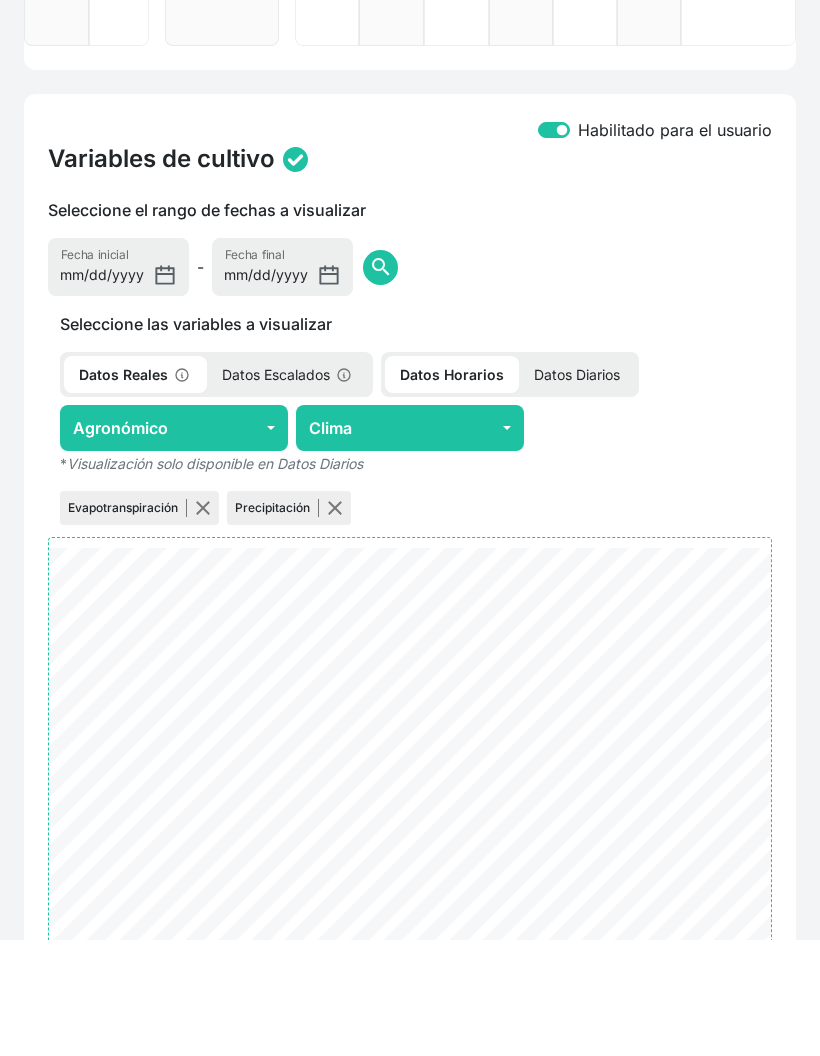 click 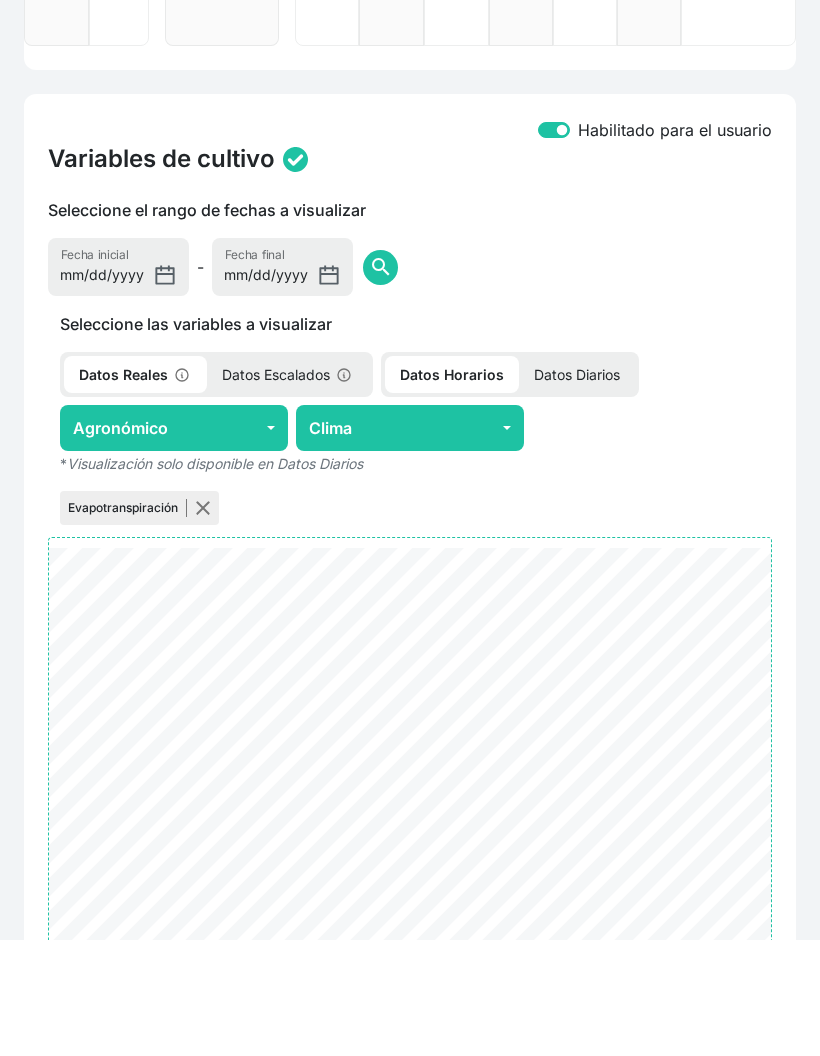 click on "Agronómico" 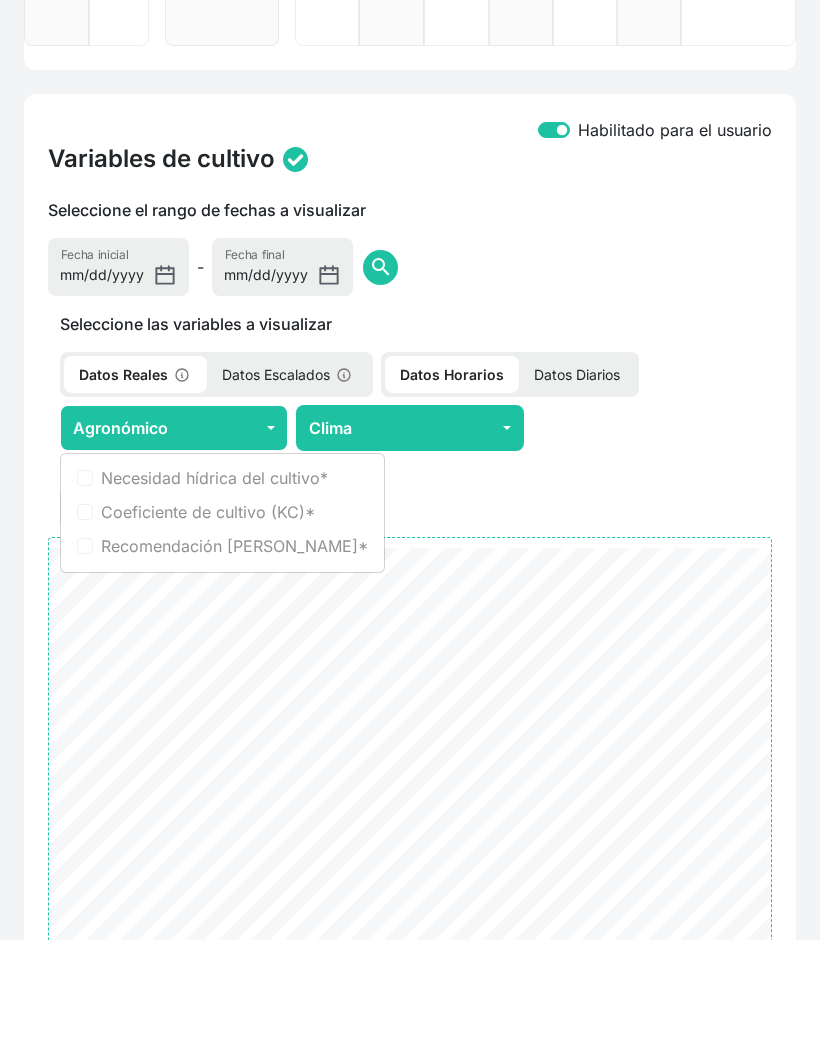 click on "Datos Diarios" 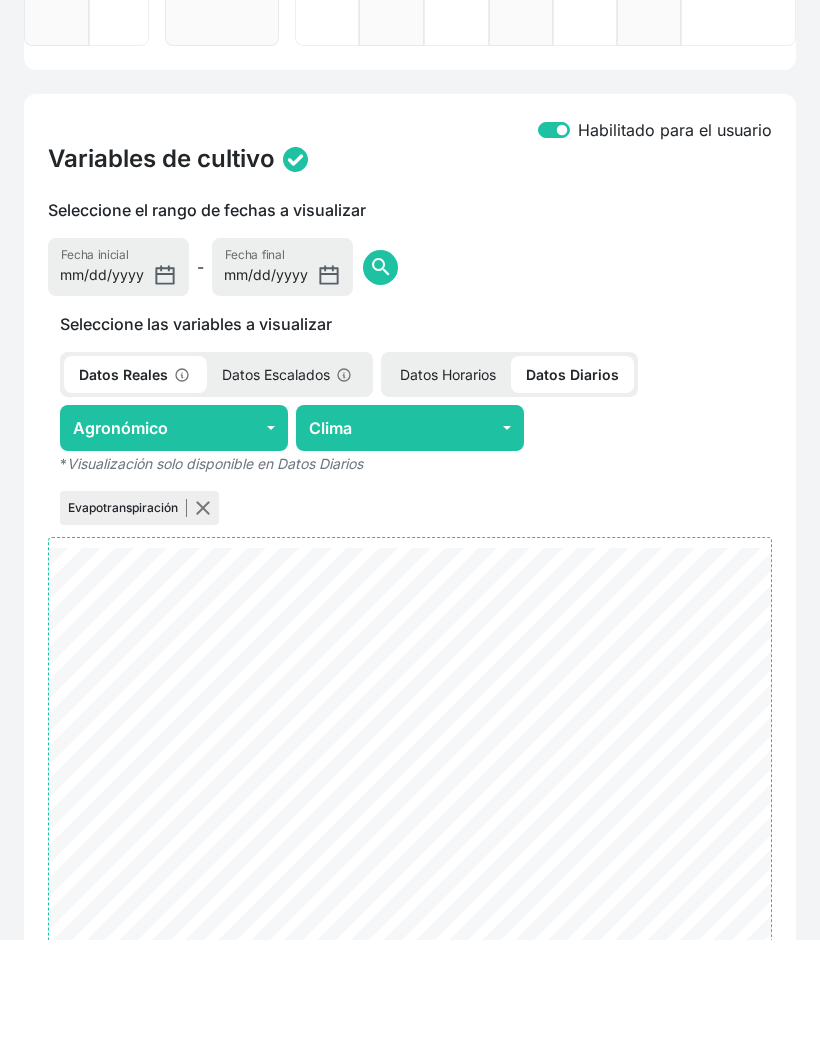 click on "Agronómico" 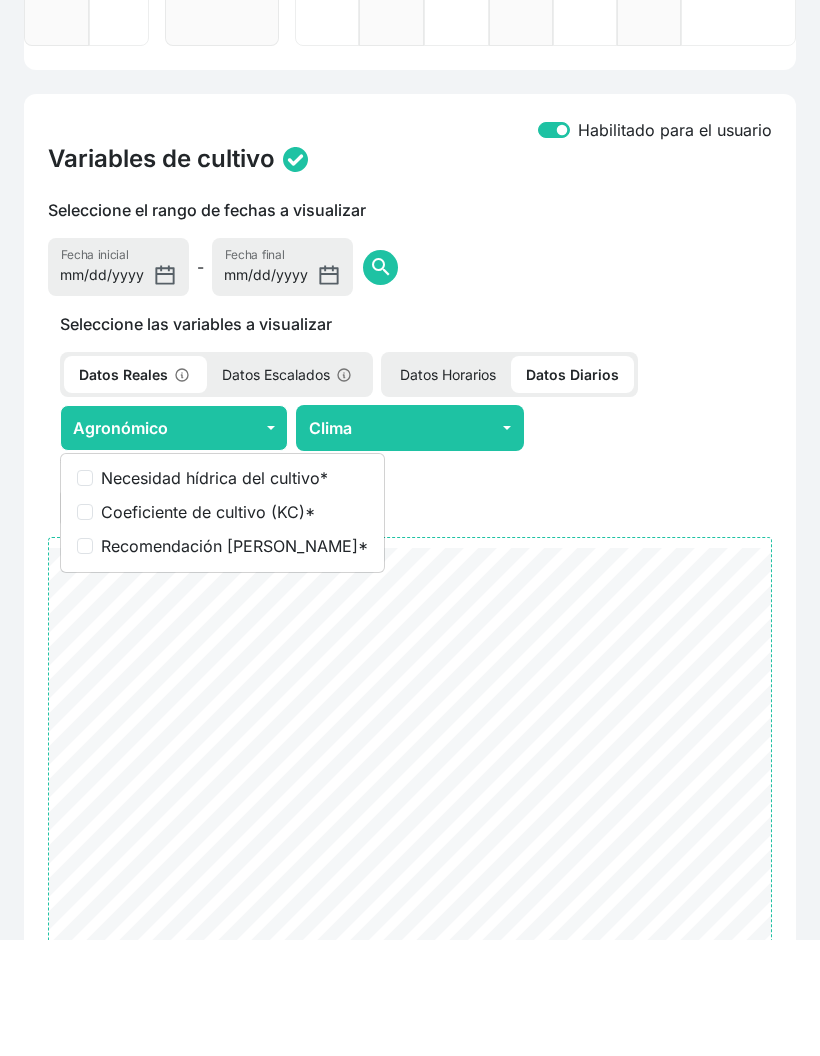 click on "Recomendación [PERSON_NAME] *" 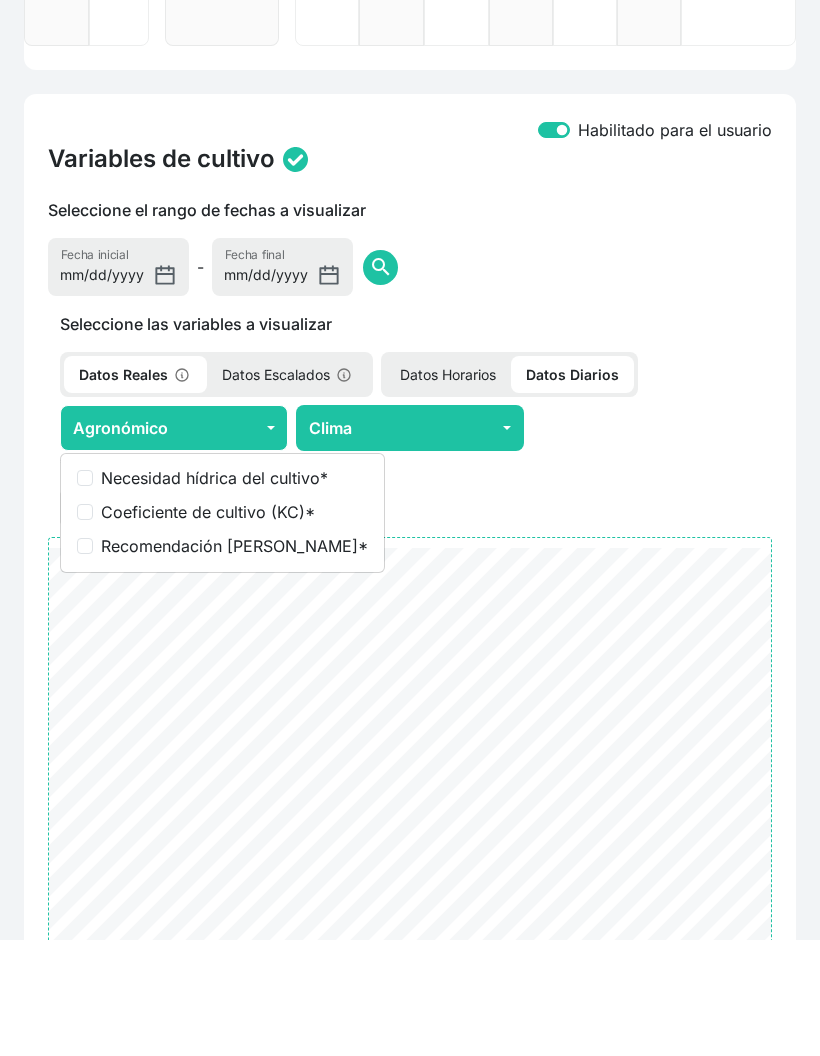click on "Recomendación [PERSON_NAME] *" at bounding box center (85, 663) 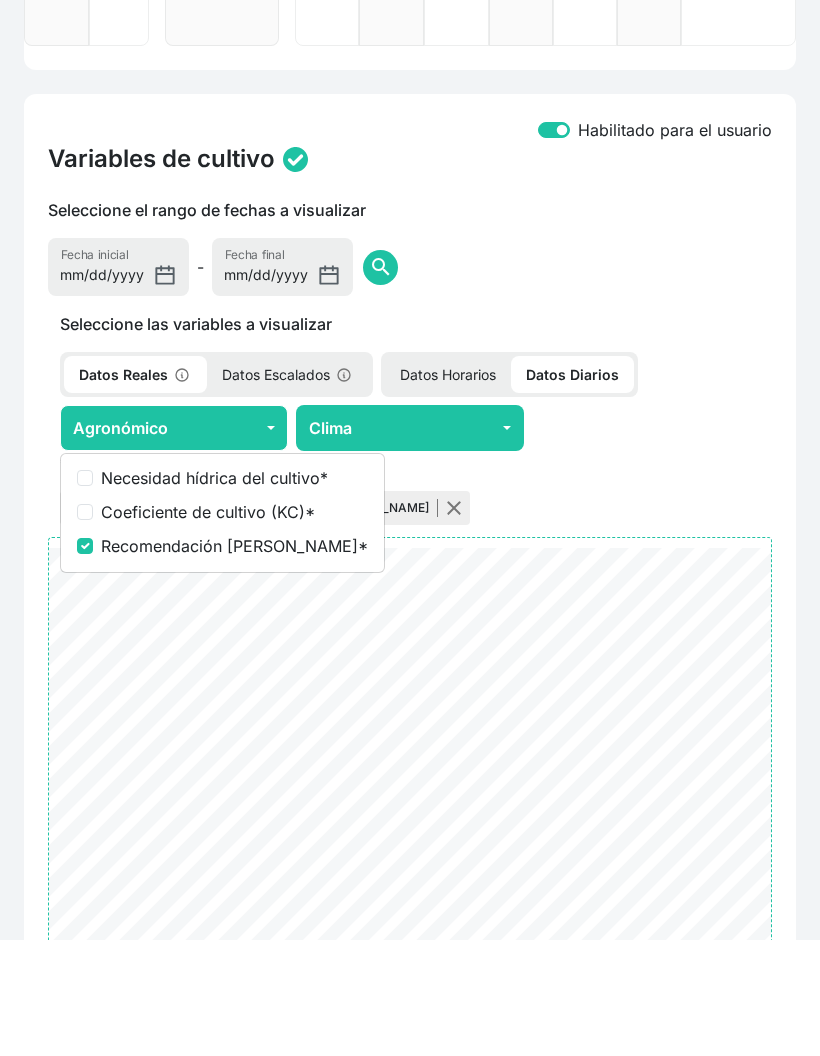 click on "Coeficiente de cultivo (KC) *" 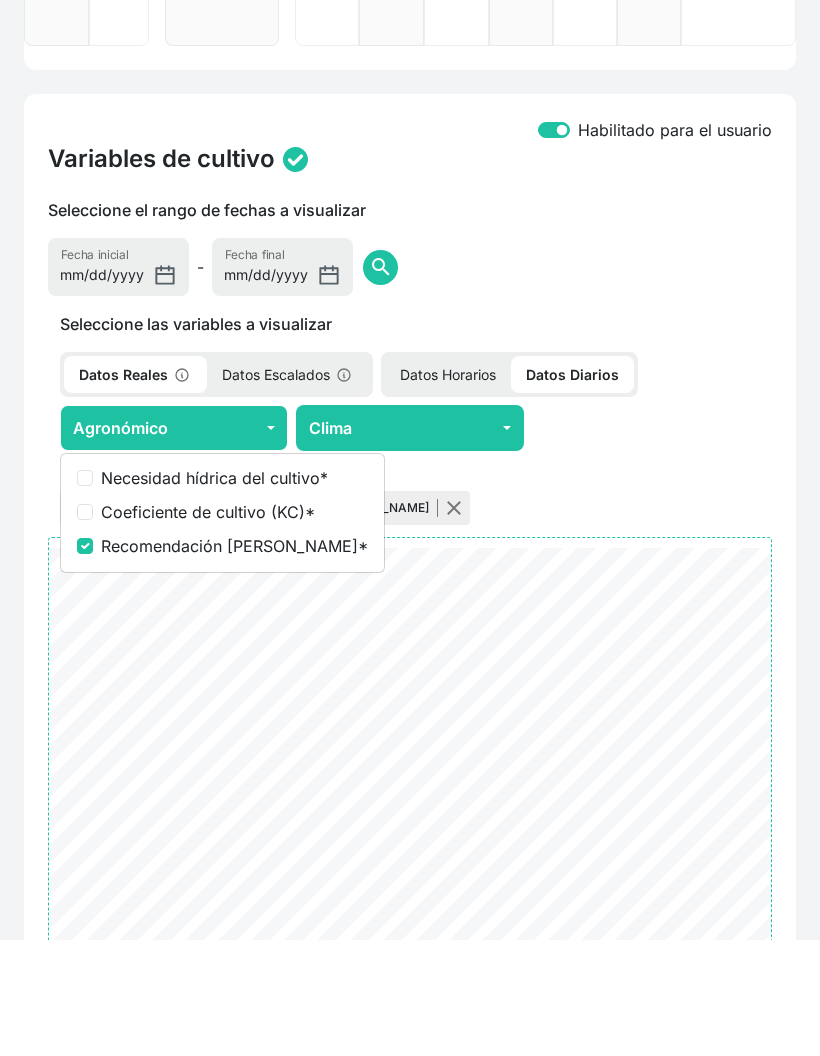 click on "Coeficiente de cultivo (KC) *" at bounding box center (85, 629) 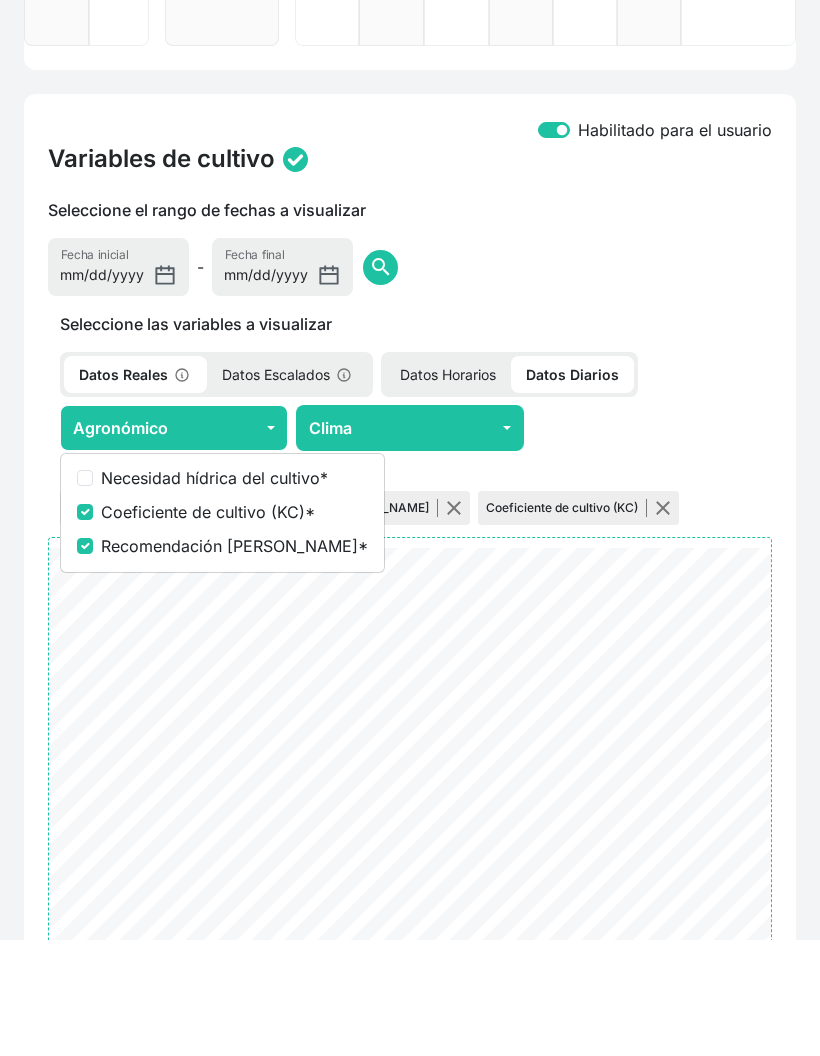 click on "Necesidad hídrica del cultivo *" 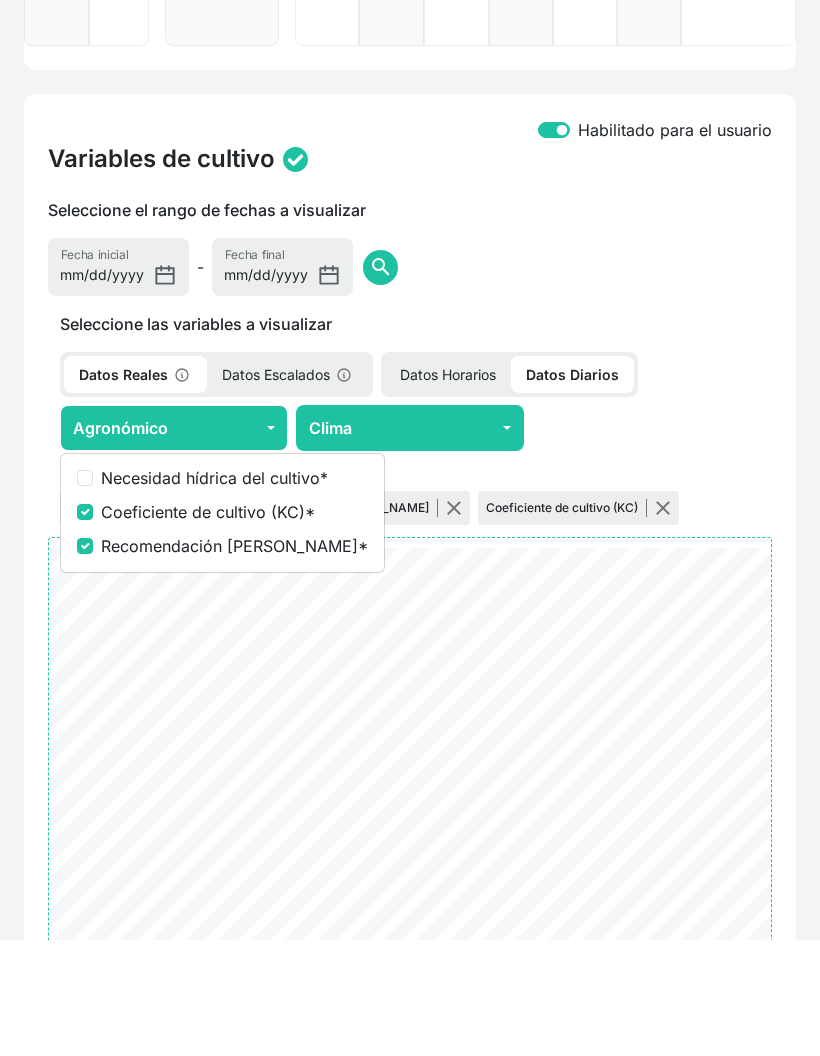 click on "Necesidad hídrica del cultivo *" at bounding box center [85, 595] 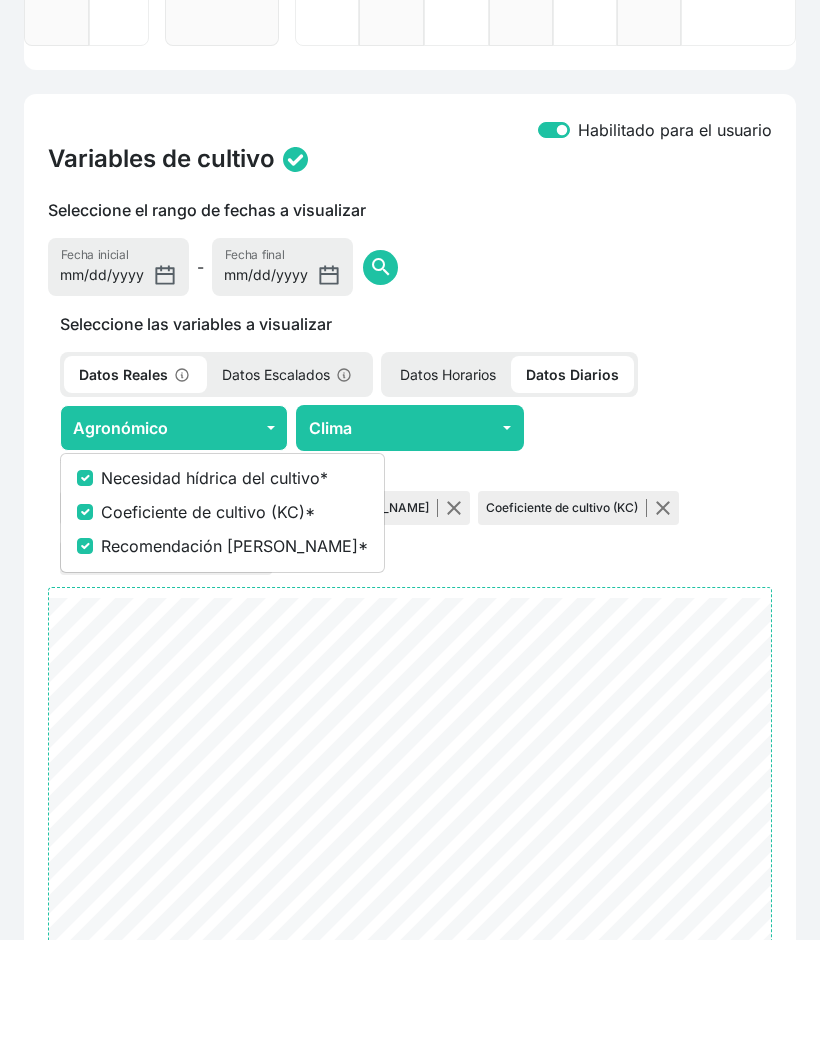click on "Necesidad hídrica del cultivo *" 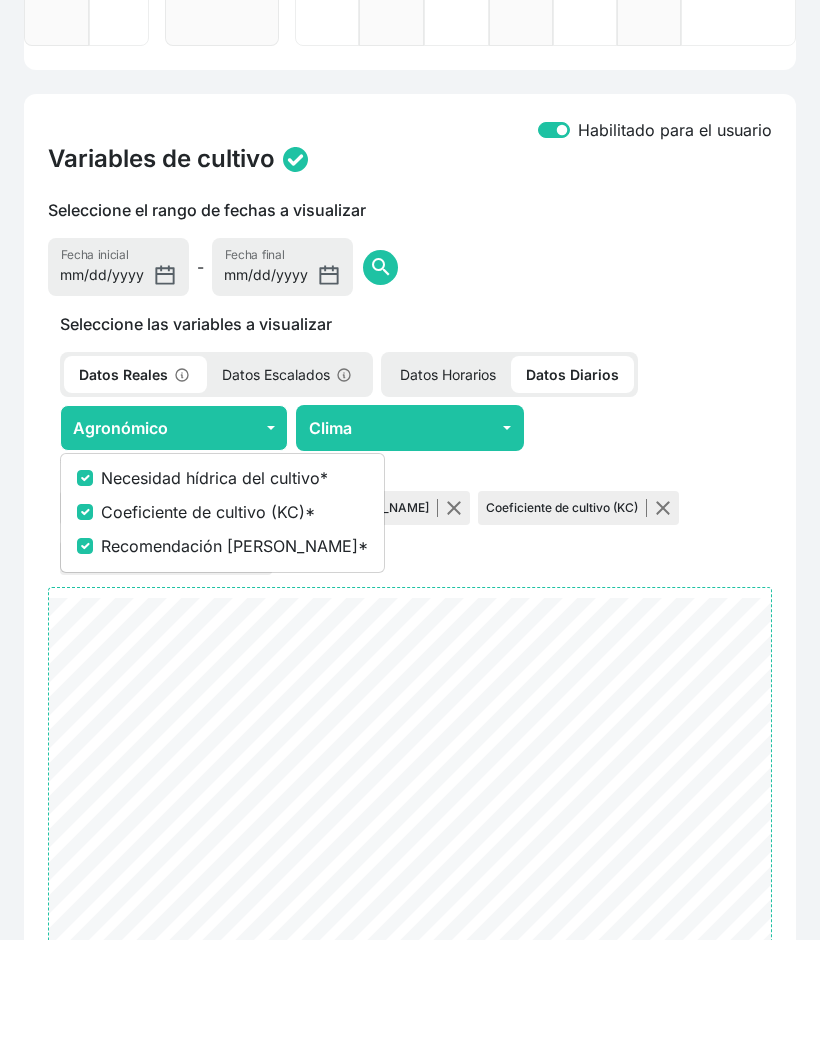 click on "Necesidad hídrica del cultivo *" at bounding box center [85, 595] 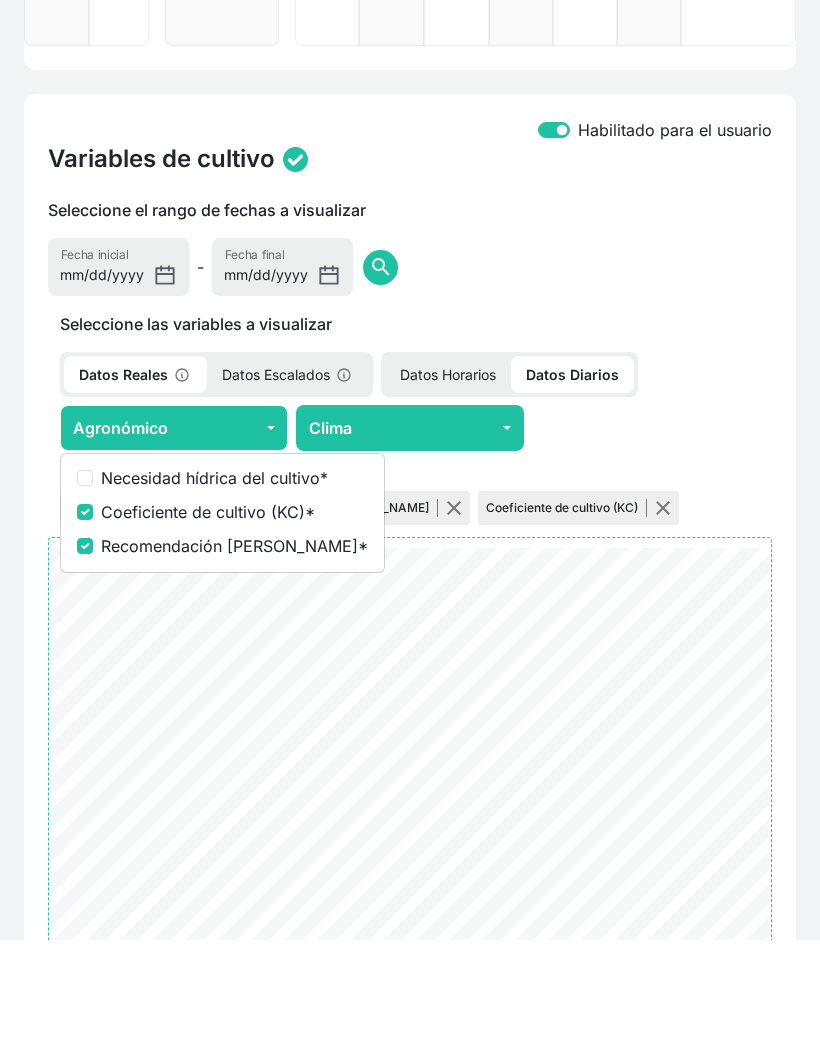 click on "Coeficiente de cultivo (KC) *" 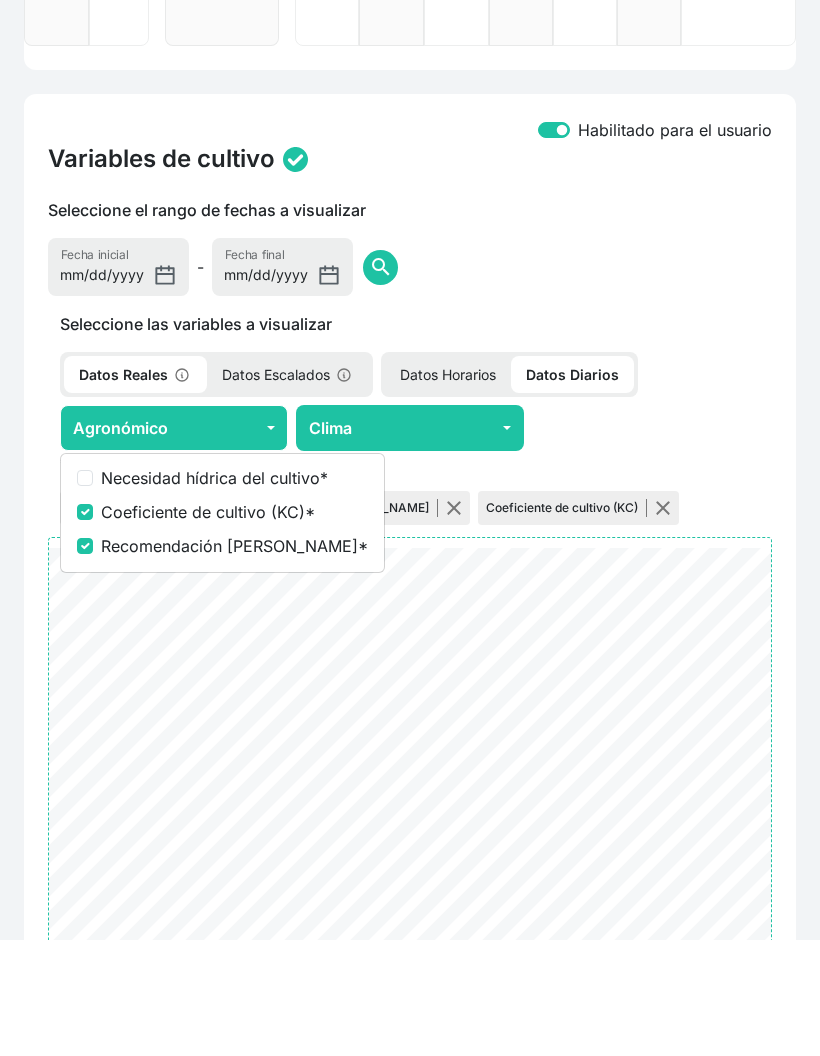click on "Coeficiente de cultivo (KC) *" at bounding box center [85, 629] 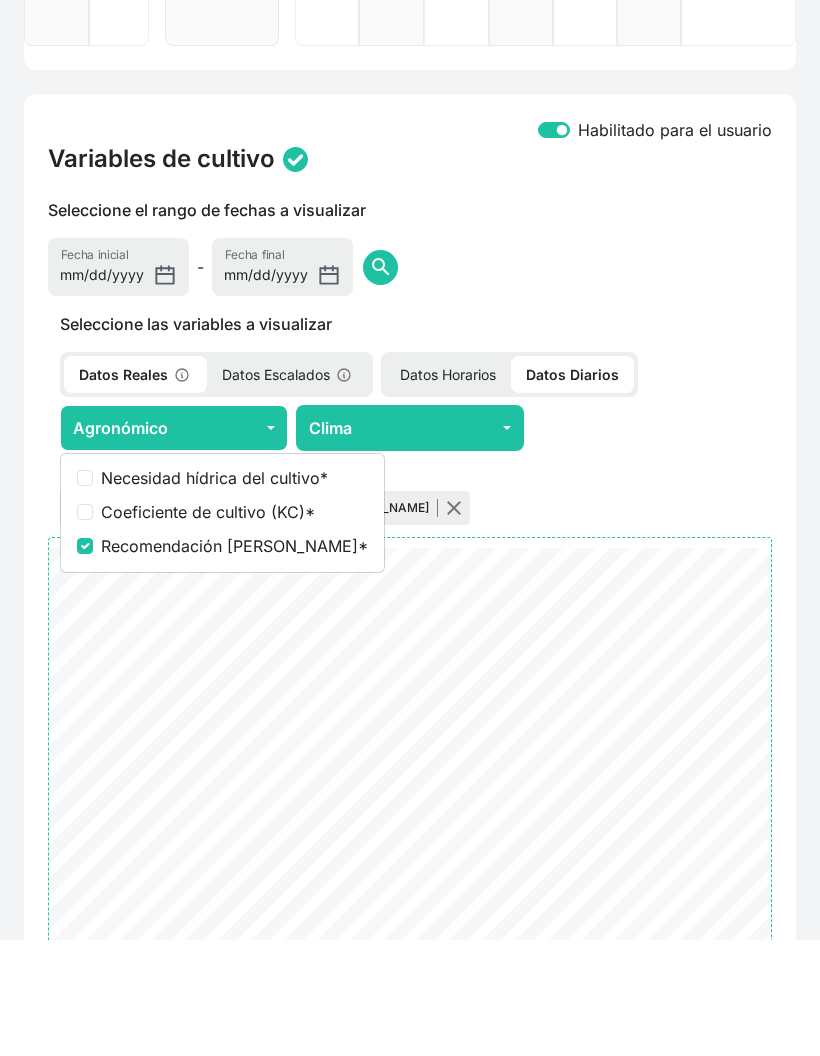 click on "Necesidad hídrica del cultivo *" 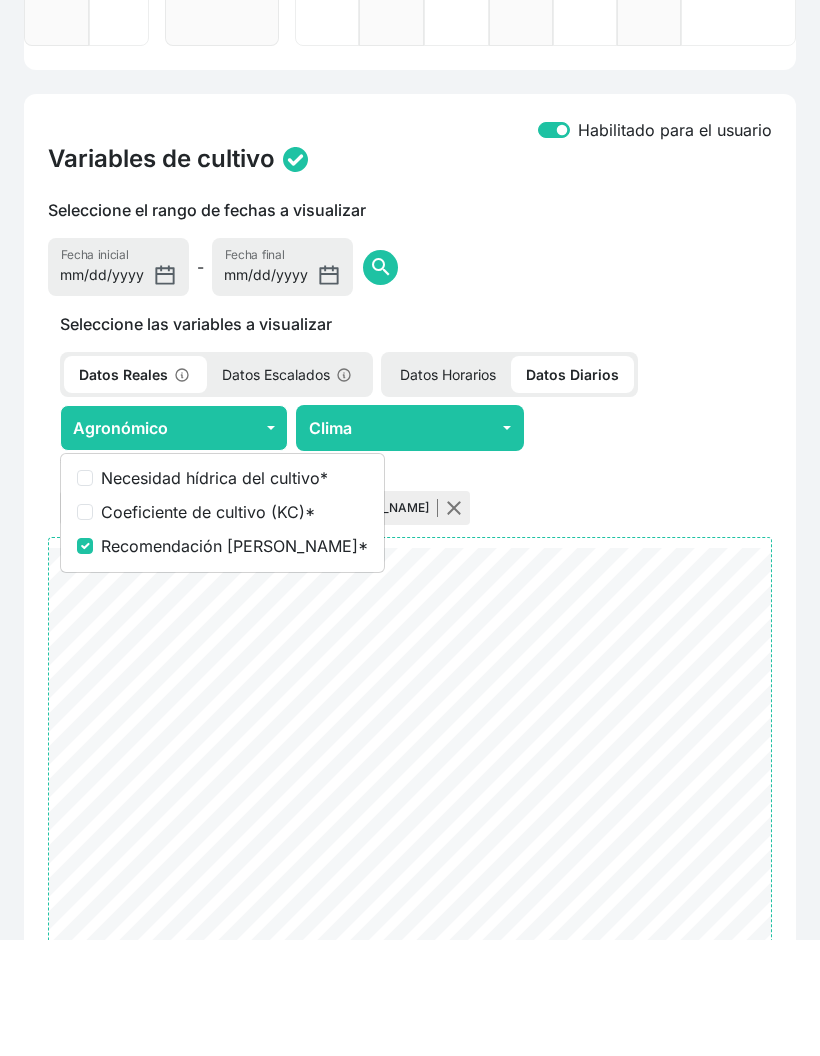 click on "Necesidad hídrica del cultivo *" at bounding box center [85, 595] 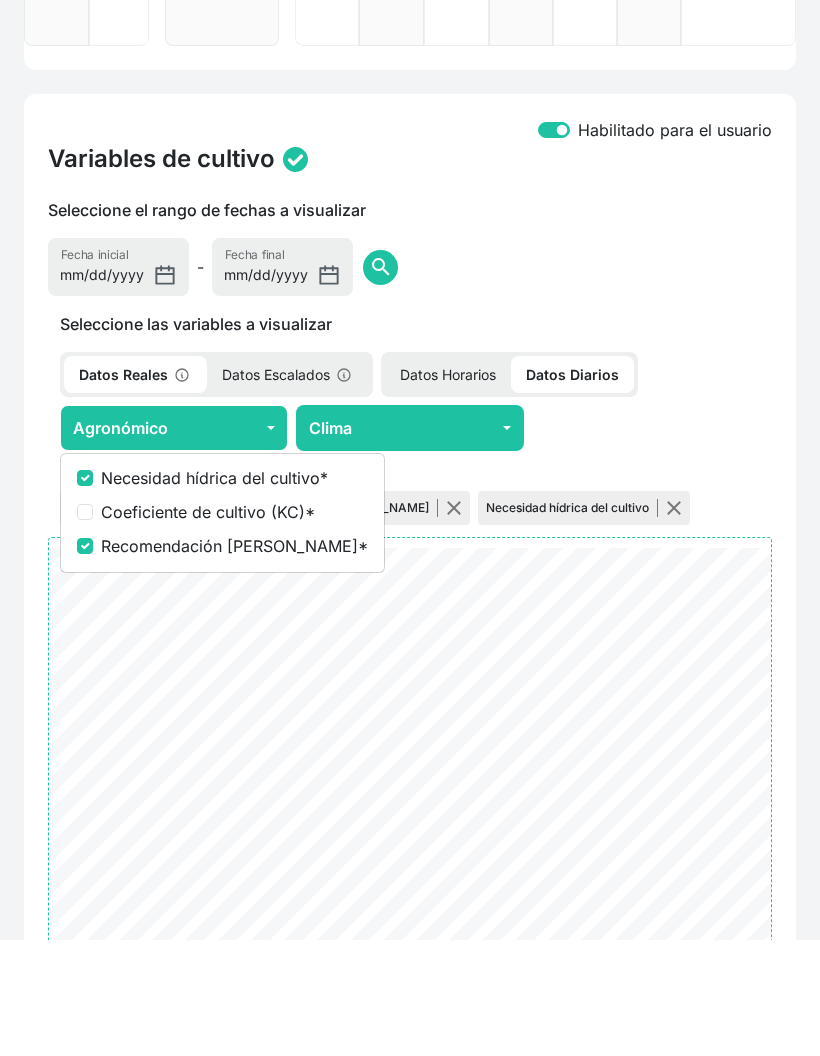 click on "Coeficiente de cultivo (KC) *" 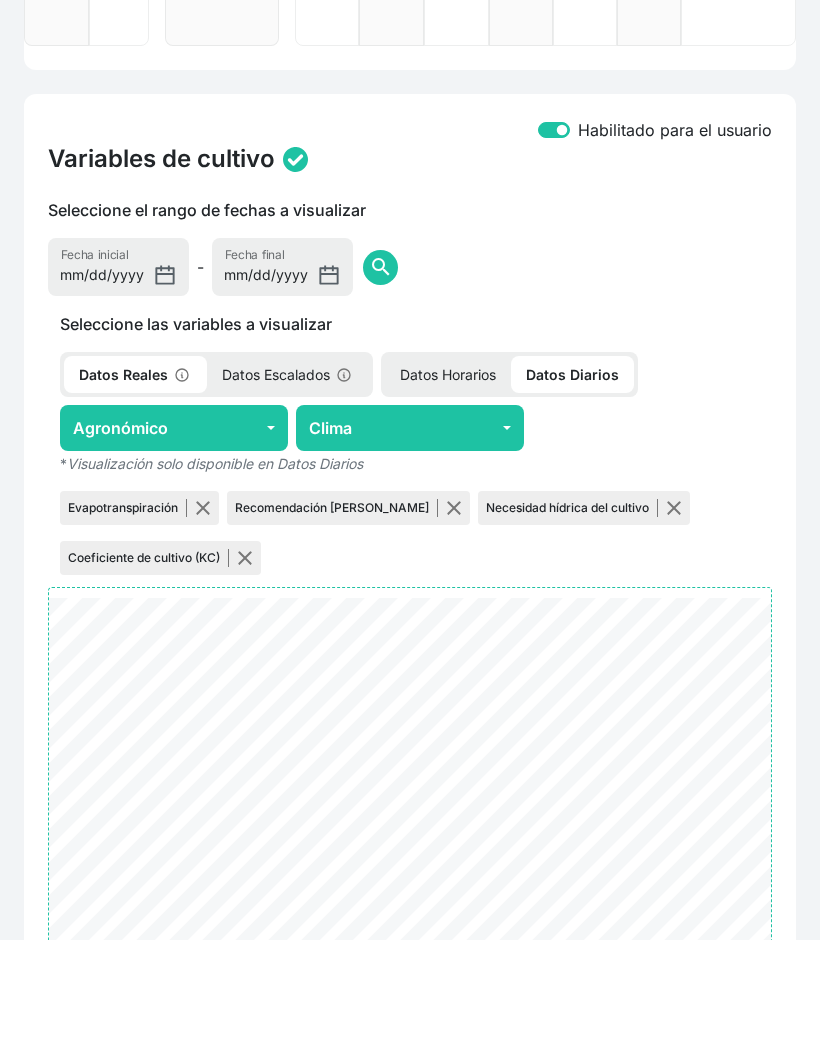 click on "Habilitado para el usuario  Variables de cultivo   Seleccione las variables a visualizar   Datos Reales   Datos Escalados   Datos Horarios   Datos Diarios   Agronómico   Necesidad hídrica del cultivo *  Coeficiente de cultivo (KC) *  Recomendación [PERSON_NAME] *  Clima   Horas frío  Cobertura de nubes  Evapotranspiración  Advertencia de helada  Acumulación térmica *  Humedad Relativa  Radiación  Precipitación  Temperatura  Déficit de presión de vapor  Velocidad del viento *  Visualización solo disponible en Datos Diarios  Evapotranspiración   Recomendación [PERSON_NAME]   Necesidad hídrica del cultivo   Coeficiente de cultivo (KC)   Seleccione el rango de fechas a visualizar  [DATE] Fecha inicial - [DATE] Fecha final  search" 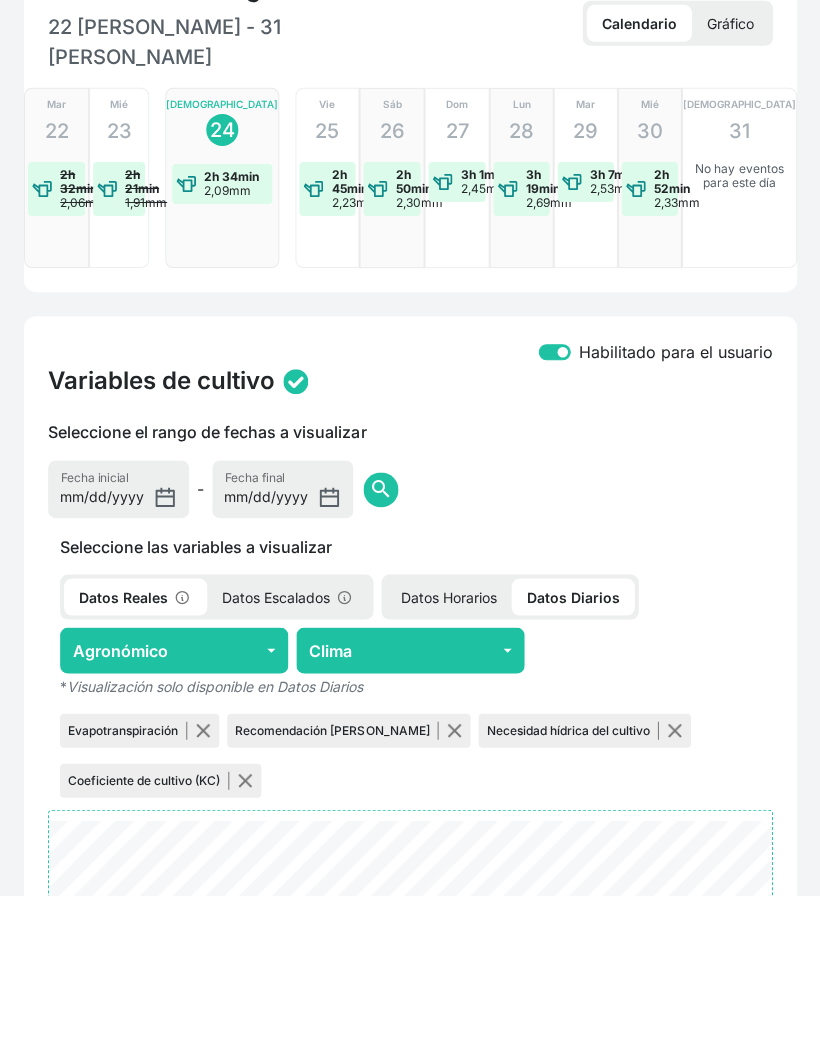 scroll, scrollTop: 368, scrollLeft: 0, axis: vertical 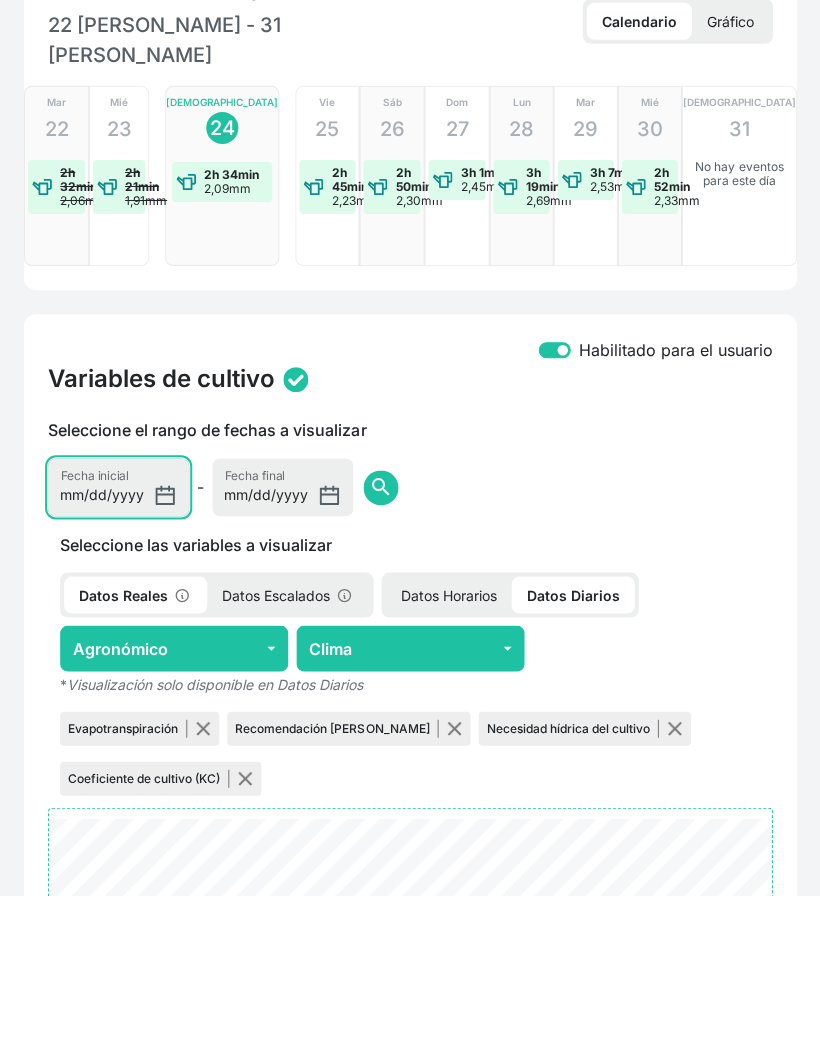click on "[DATE]" at bounding box center [118, 649] 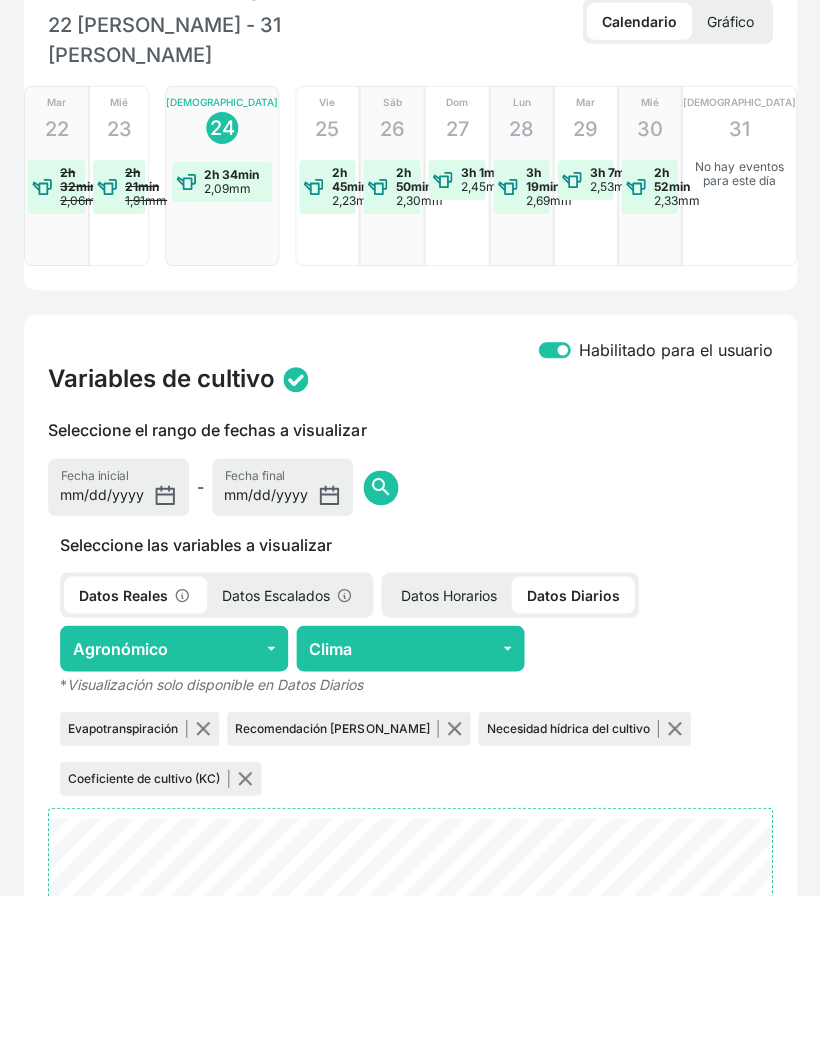 click on "search" 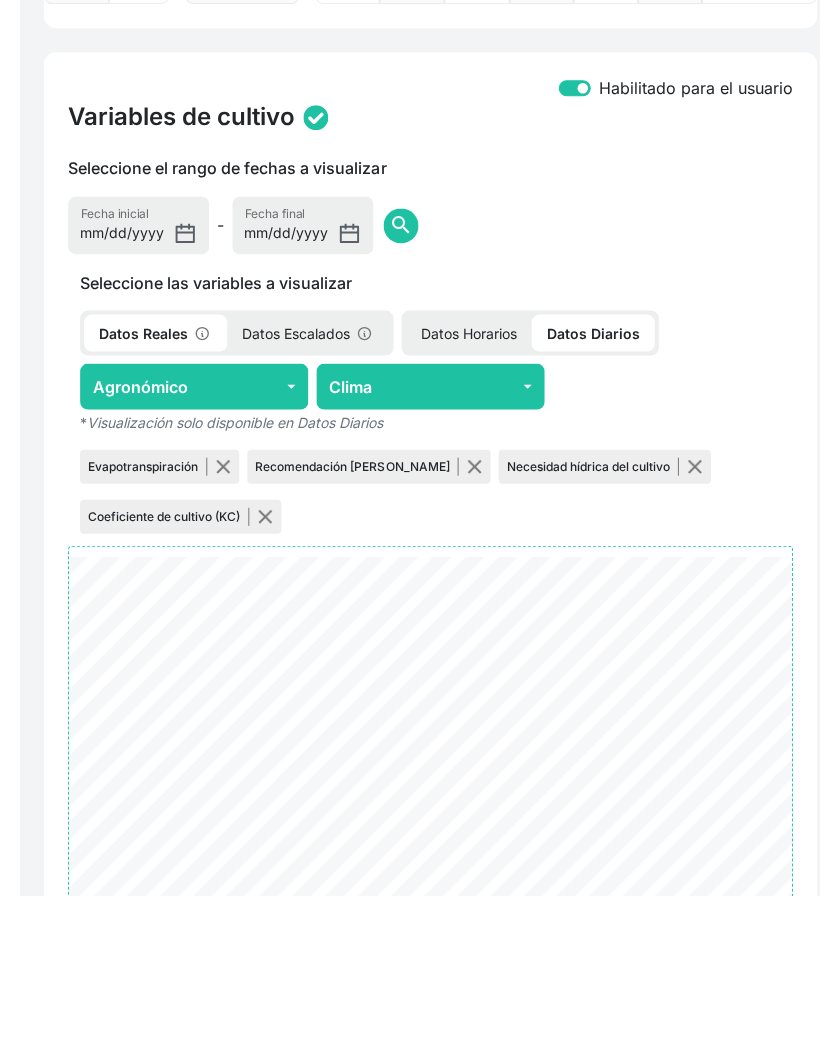 scroll, scrollTop: 633, scrollLeft: 0, axis: vertical 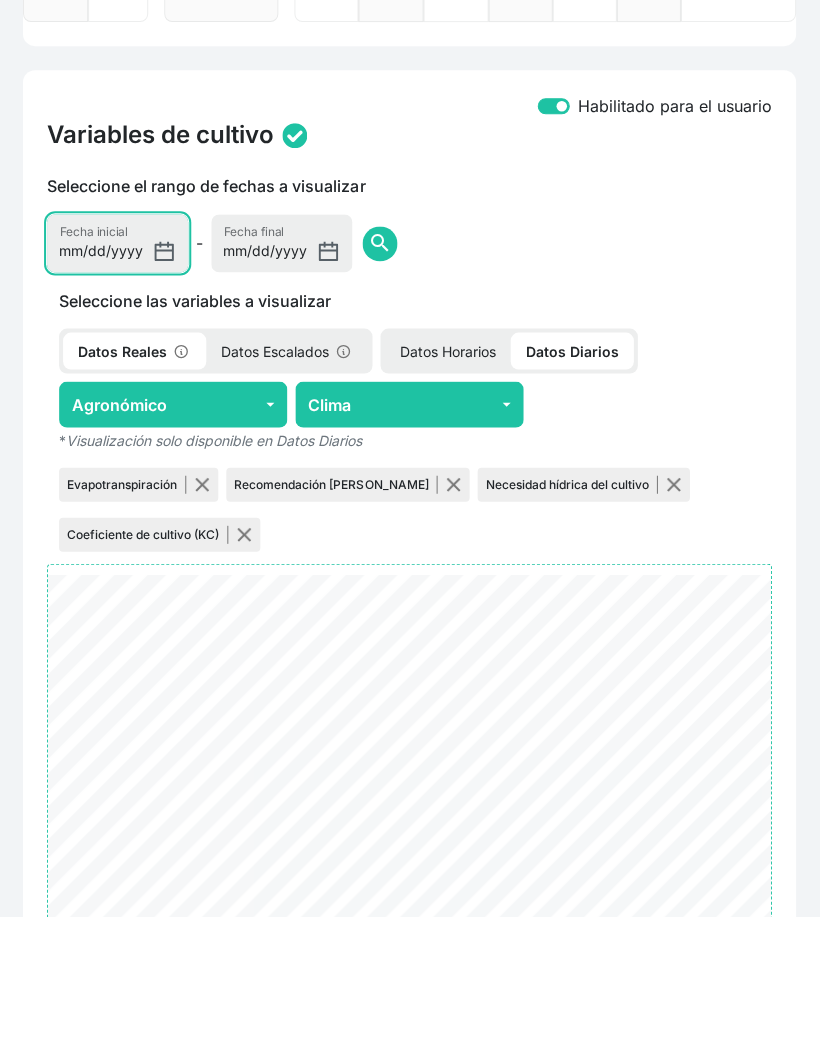 click on "[DATE]" at bounding box center [118, 384] 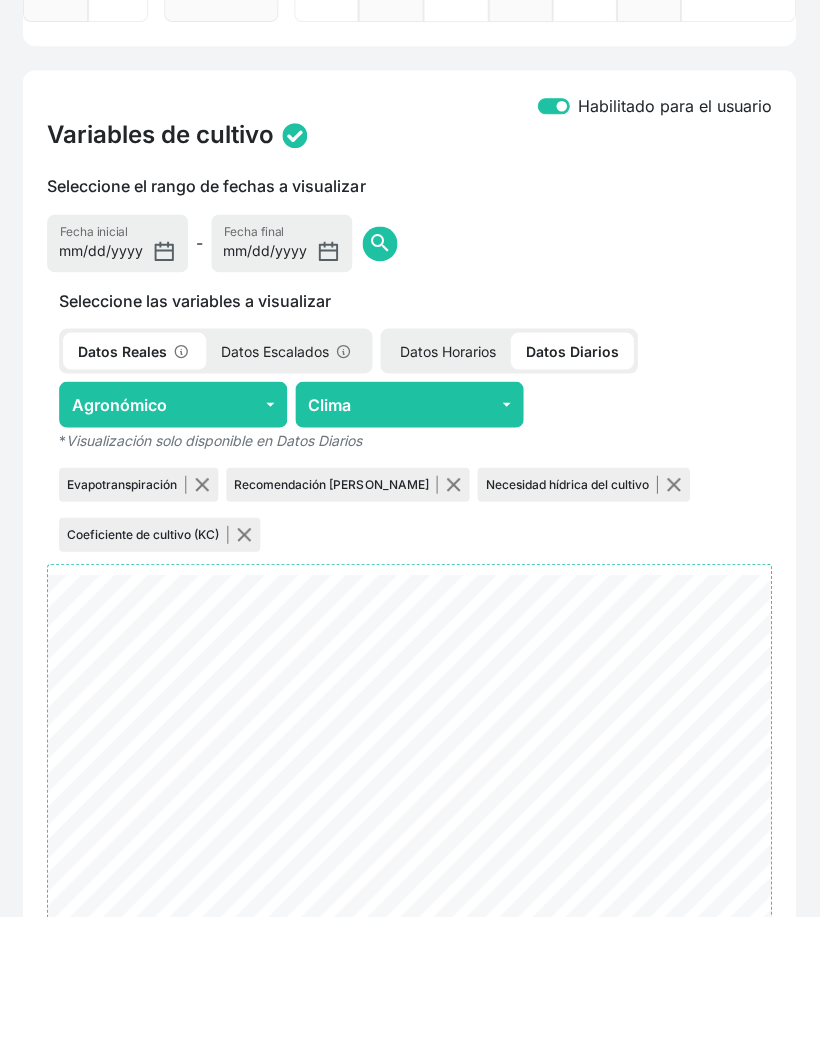 click on "search" 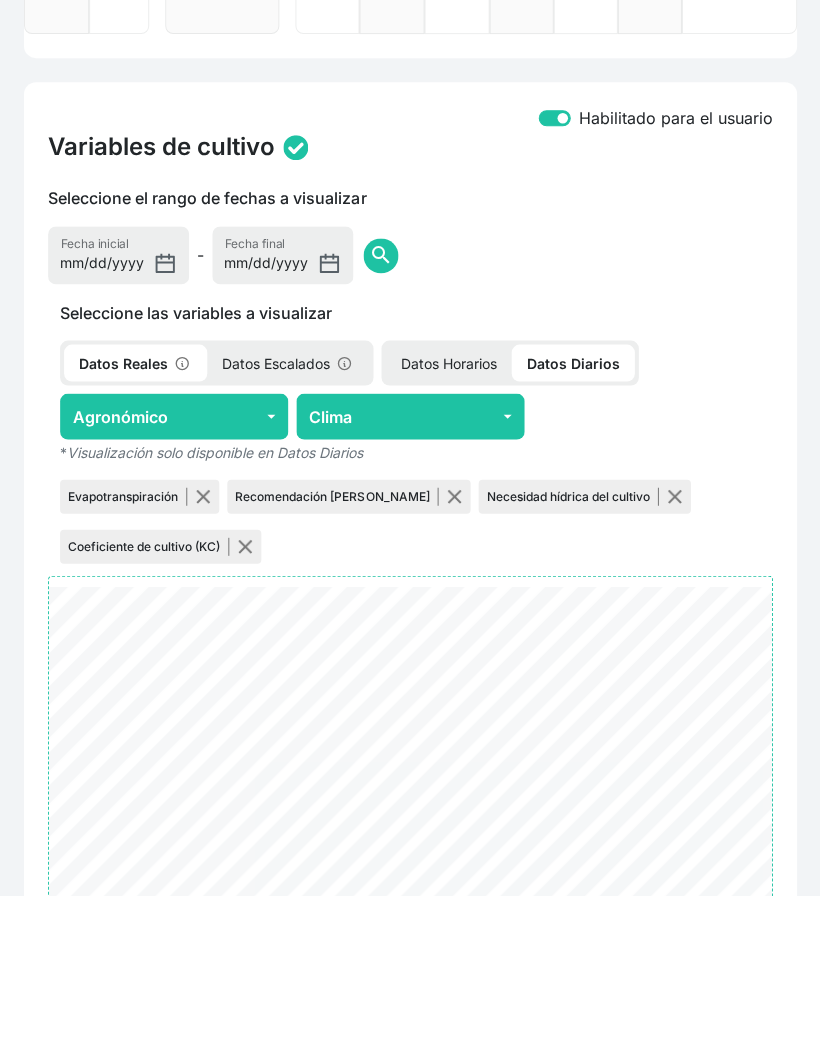 scroll, scrollTop: 609, scrollLeft: 0, axis: vertical 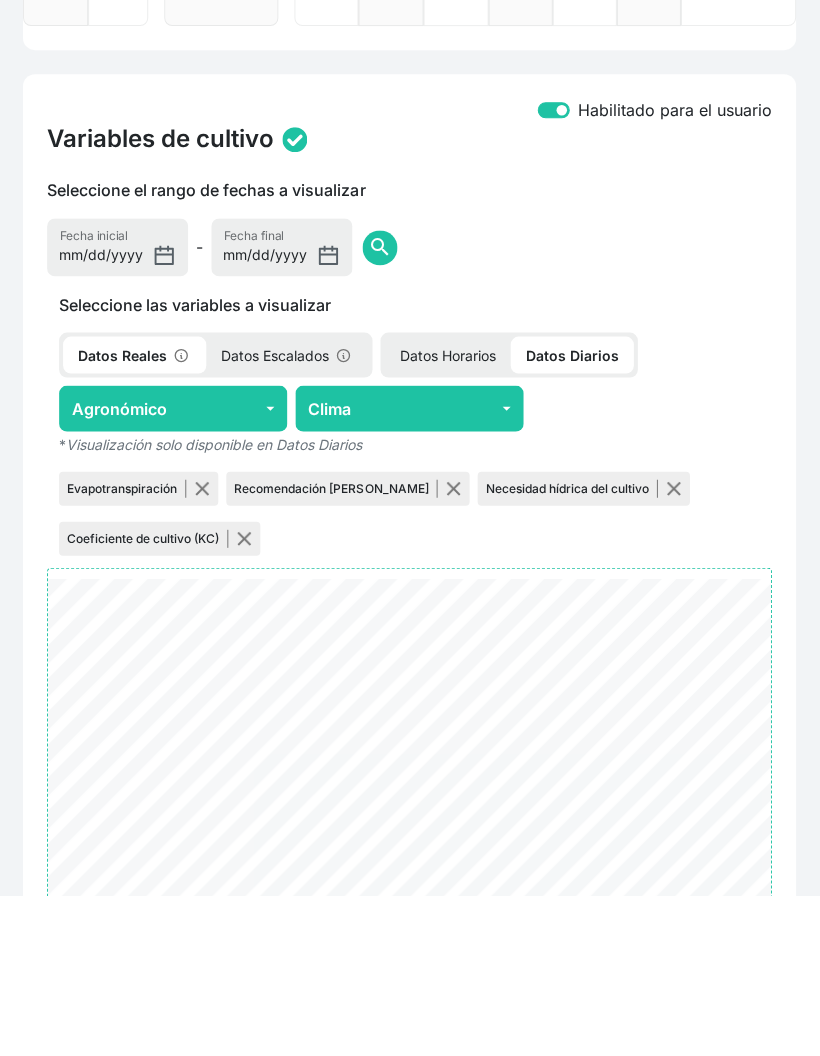 click 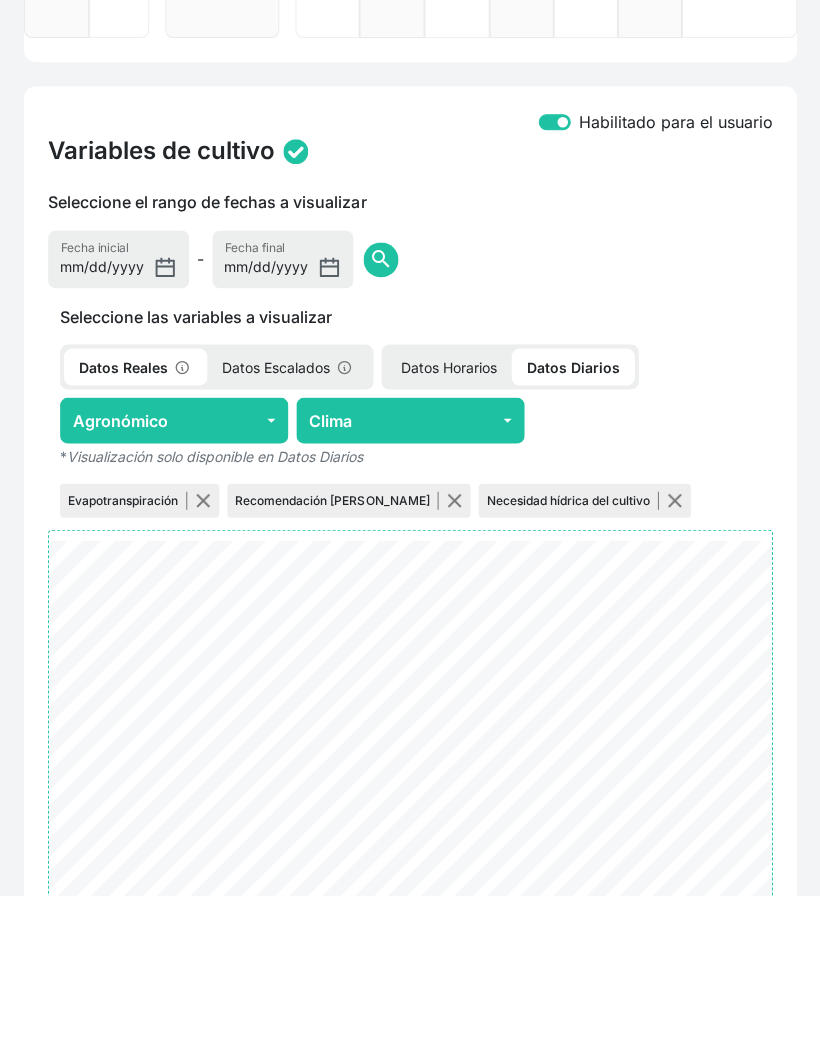 scroll, scrollTop: 596, scrollLeft: 0, axis: vertical 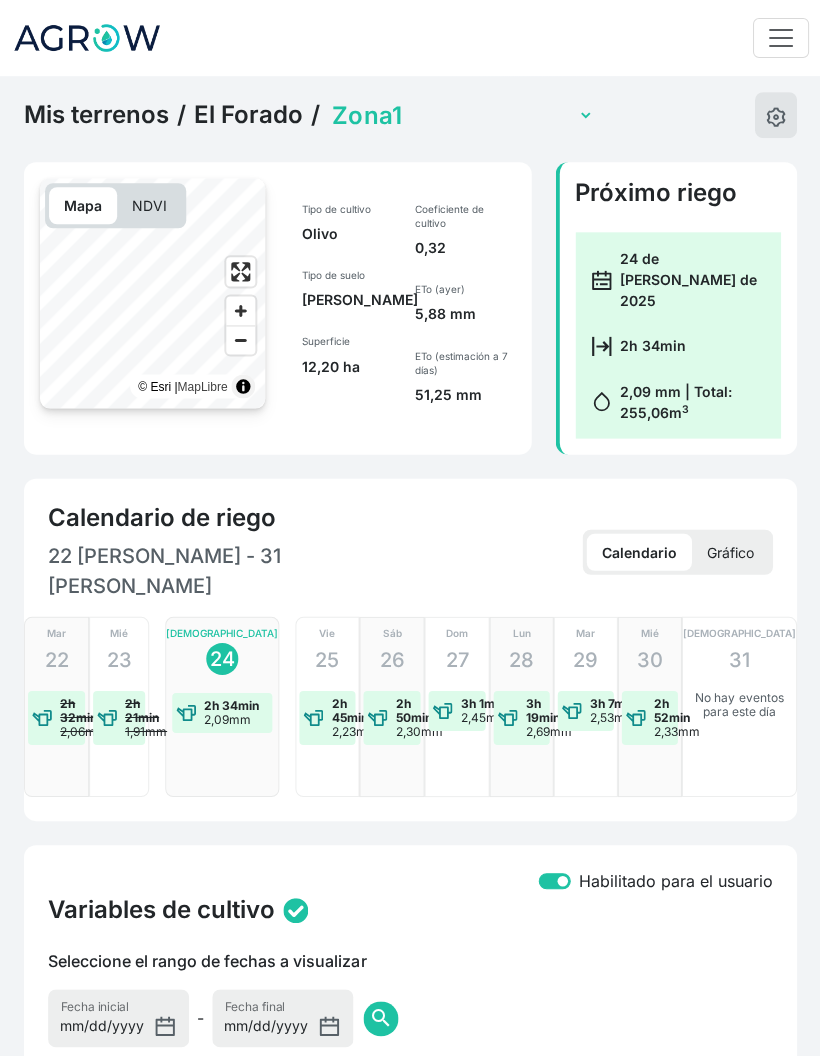 click 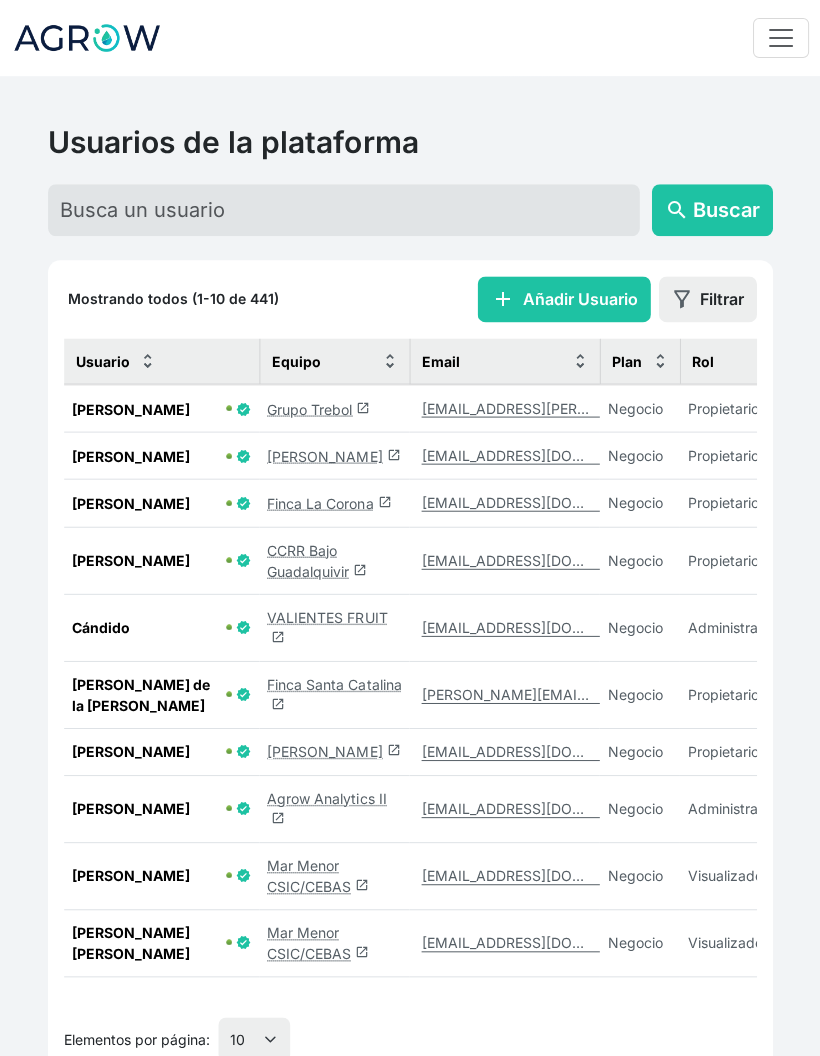click on "Grupo Trebol  launch" 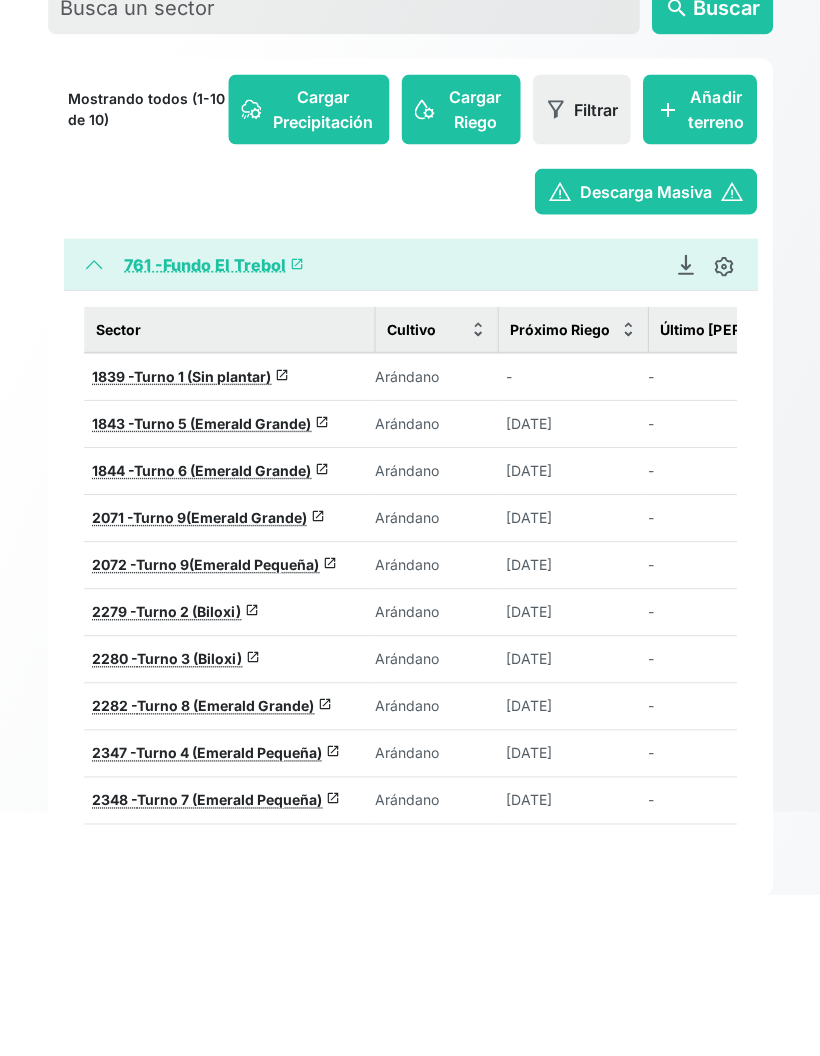 scroll, scrollTop: 89, scrollLeft: 0, axis: vertical 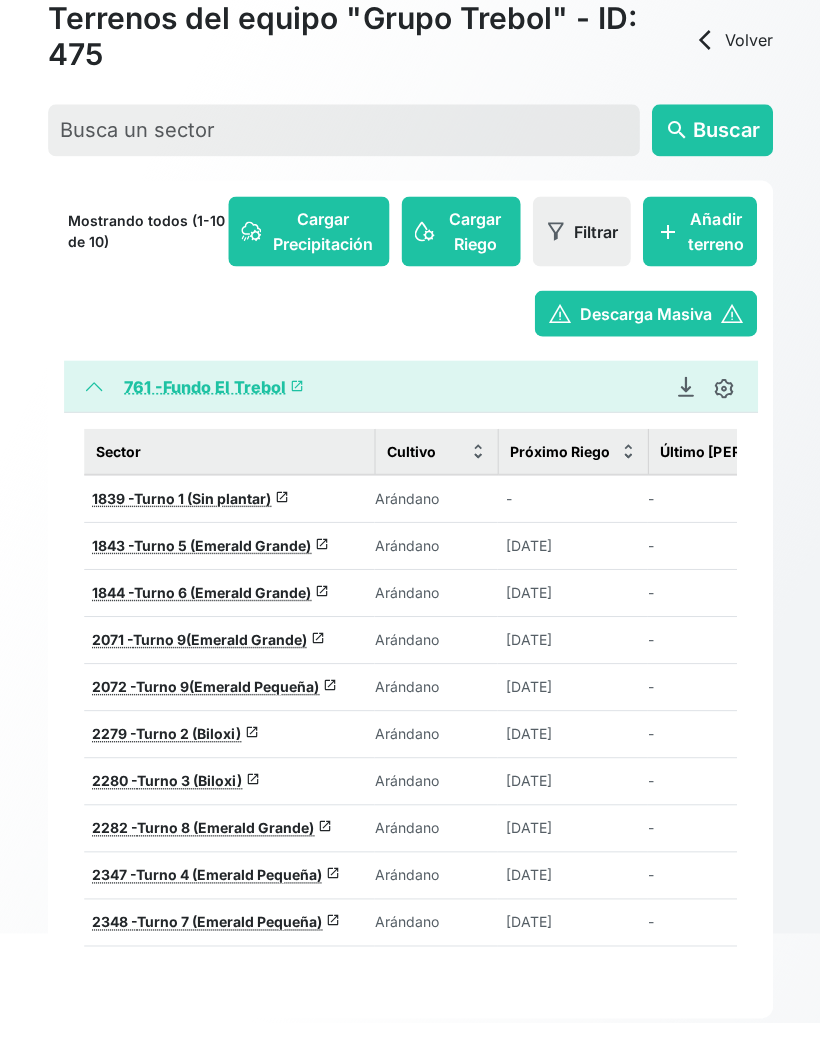 click on "761 -   Fundo El Trebol   launch" at bounding box center [214, 421] 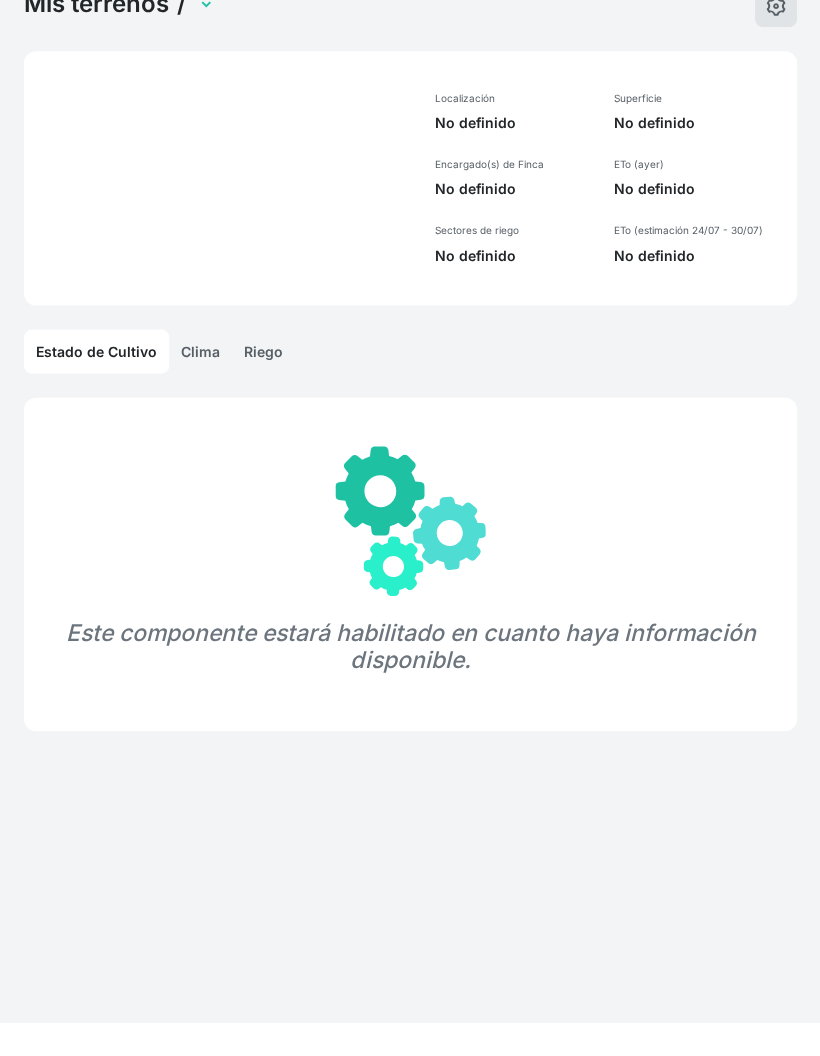 select on "761" 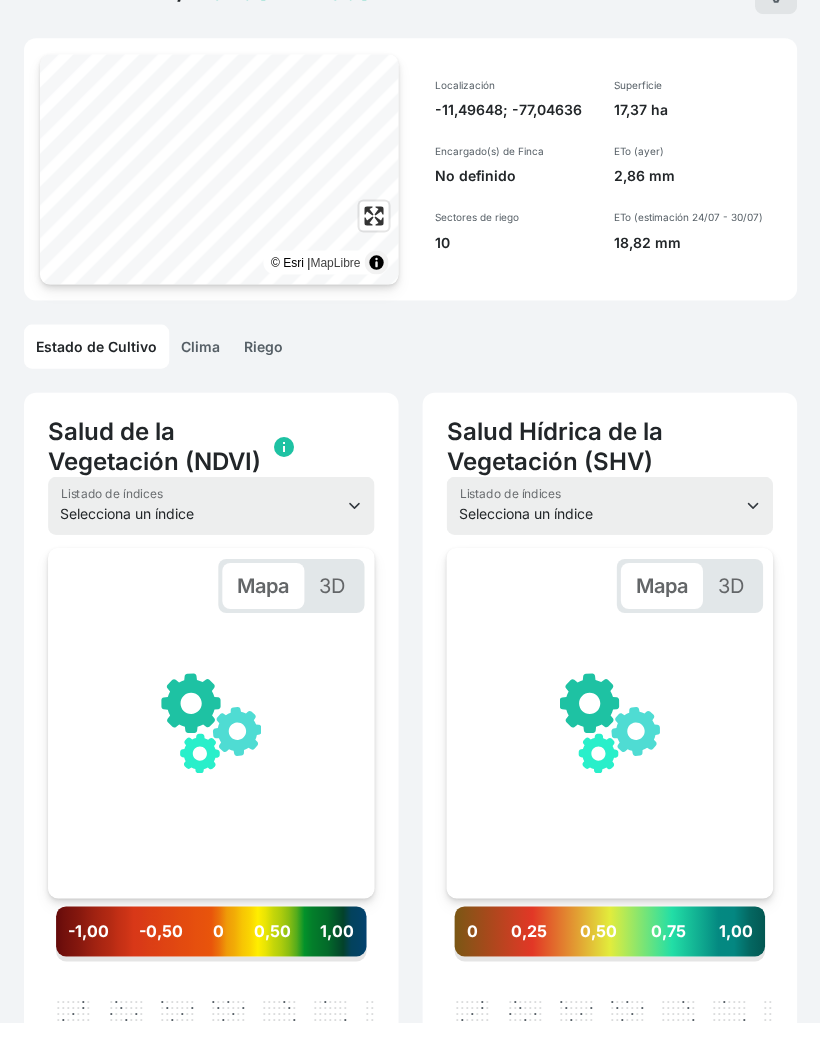 scroll, scrollTop: 0, scrollLeft: 301, axis: horizontal 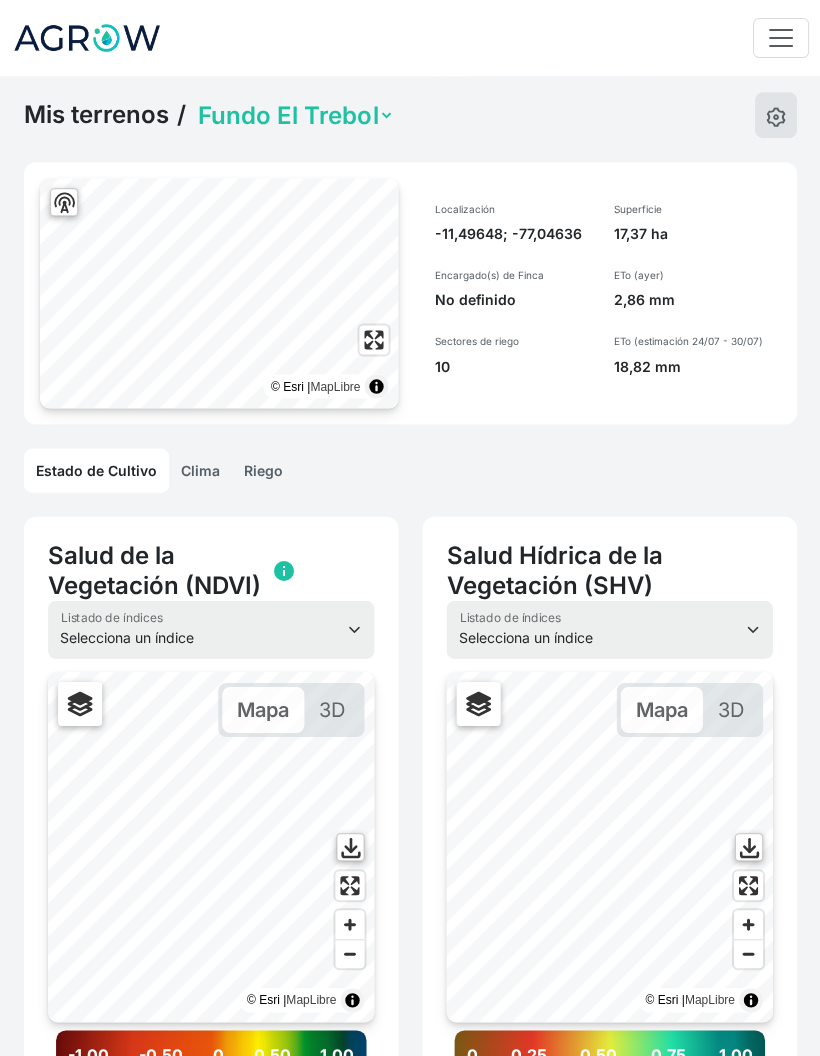 click on "Riego" 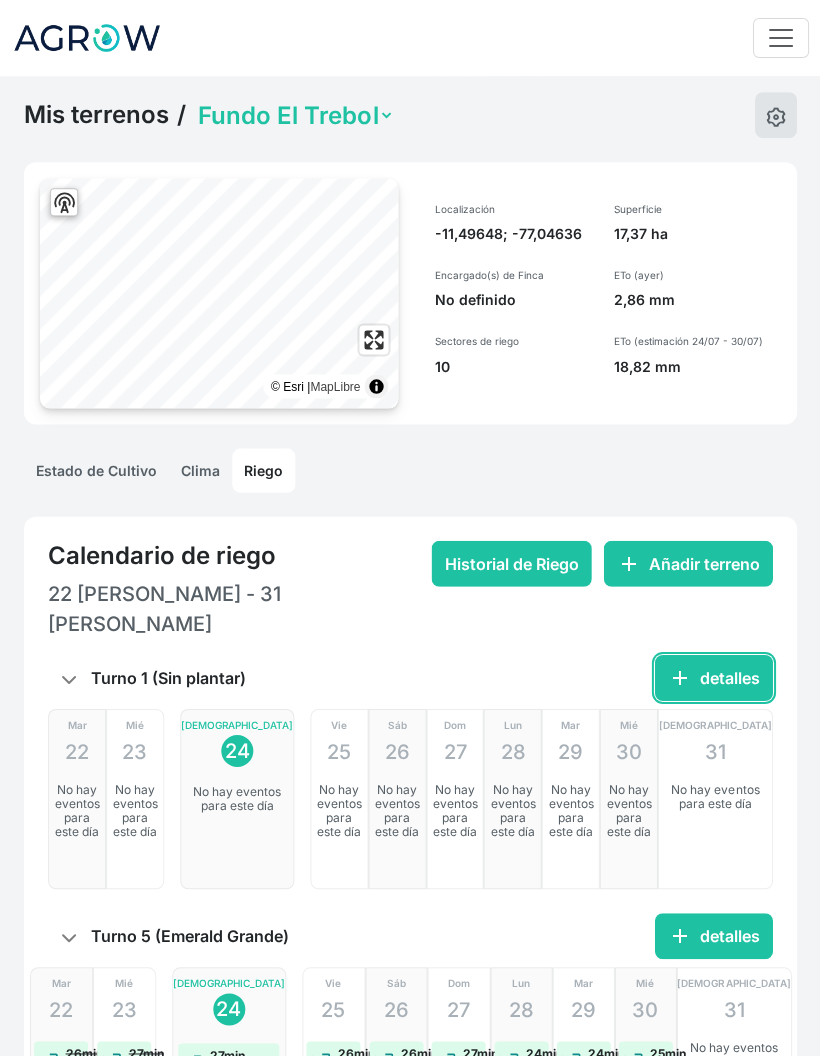 click on "add  detalles" 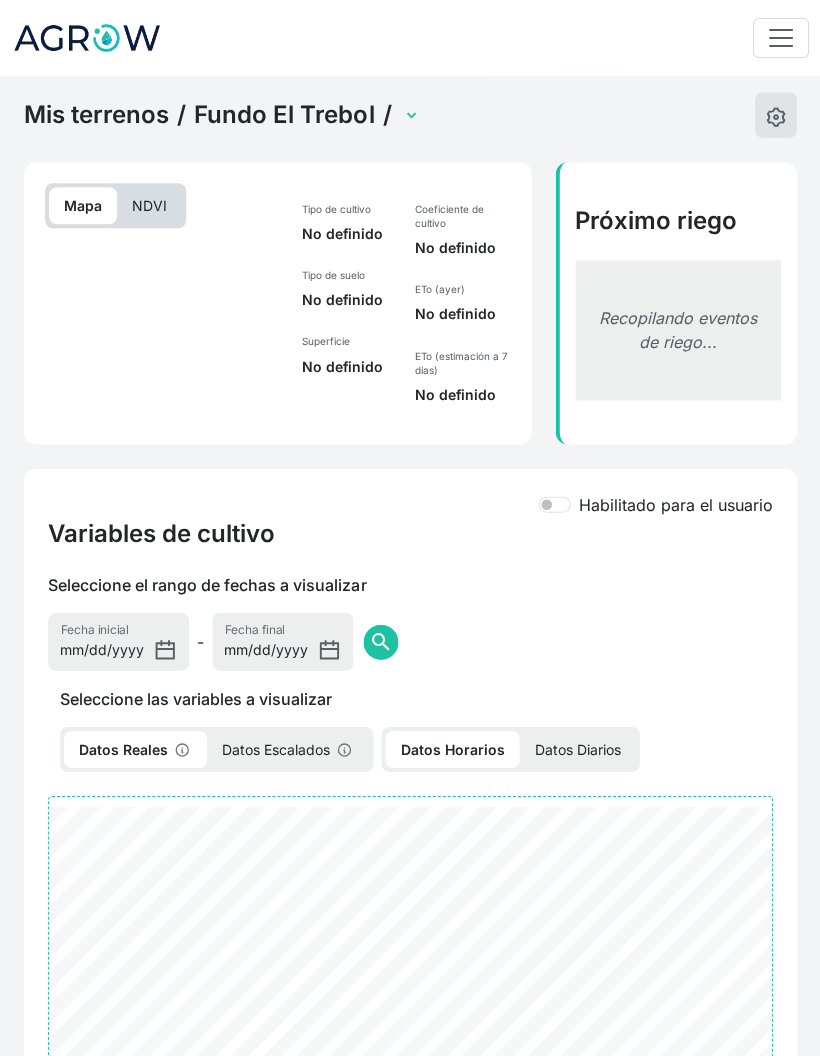 select on "1839" 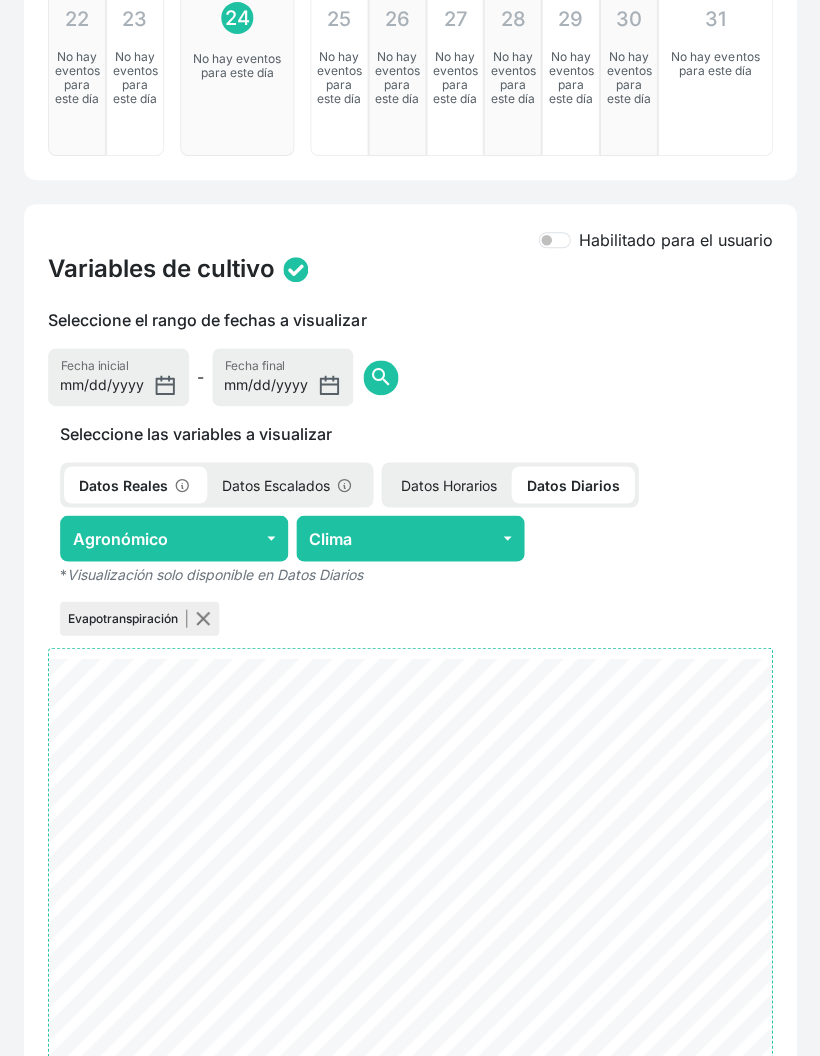 scroll, scrollTop: 630, scrollLeft: 0, axis: vertical 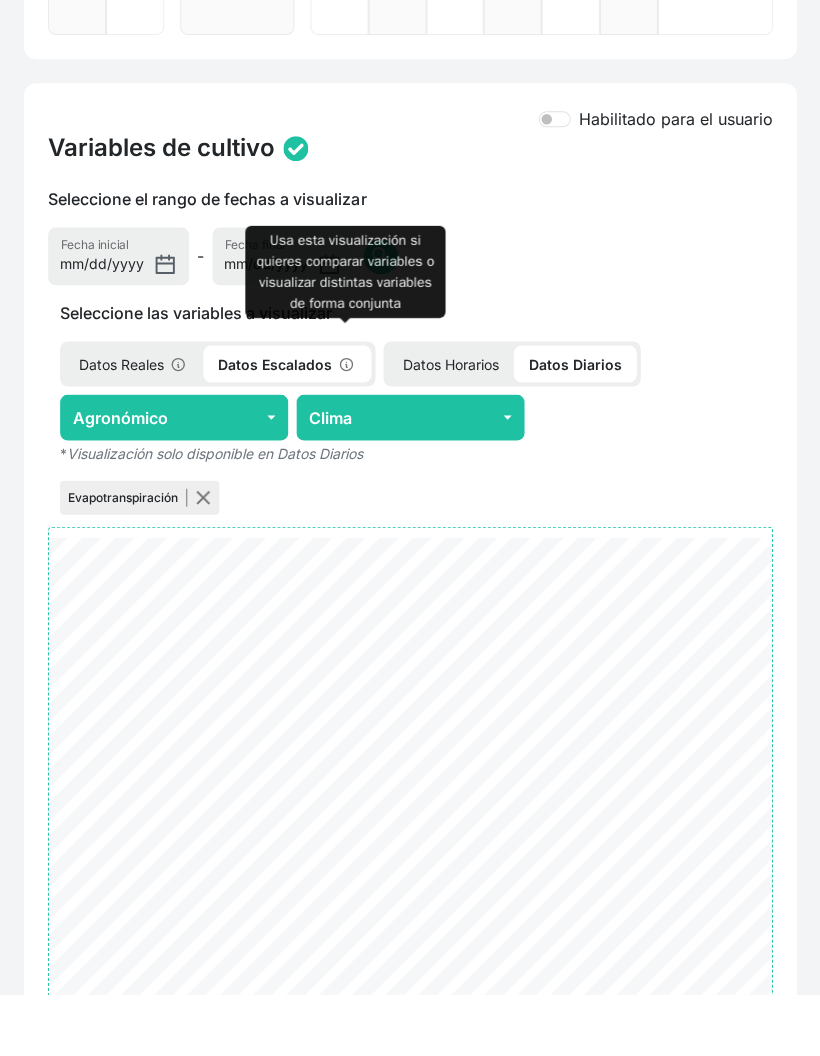 click 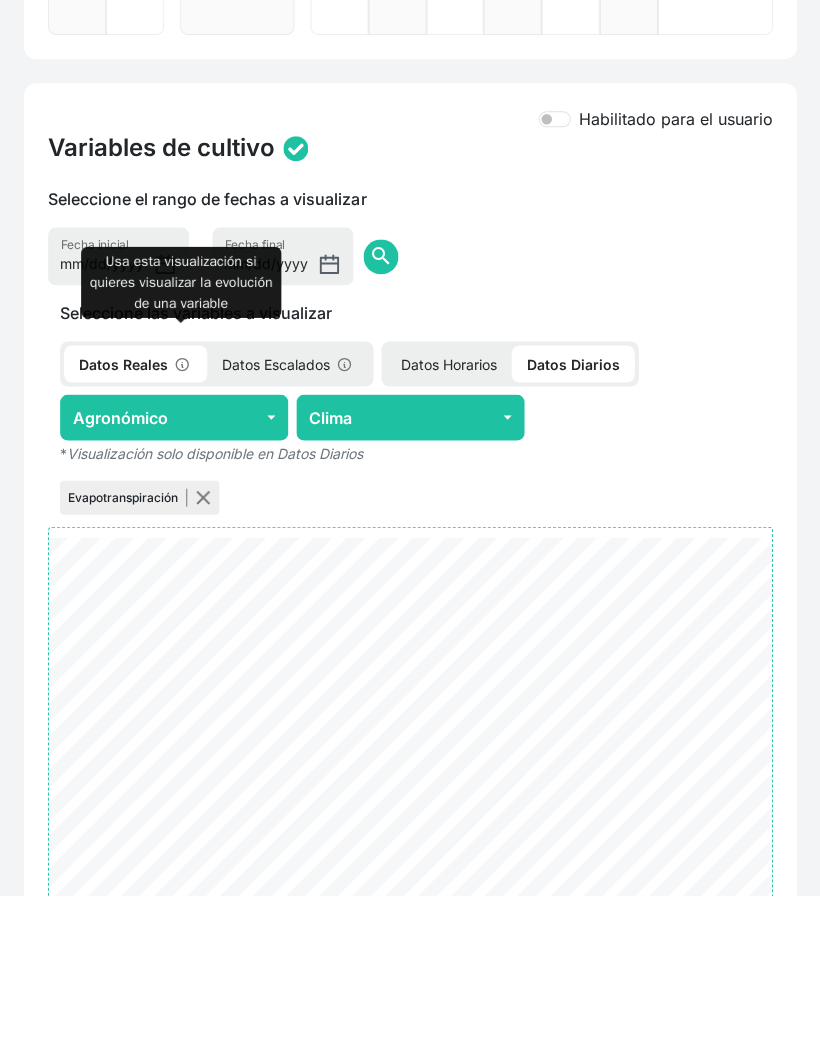 scroll, scrollTop: 688, scrollLeft: 0, axis: vertical 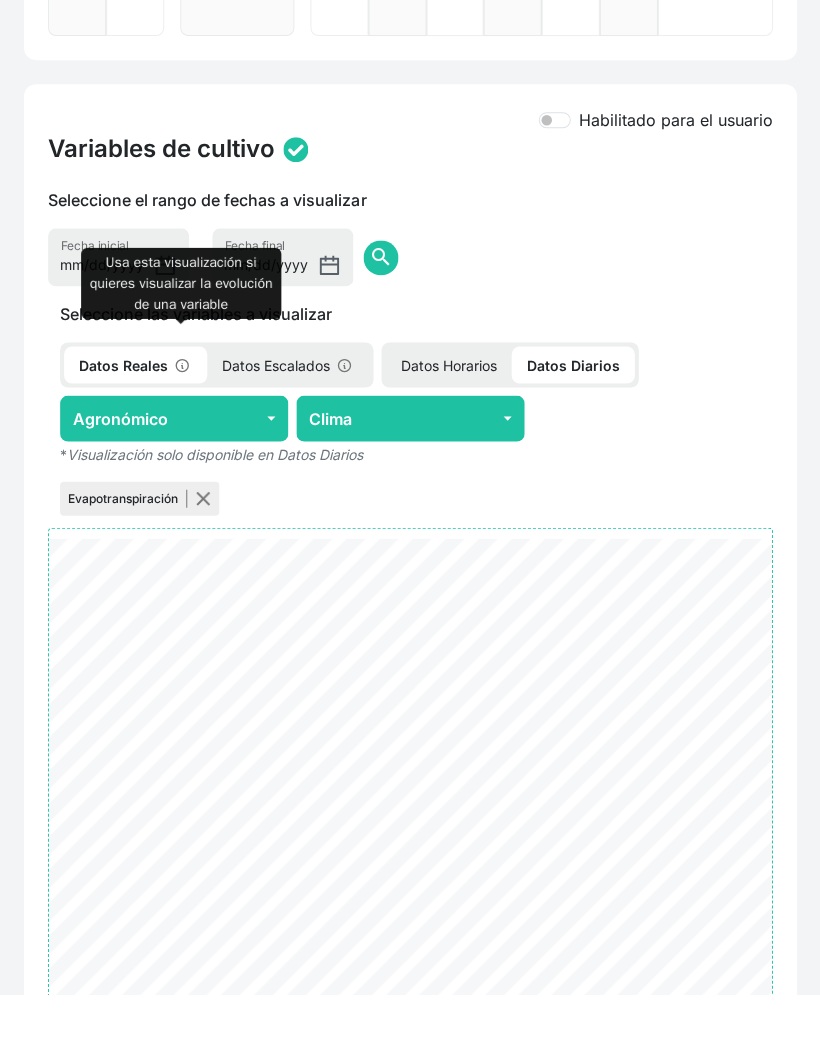 click on "Datos Escalados" 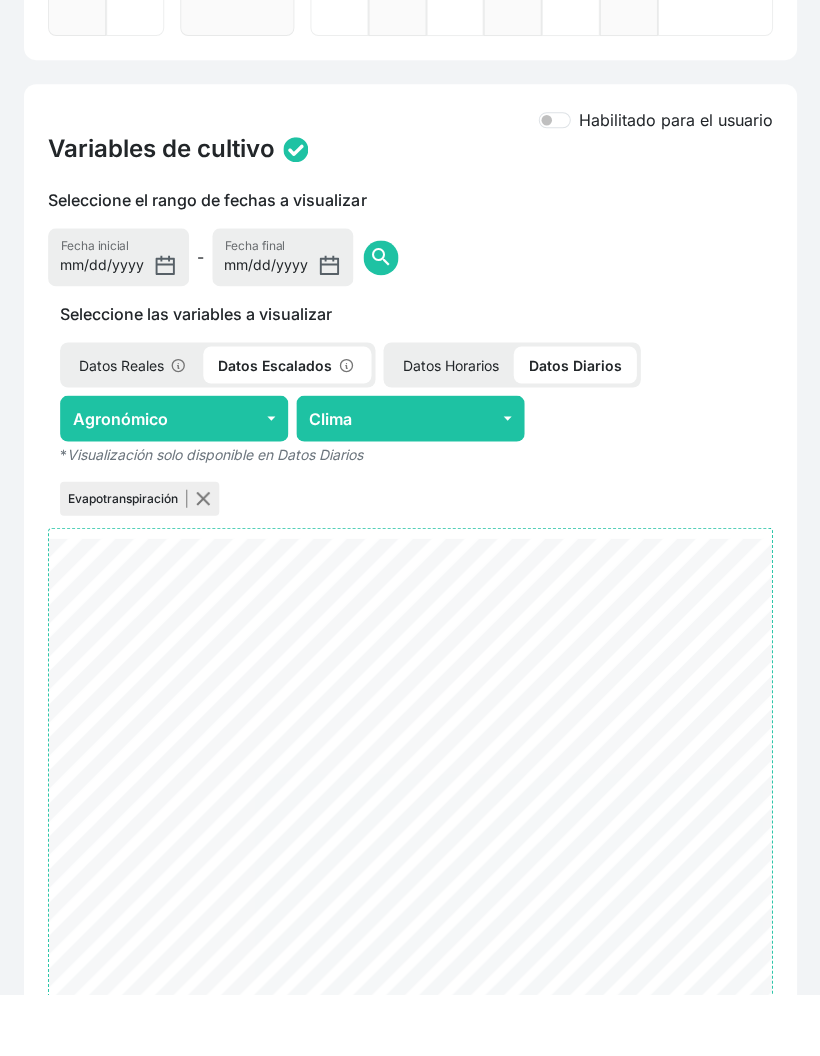 scroll, scrollTop: 589, scrollLeft: 0, axis: vertical 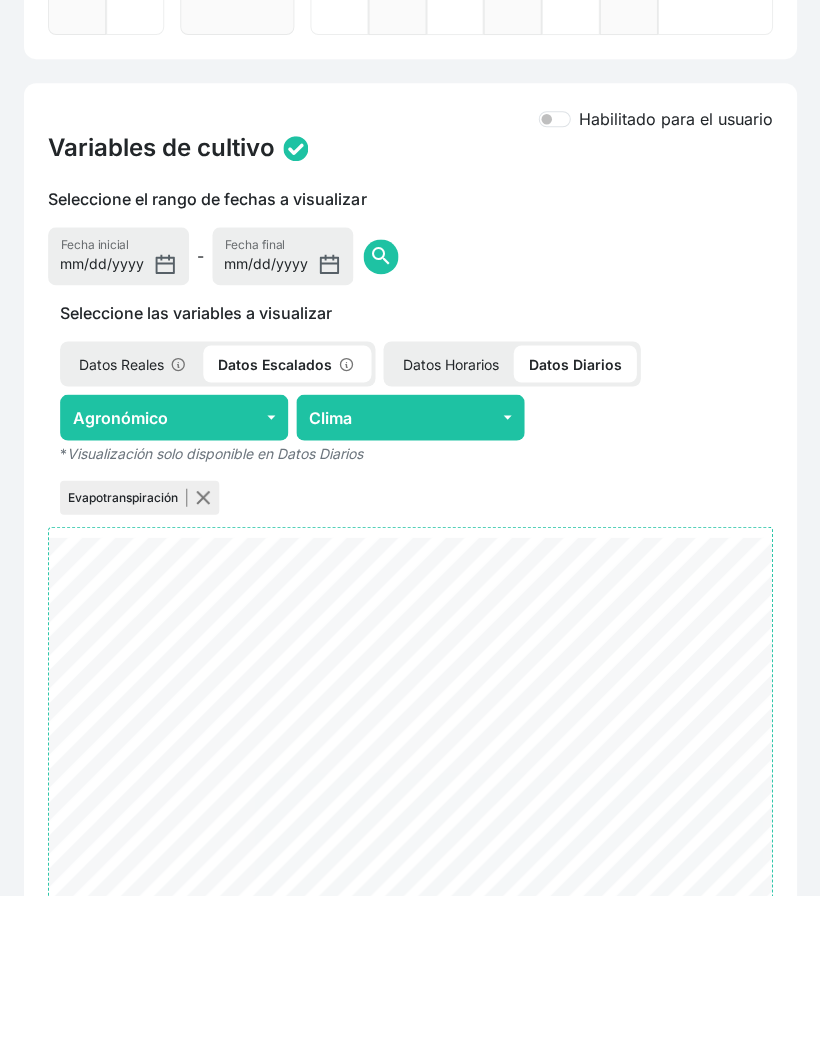 click on "Agronómico" 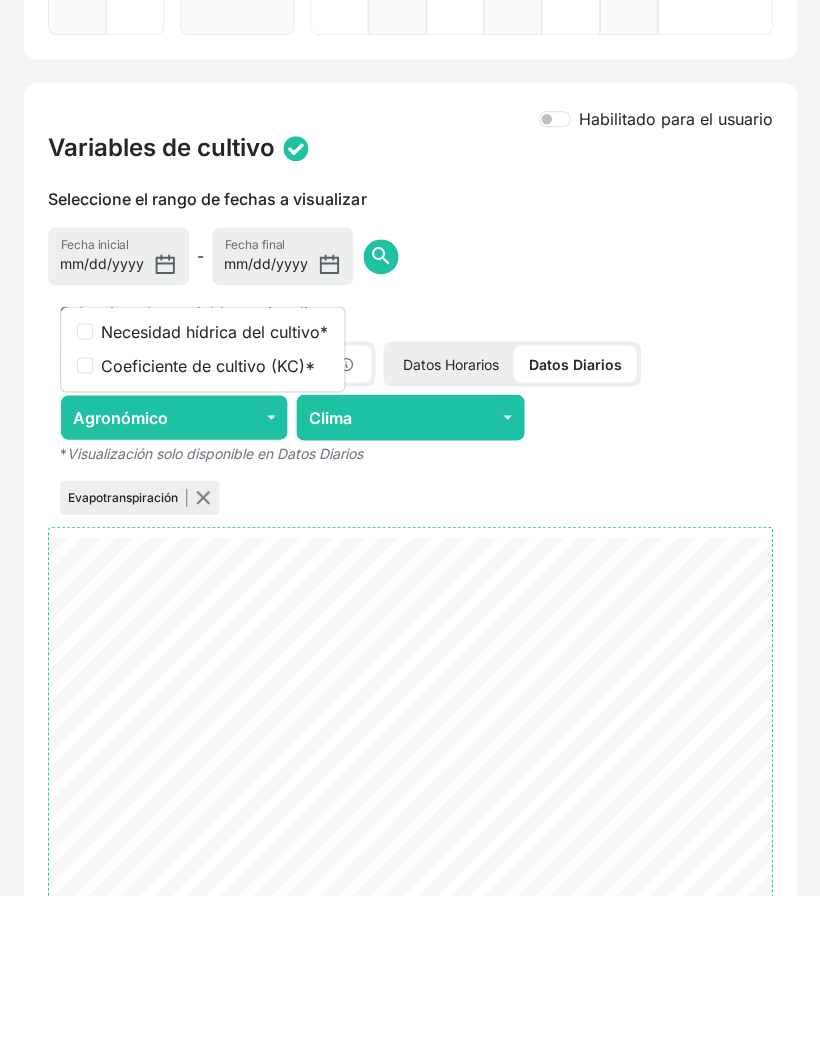 click on "Agronómico" 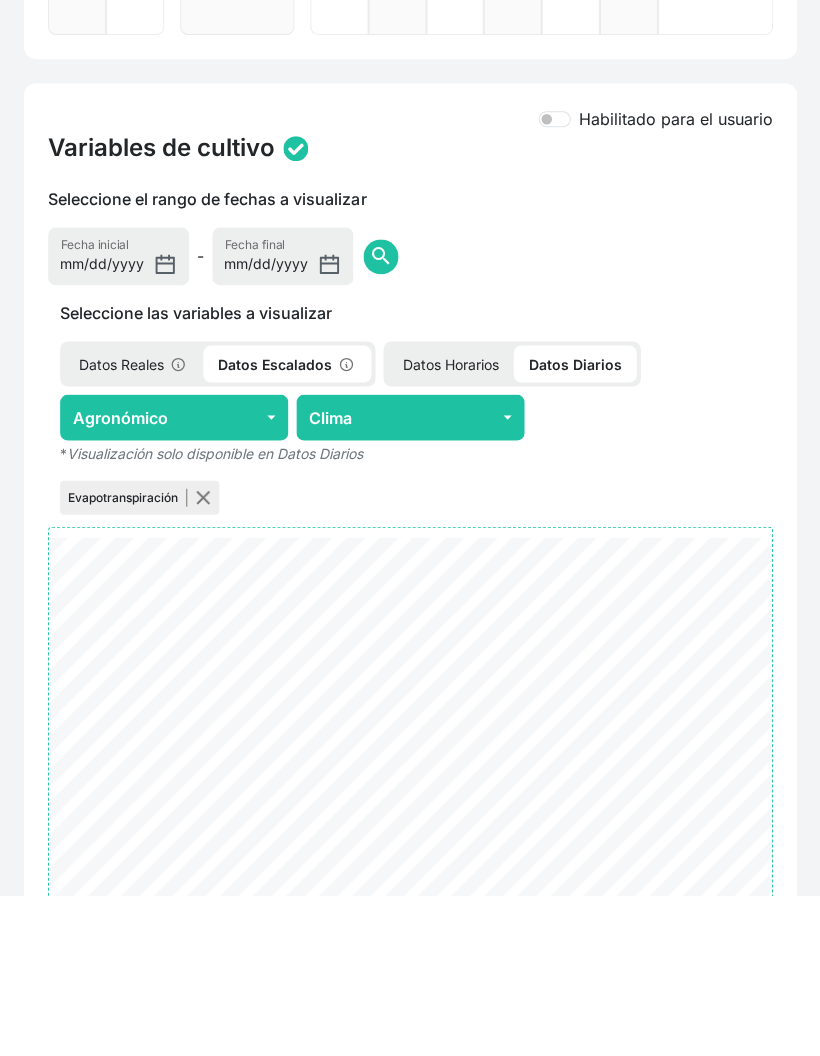 click on "Datos Reales" 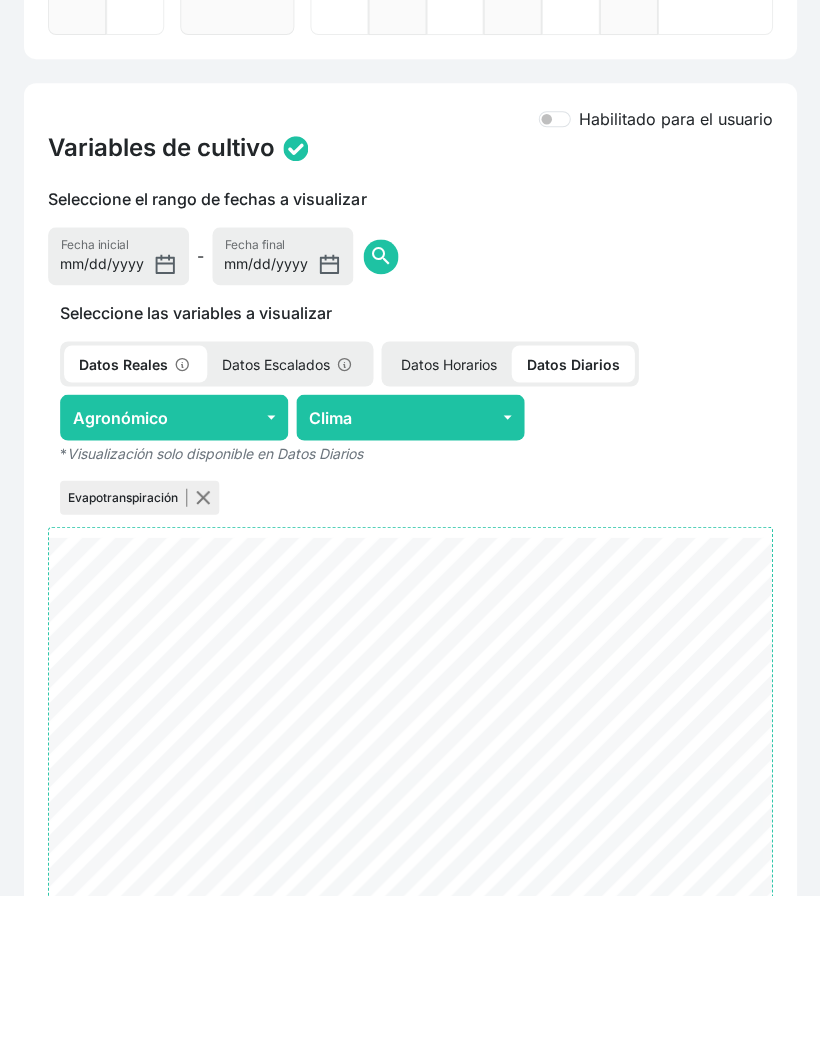 click on "Agronómico" 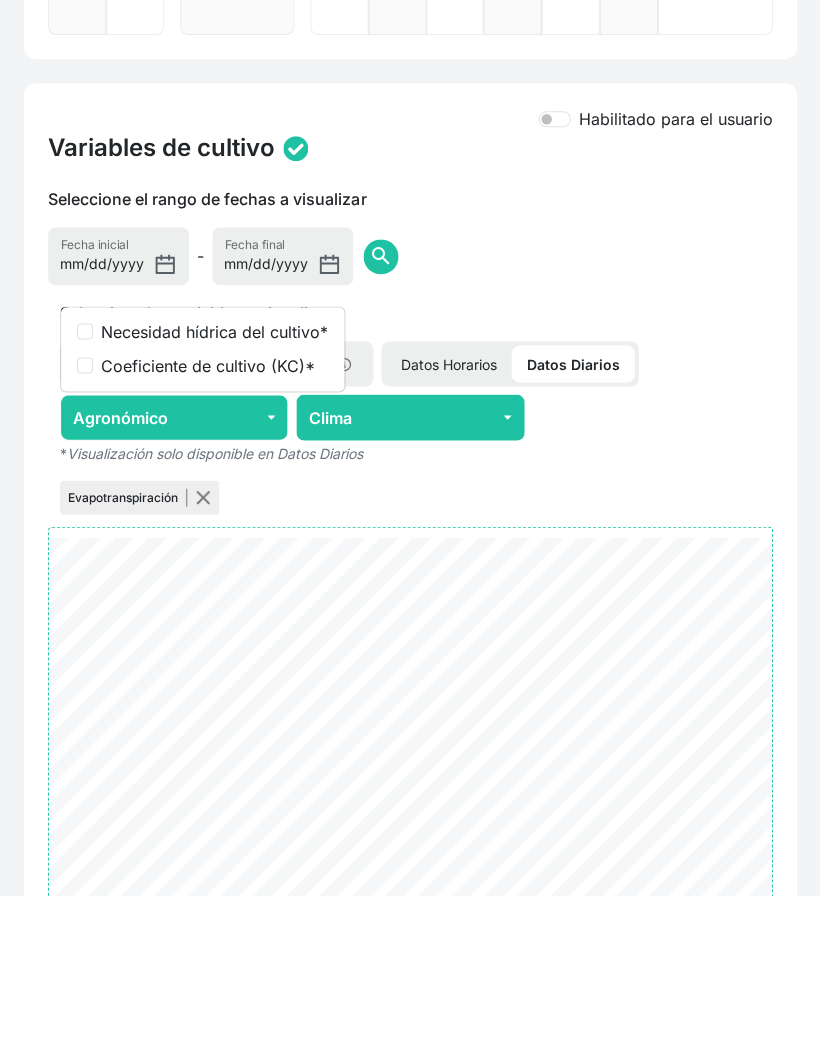 click on "Evapotranspiración" 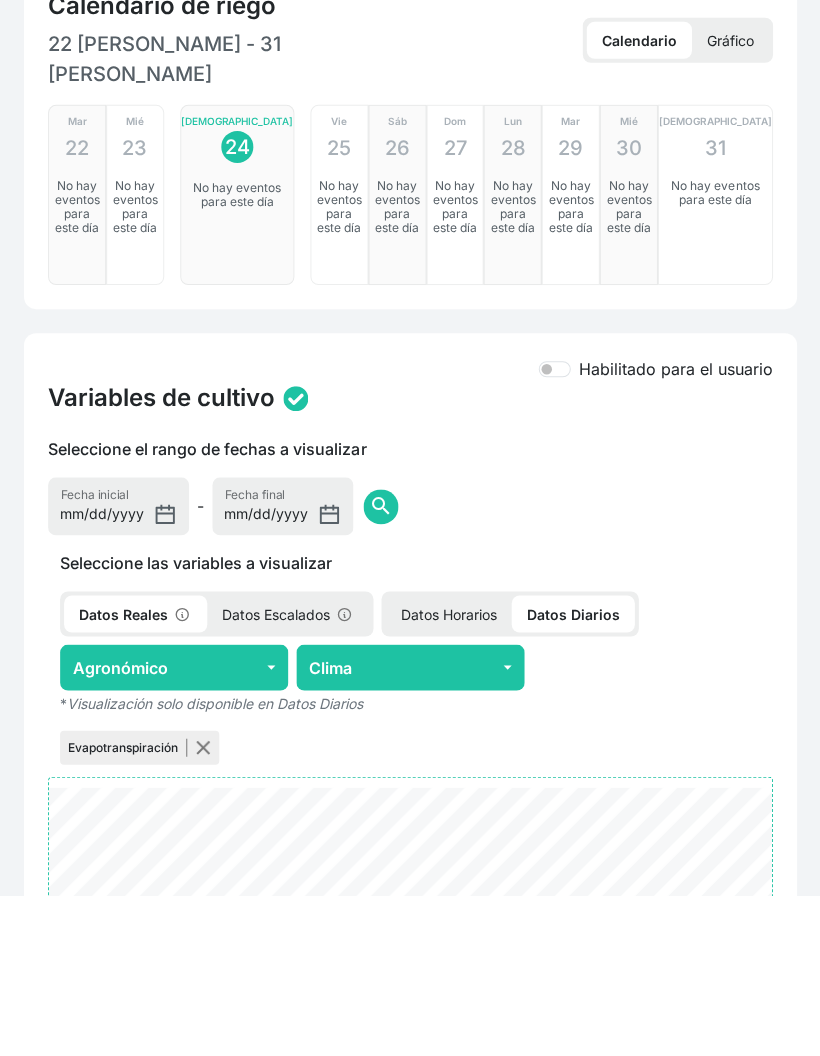 scroll, scrollTop: 347, scrollLeft: 0, axis: vertical 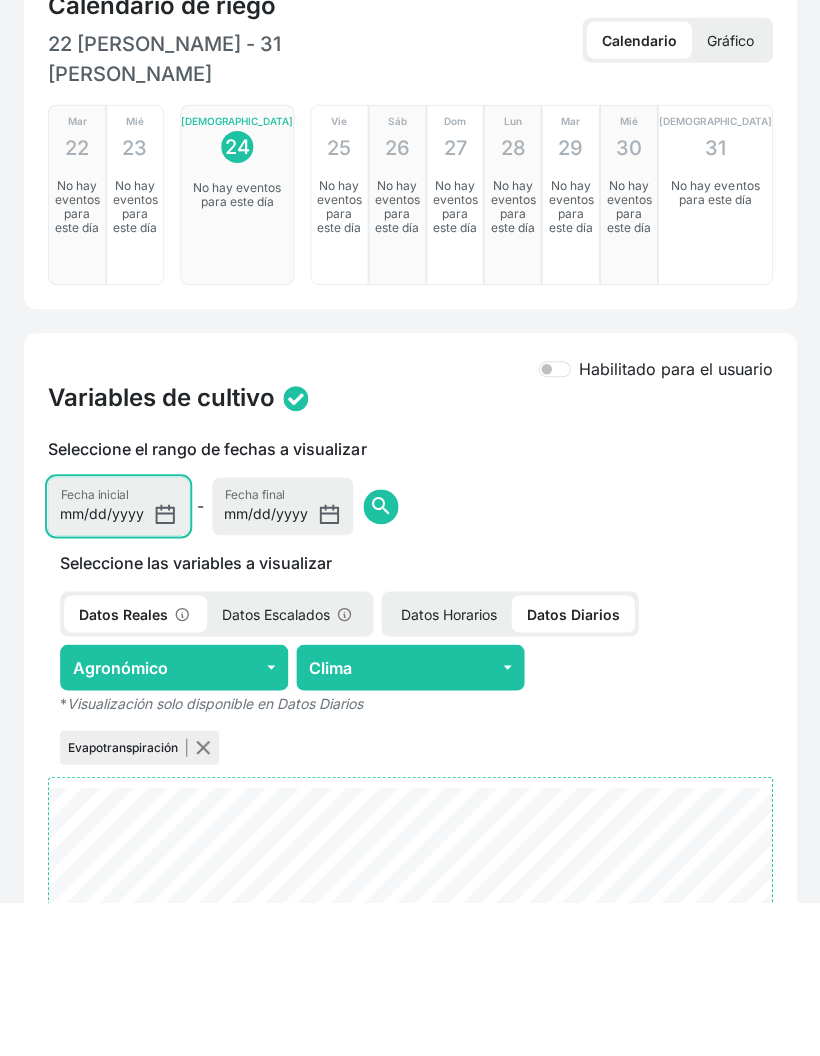 click on "[DATE]" at bounding box center [118, 660] 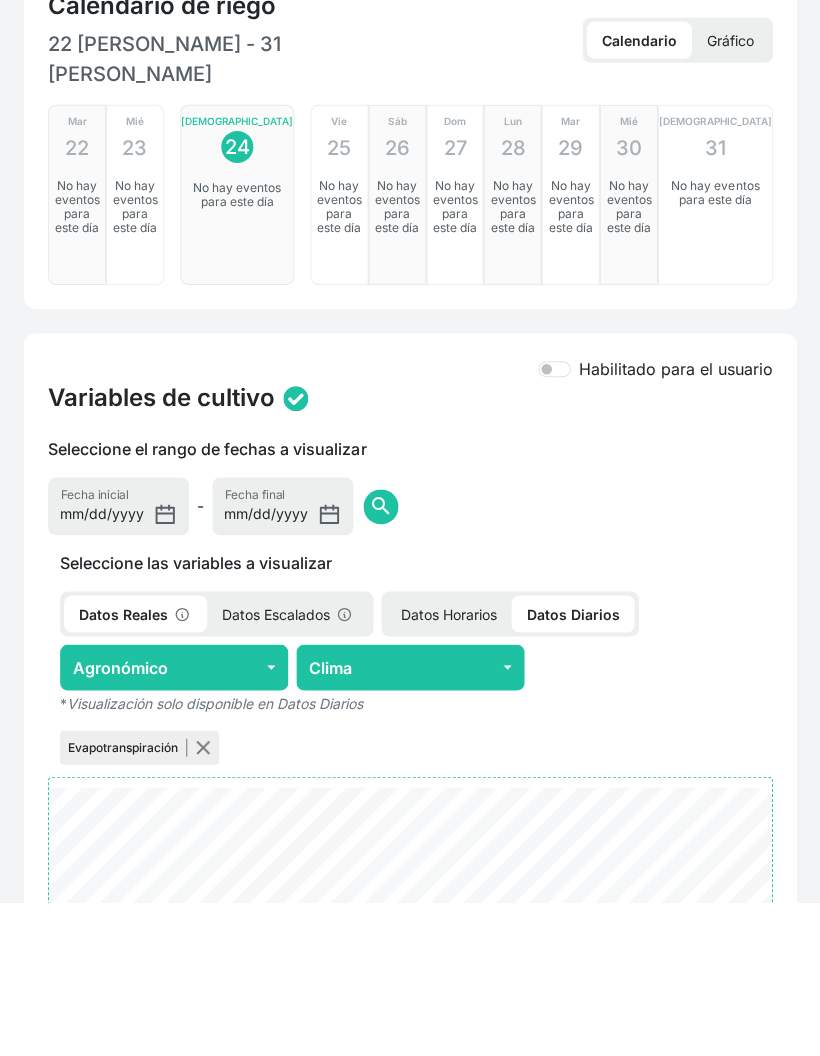 click on "search" 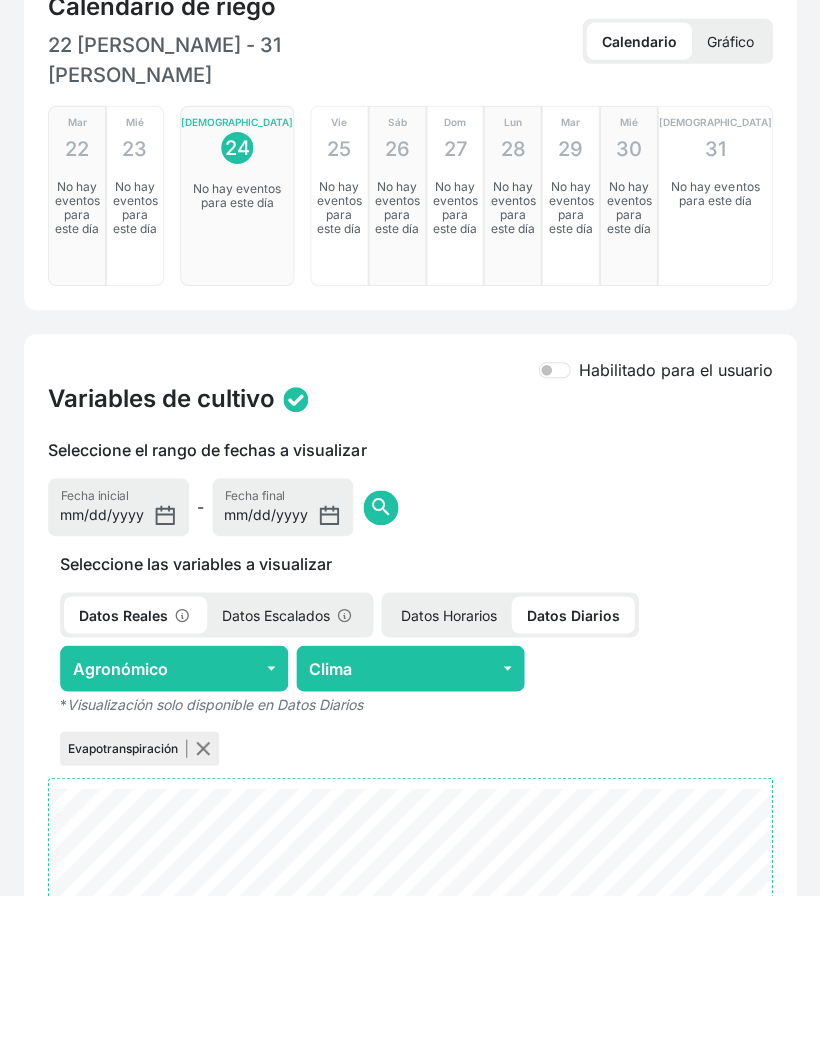 scroll, scrollTop: 347, scrollLeft: 0, axis: vertical 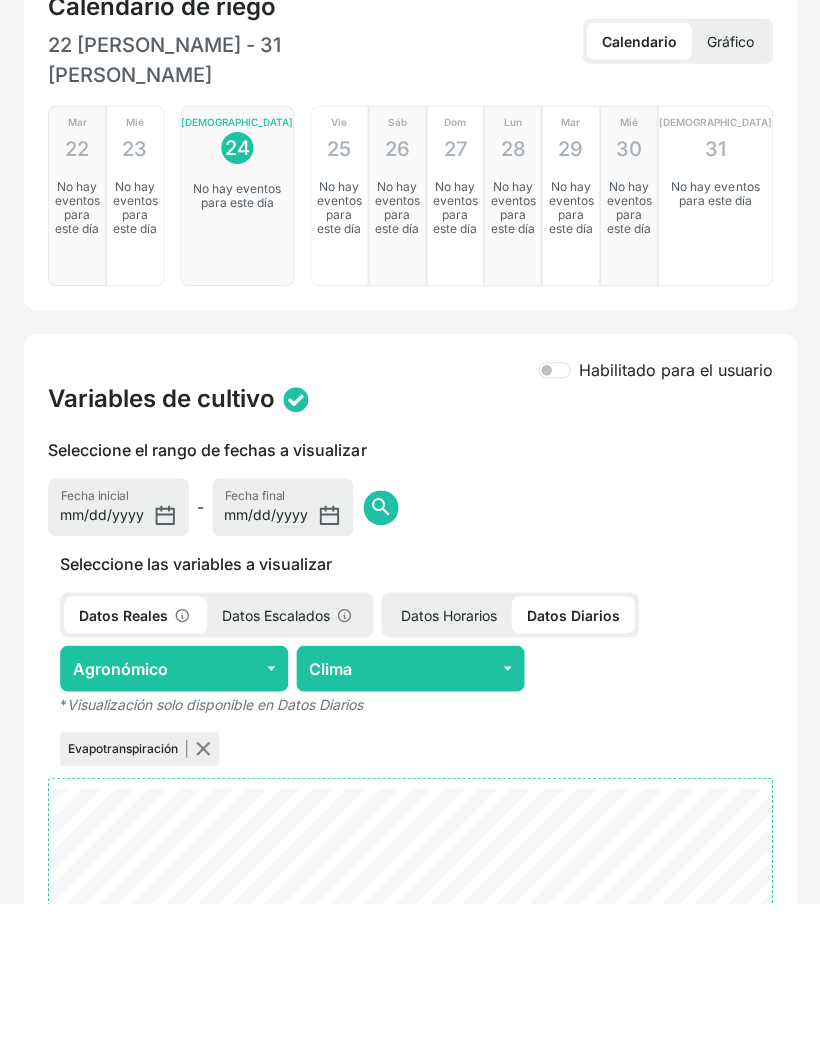 click on "Agronómico" 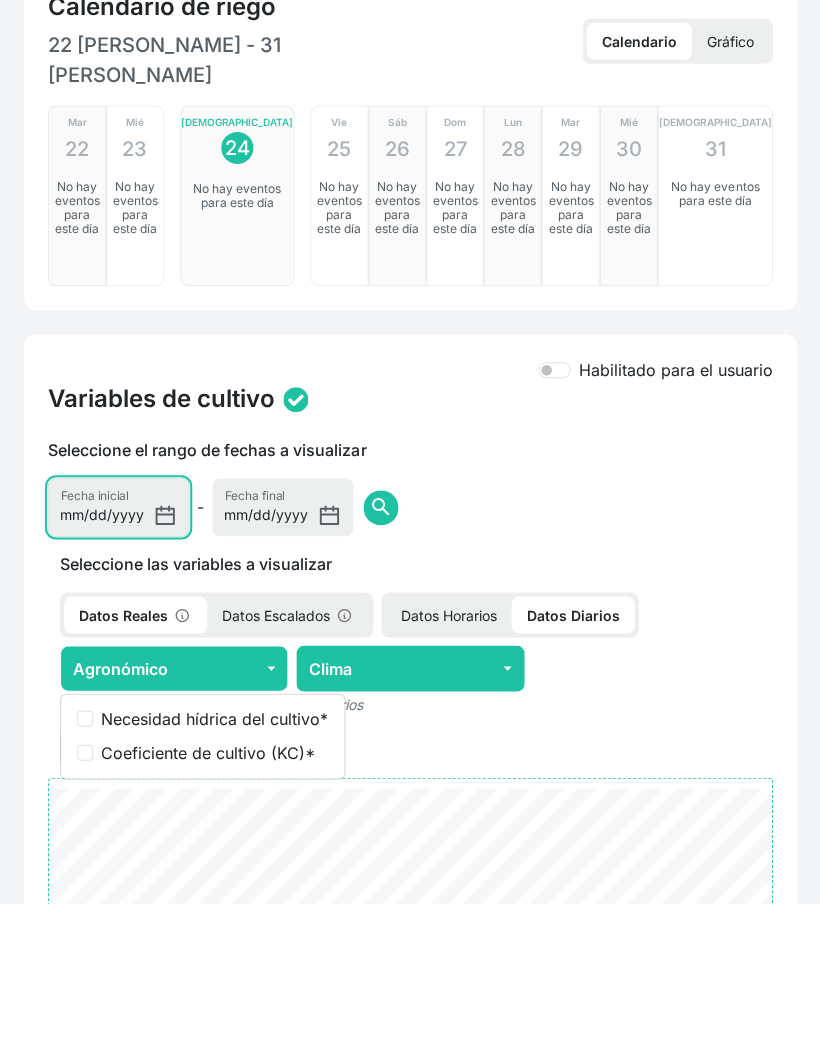 click on "[DATE]" at bounding box center (118, 660) 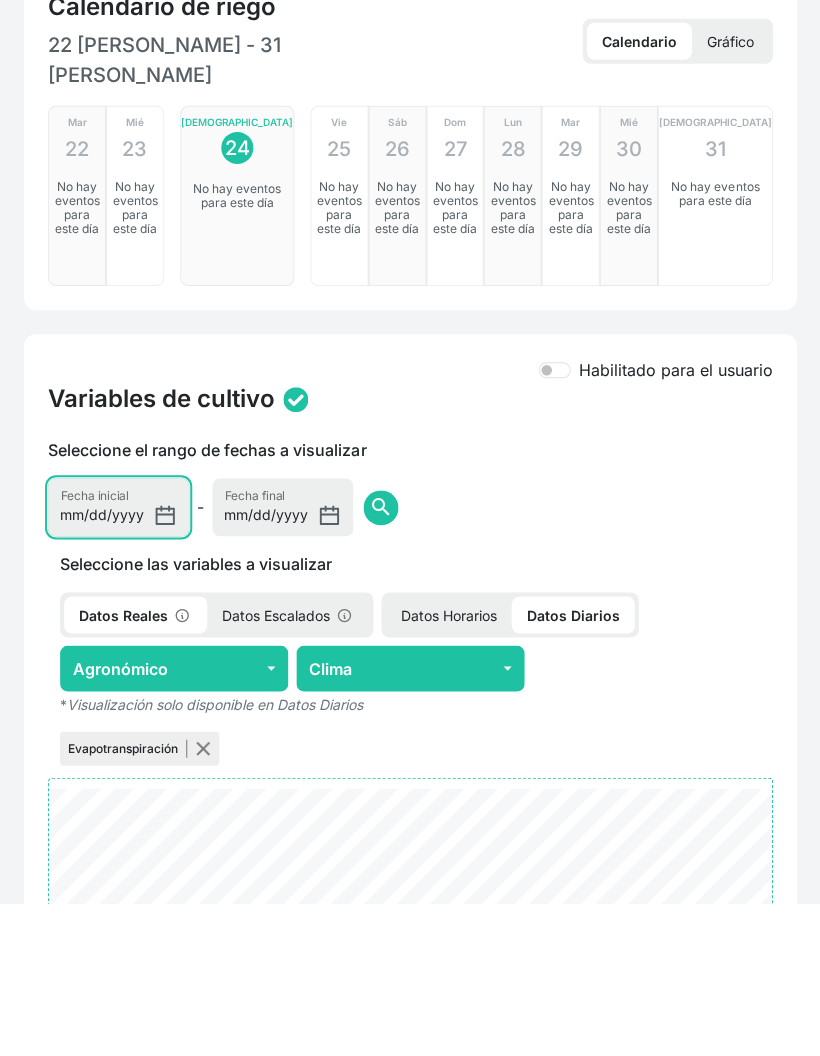 type on "[DATE]" 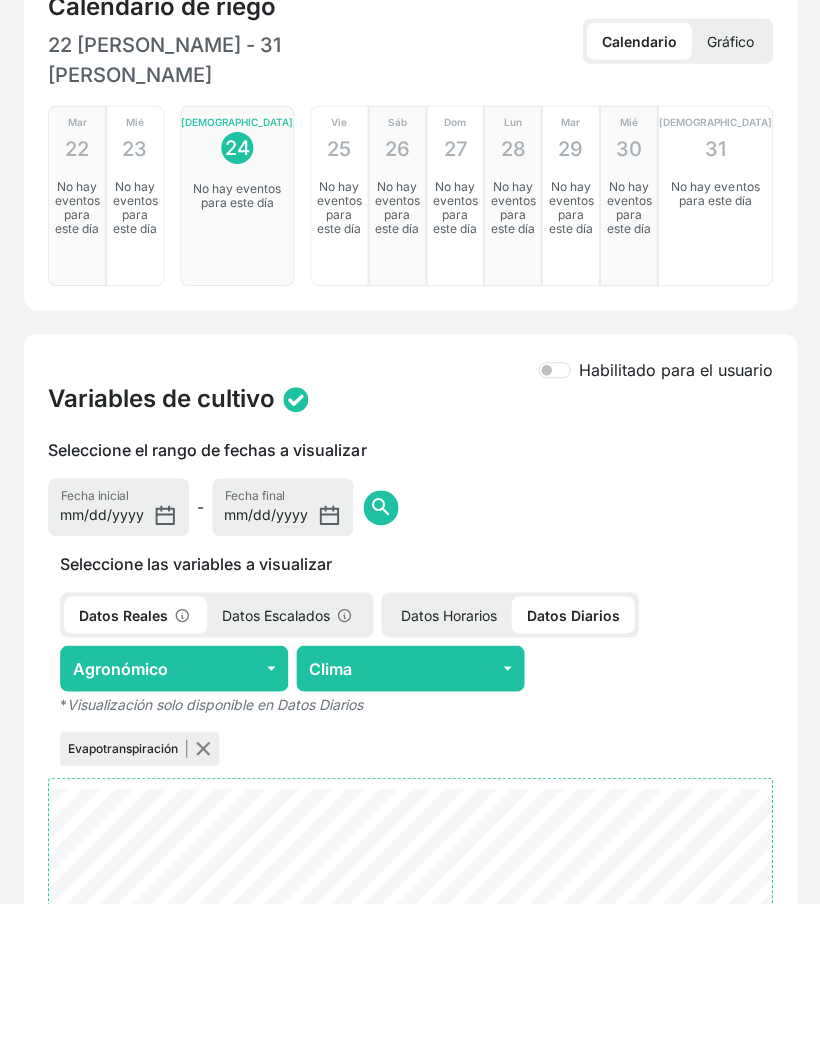 click on "search" 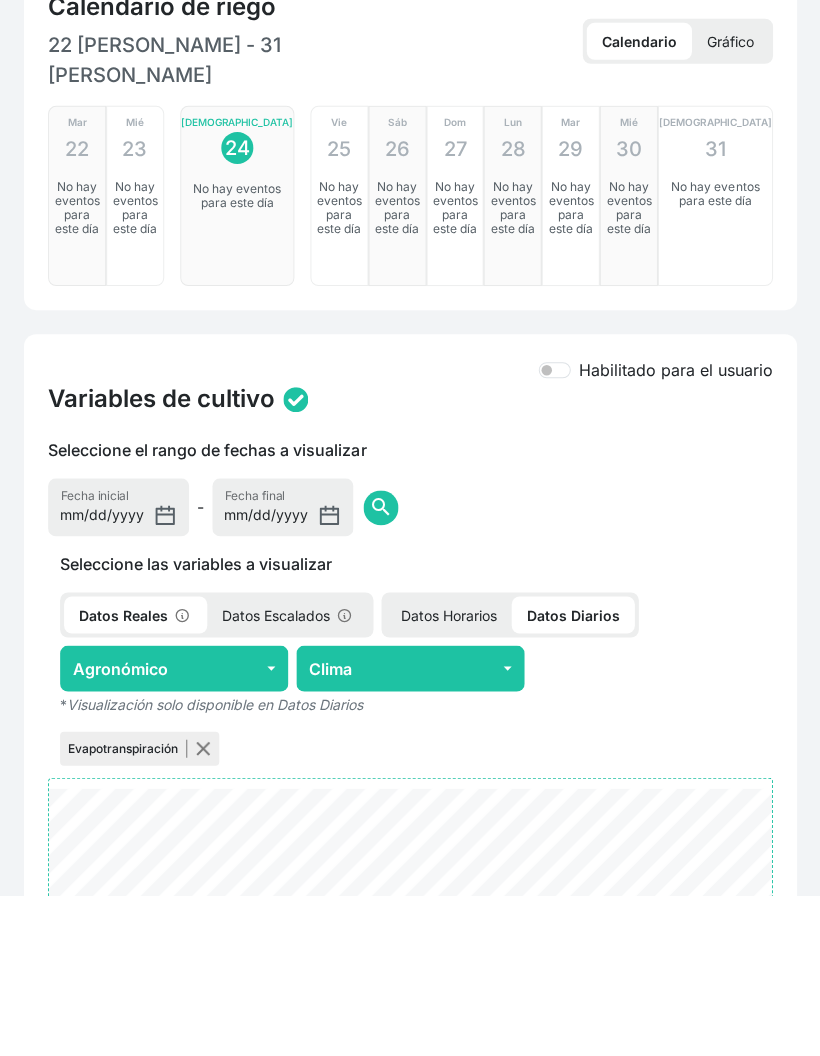 click on "Agronómico" 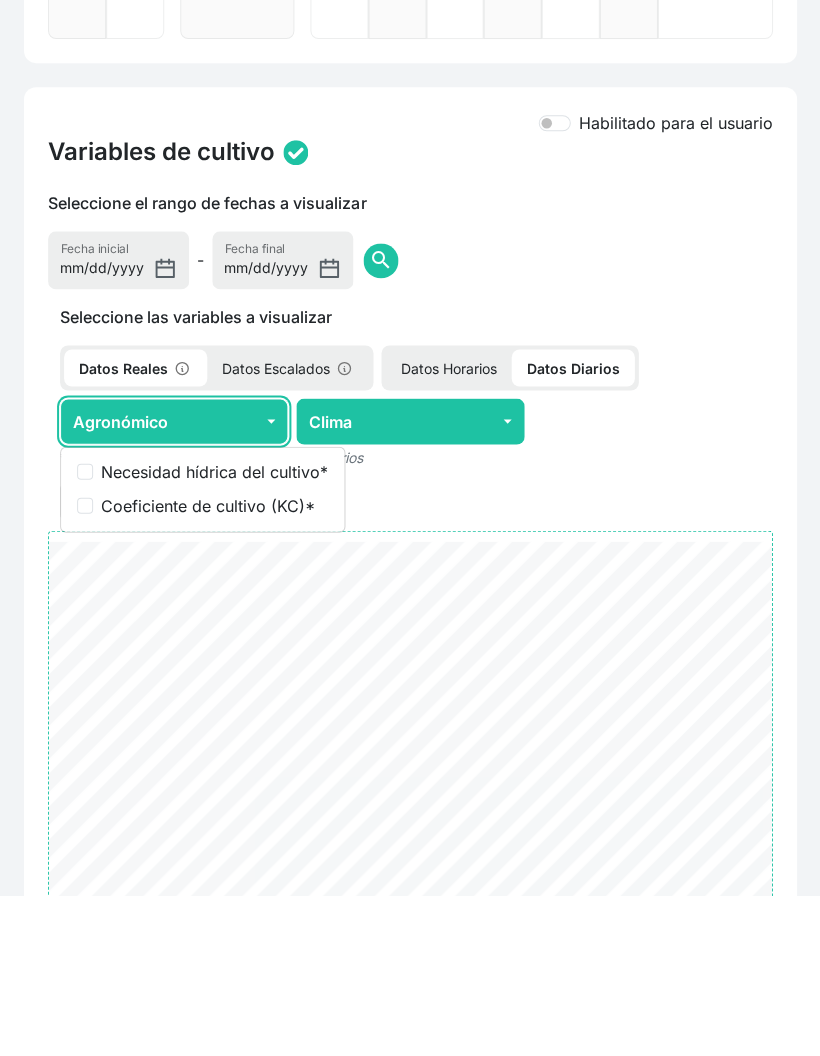 scroll, scrollTop: 595, scrollLeft: 0, axis: vertical 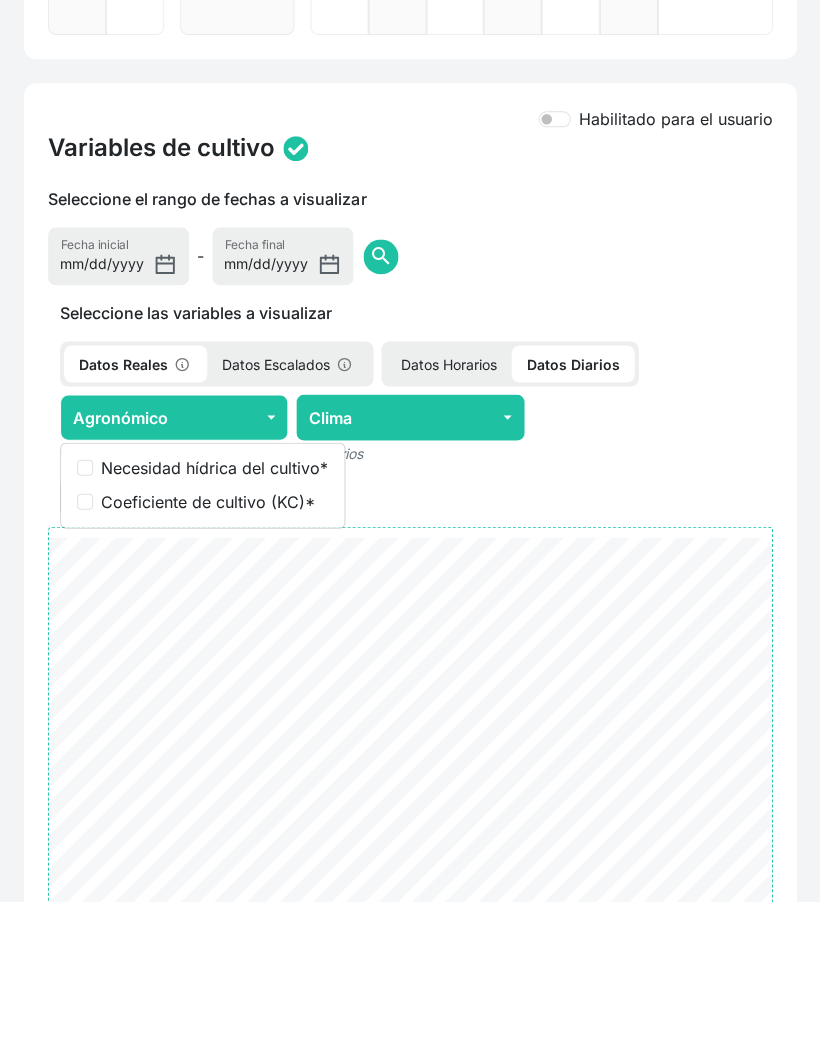 click on "Seleccione las variables a visualizar" 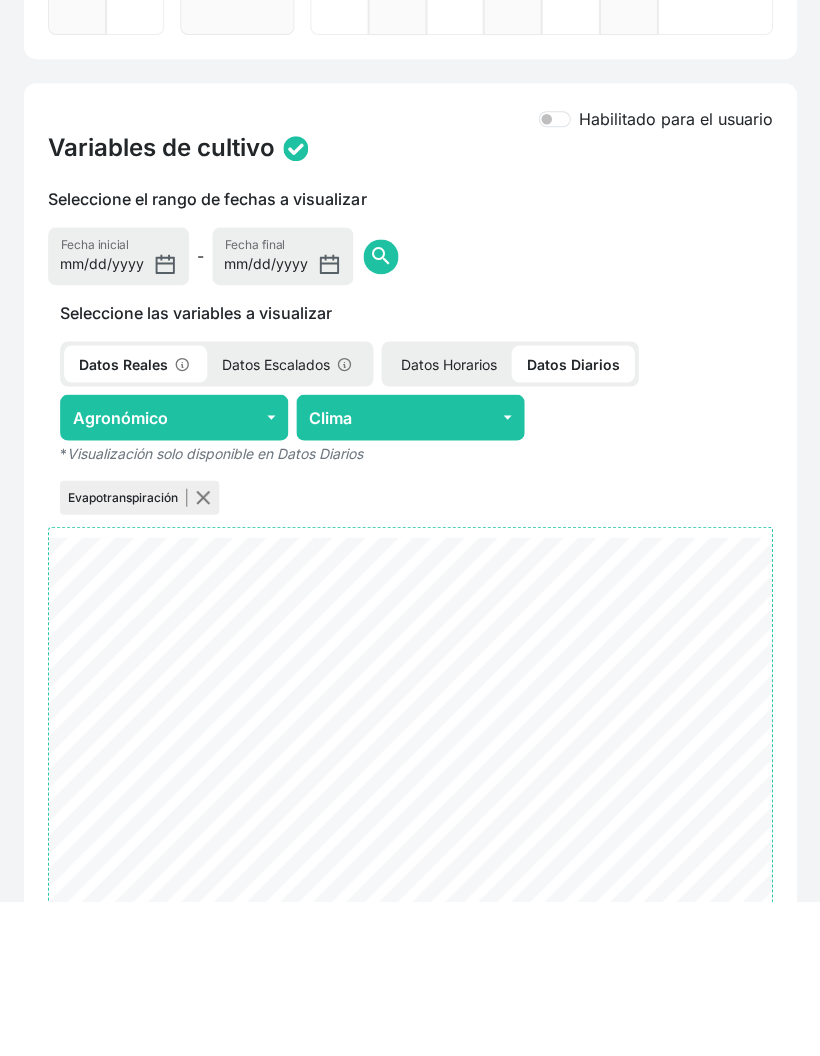 click 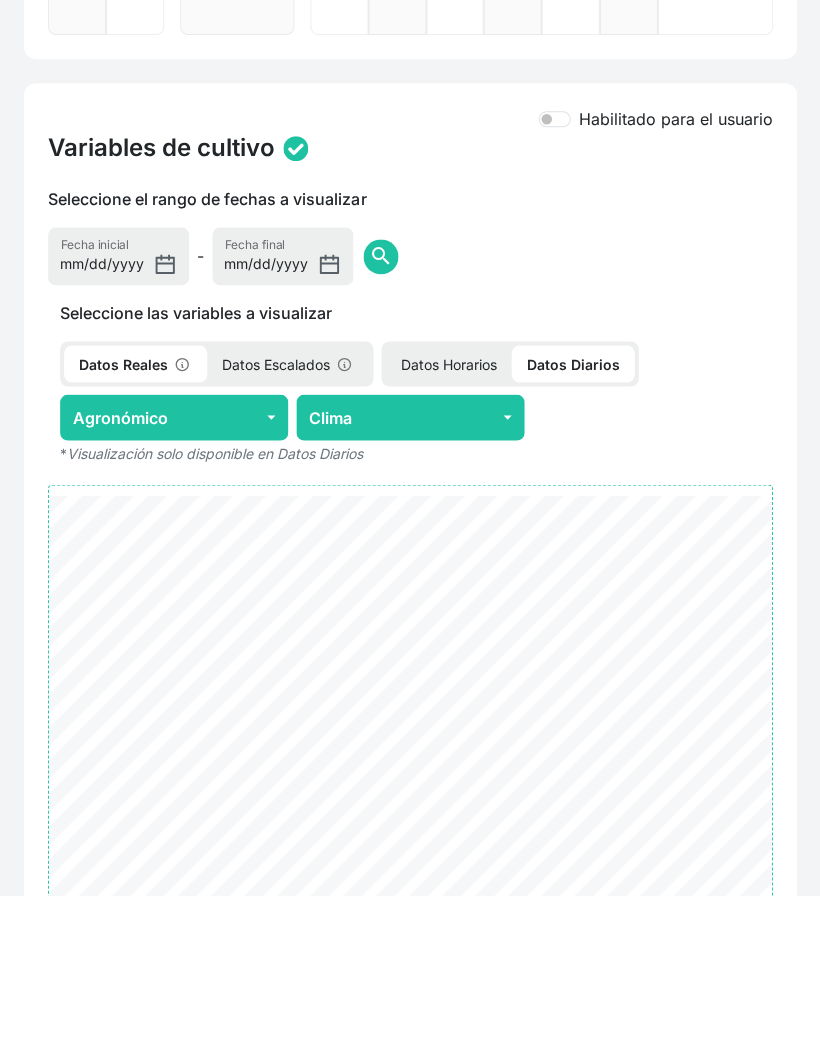 scroll, scrollTop: 595, scrollLeft: 0, axis: vertical 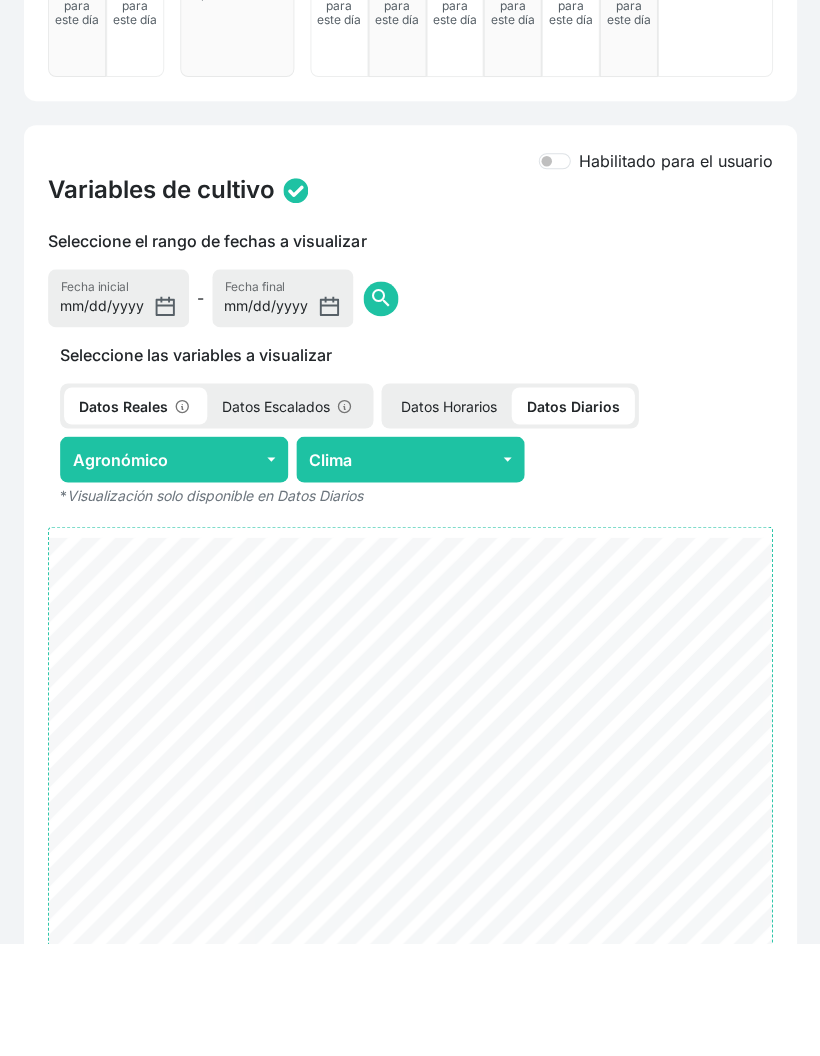 click on "Agronómico" 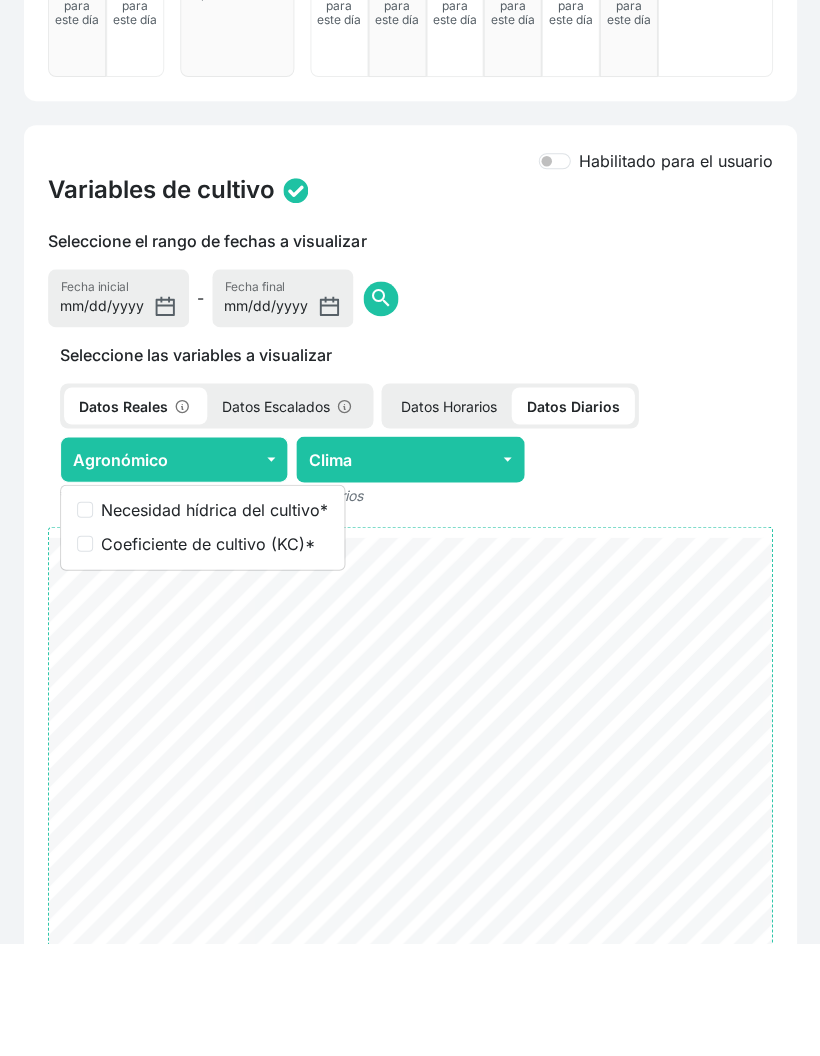 click on "Agronómico" 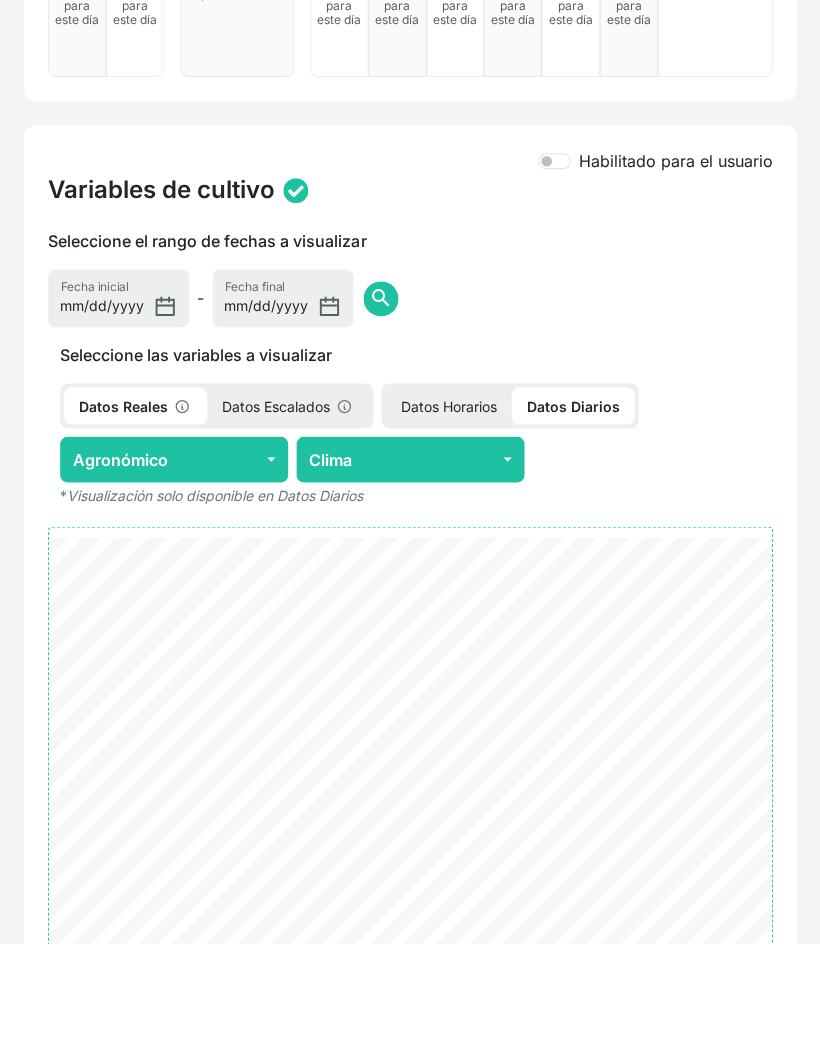 click on "Clima" 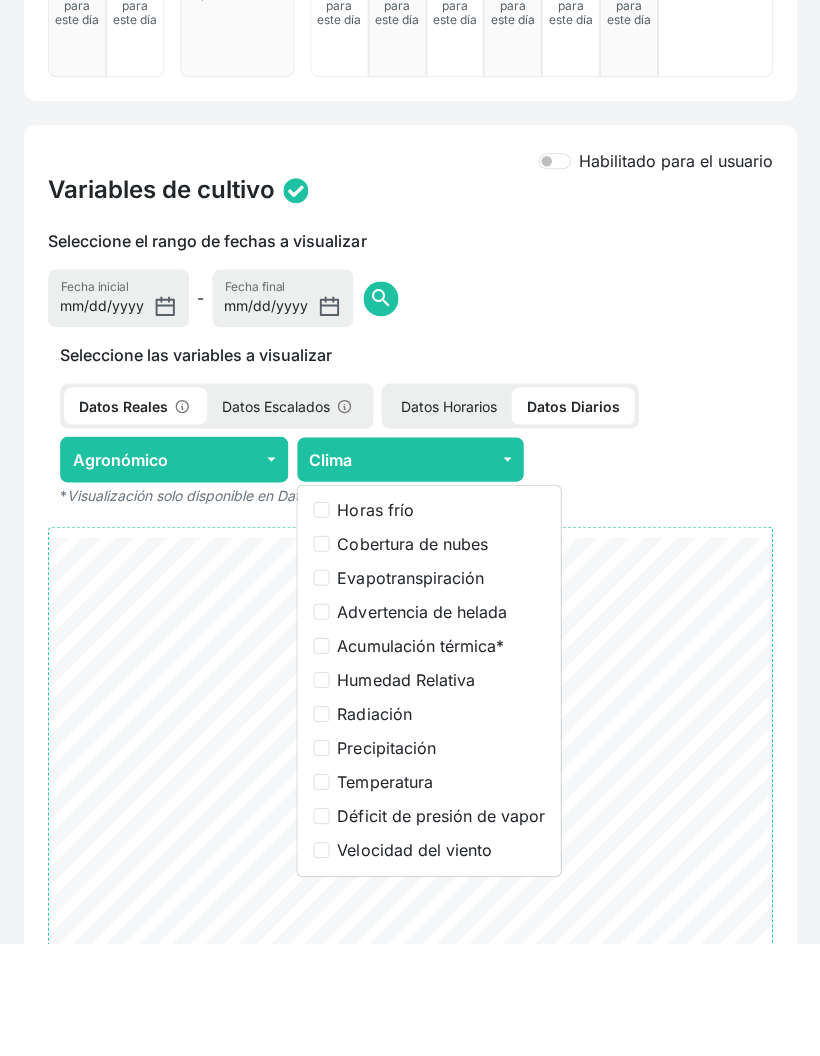 click on "Evapotranspiración" 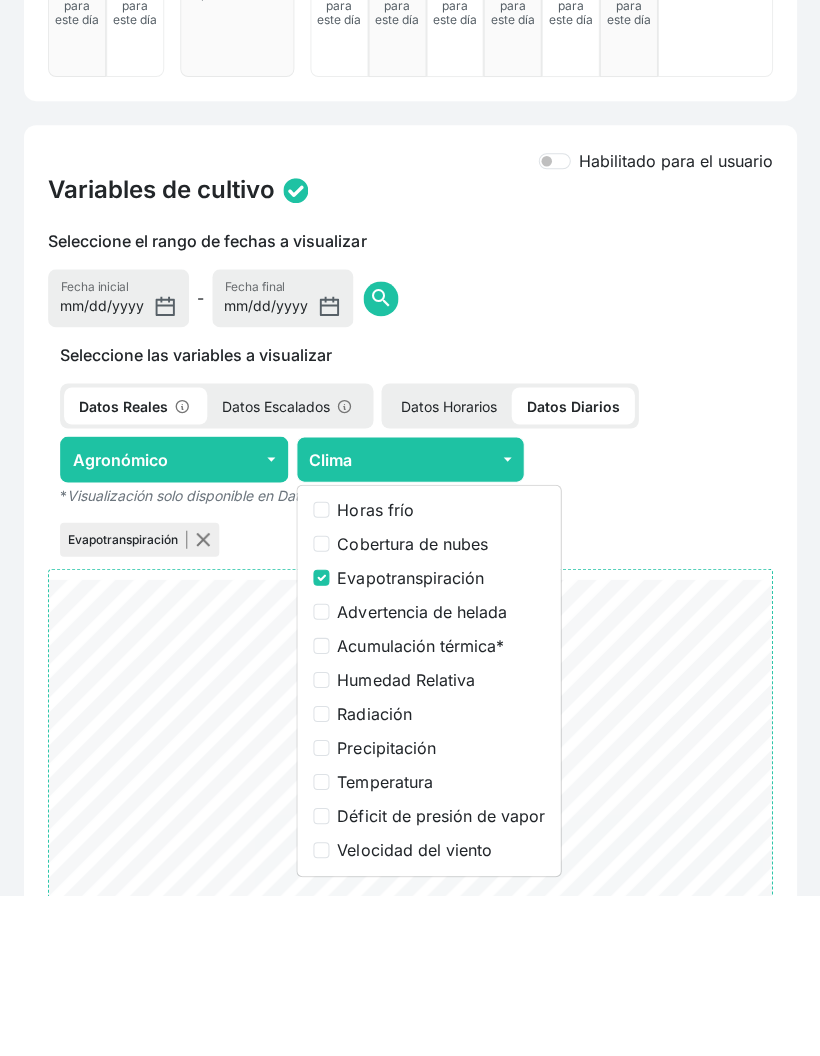 scroll, scrollTop: 595, scrollLeft: 0, axis: vertical 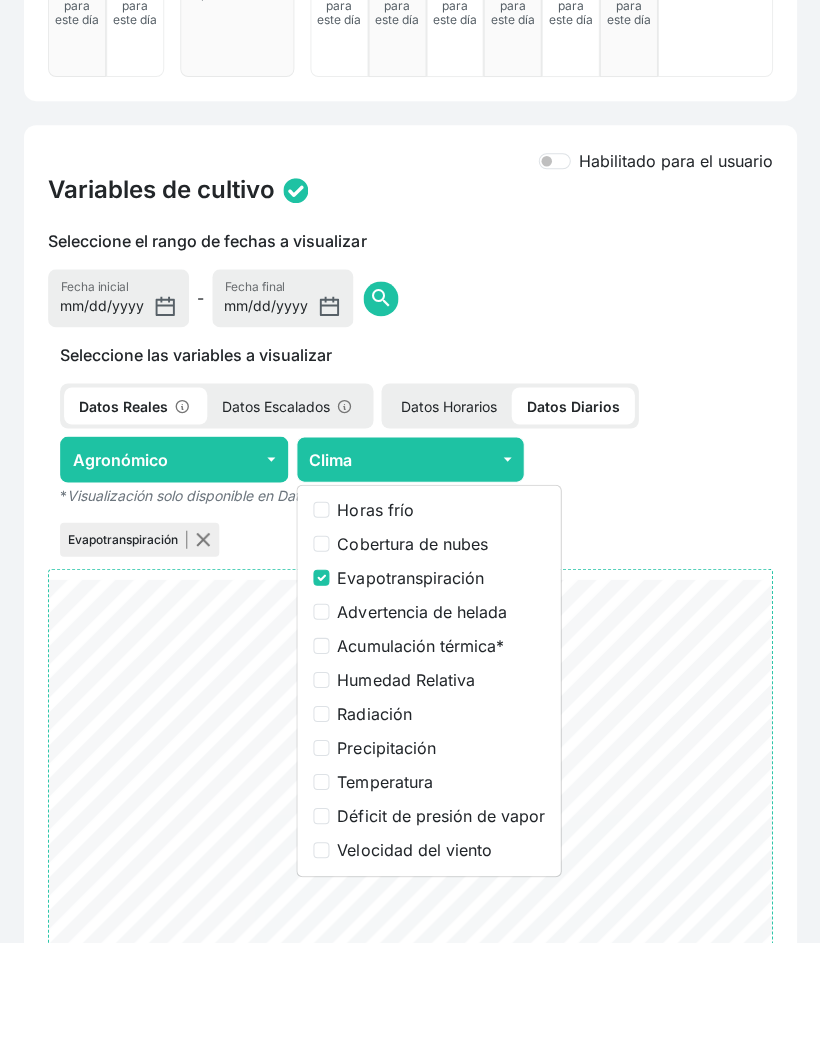 click on "Agronómico" 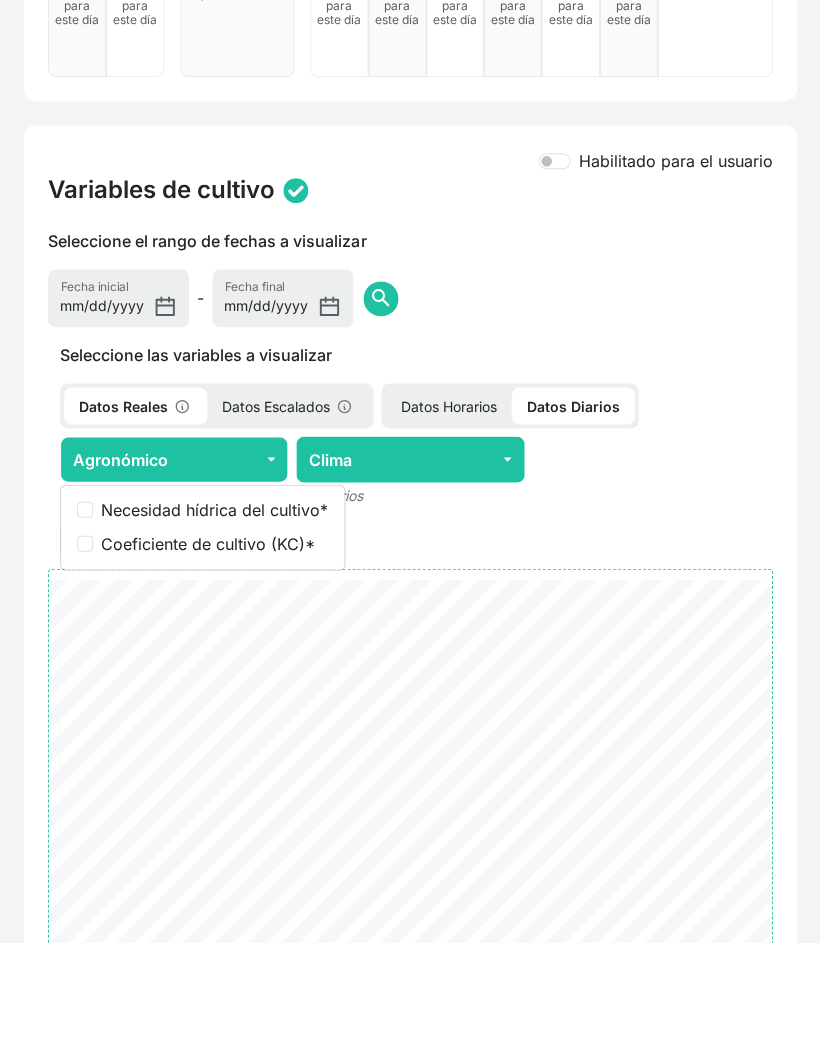 click on "Coeficiente de cultivo (KC) *" 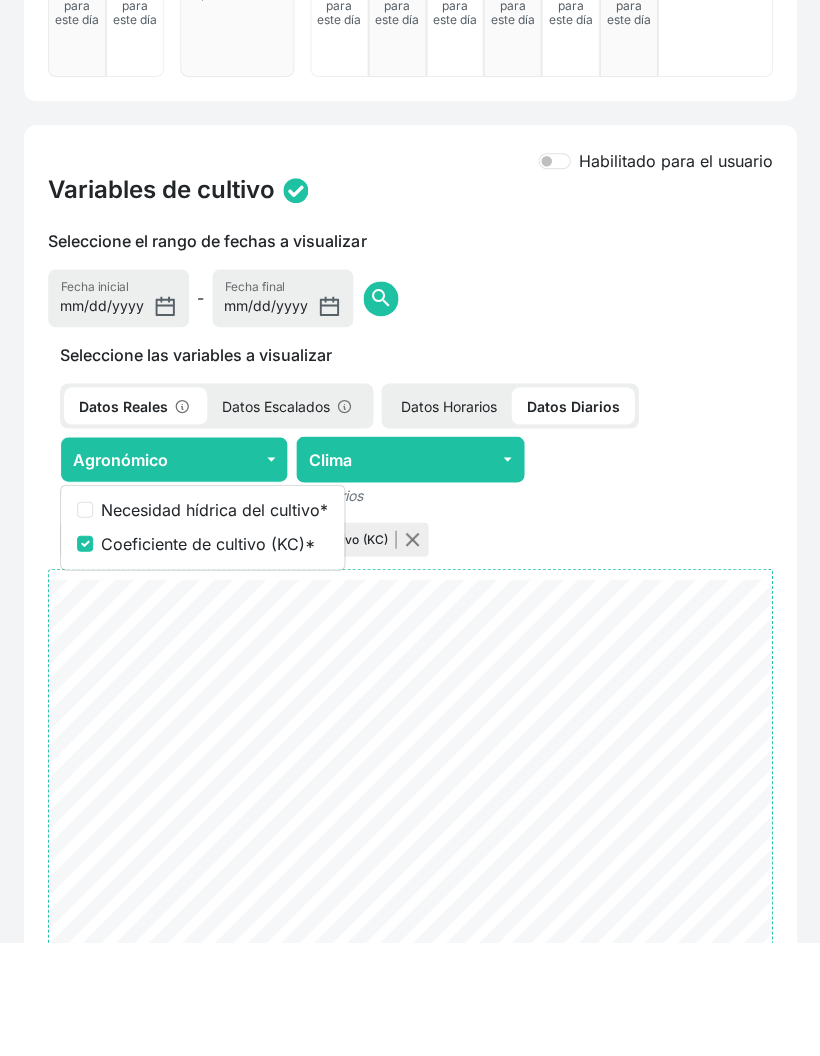scroll, scrollTop: 548, scrollLeft: 0, axis: vertical 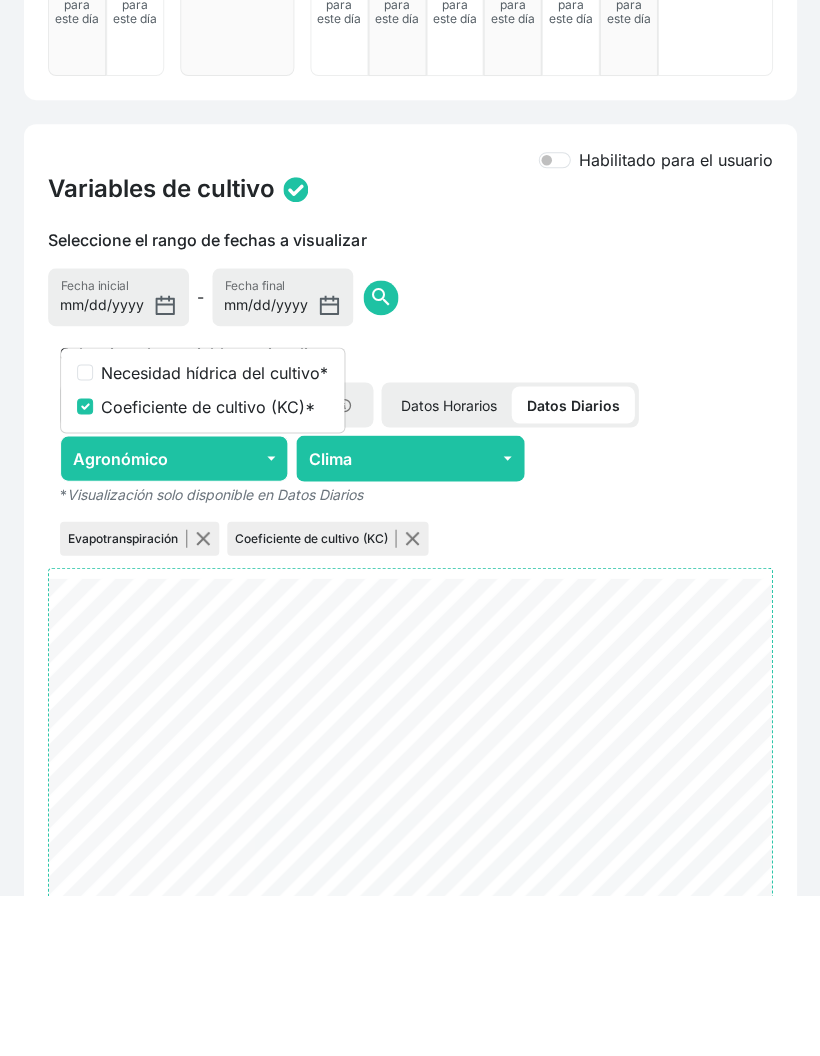 click 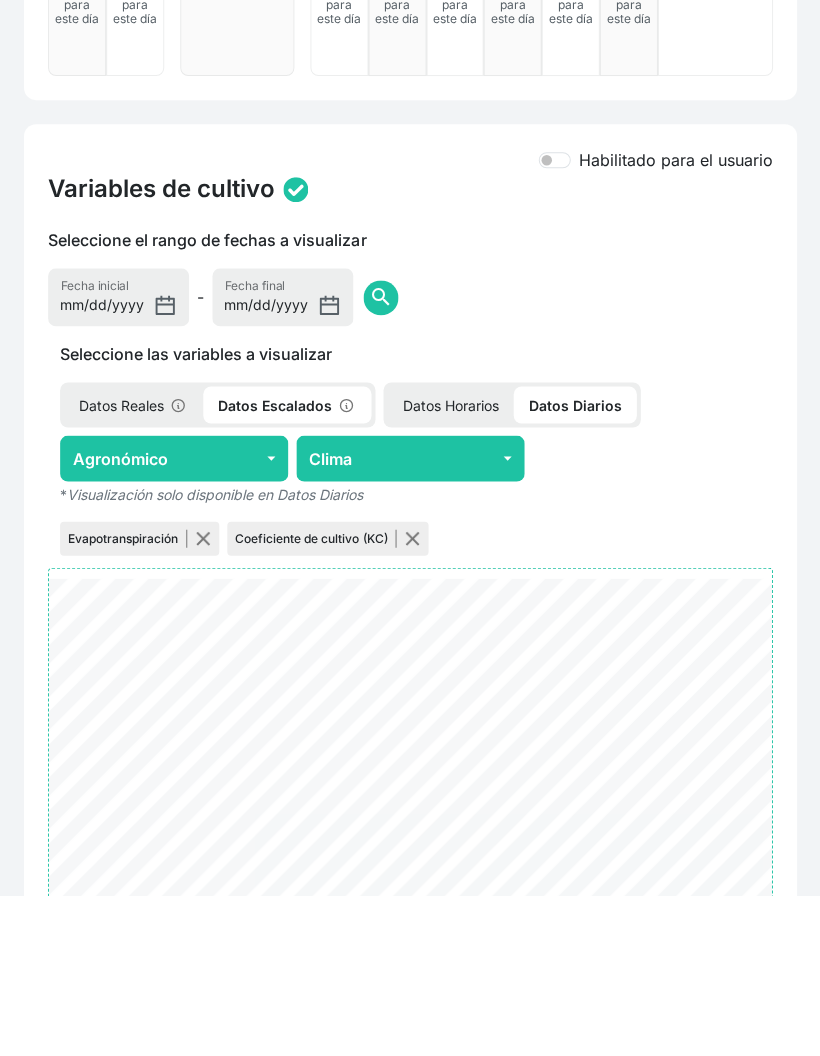 click on "Datos Horarios" 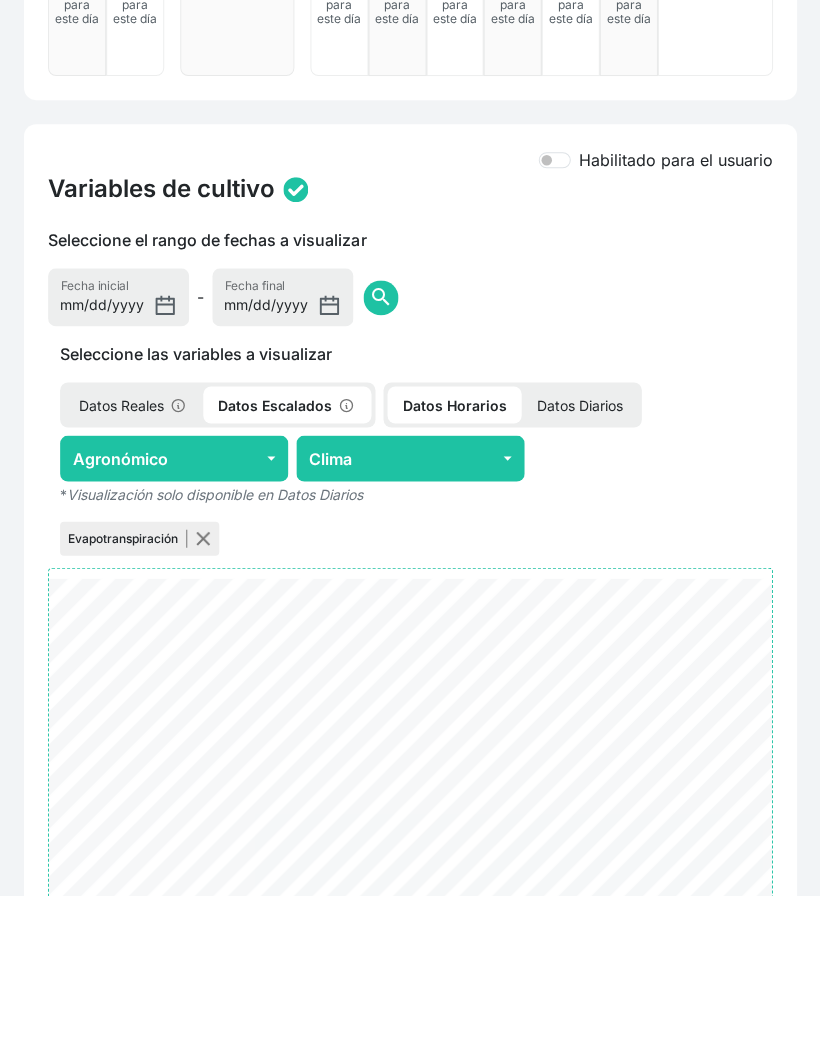 click on "Clima" 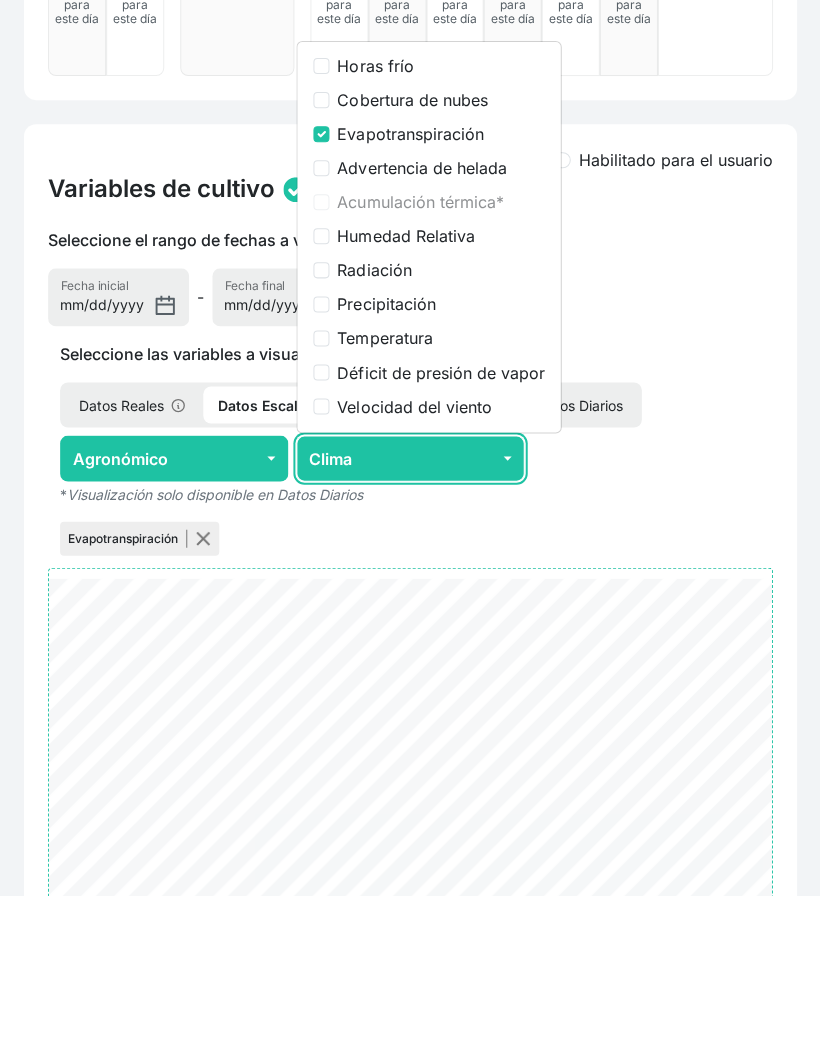 scroll, scrollTop: 595, scrollLeft: 0, axis: vertical 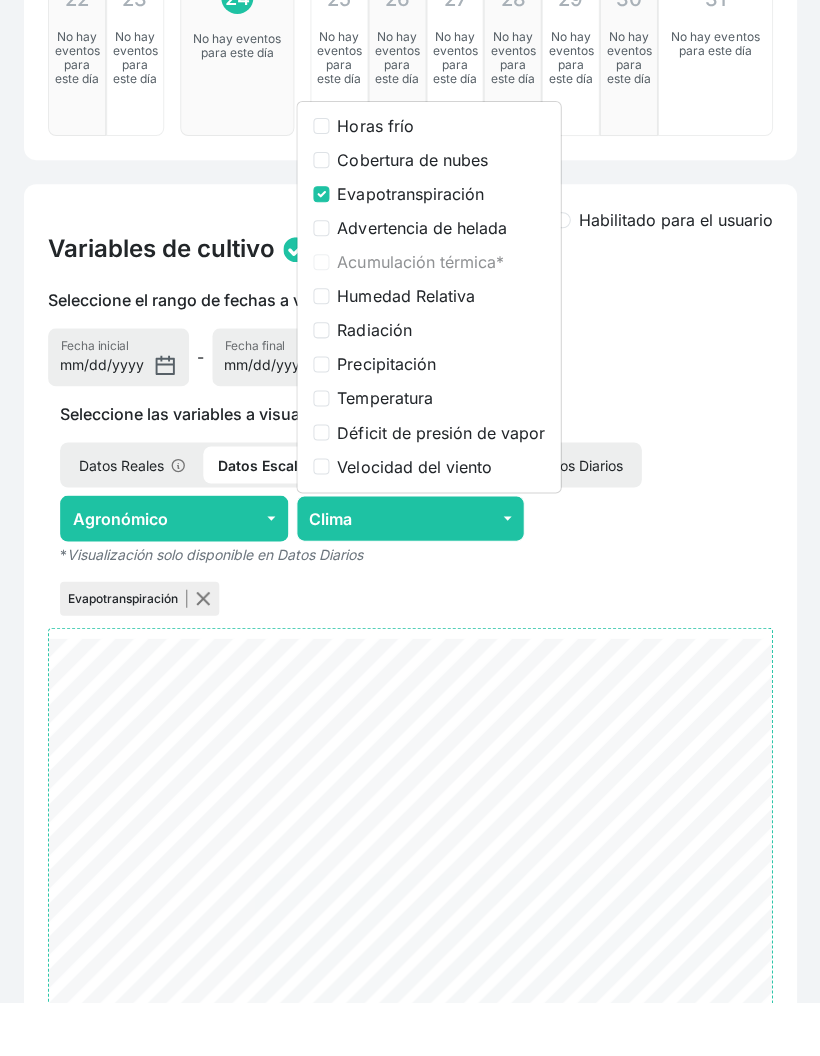 click on "Clima" 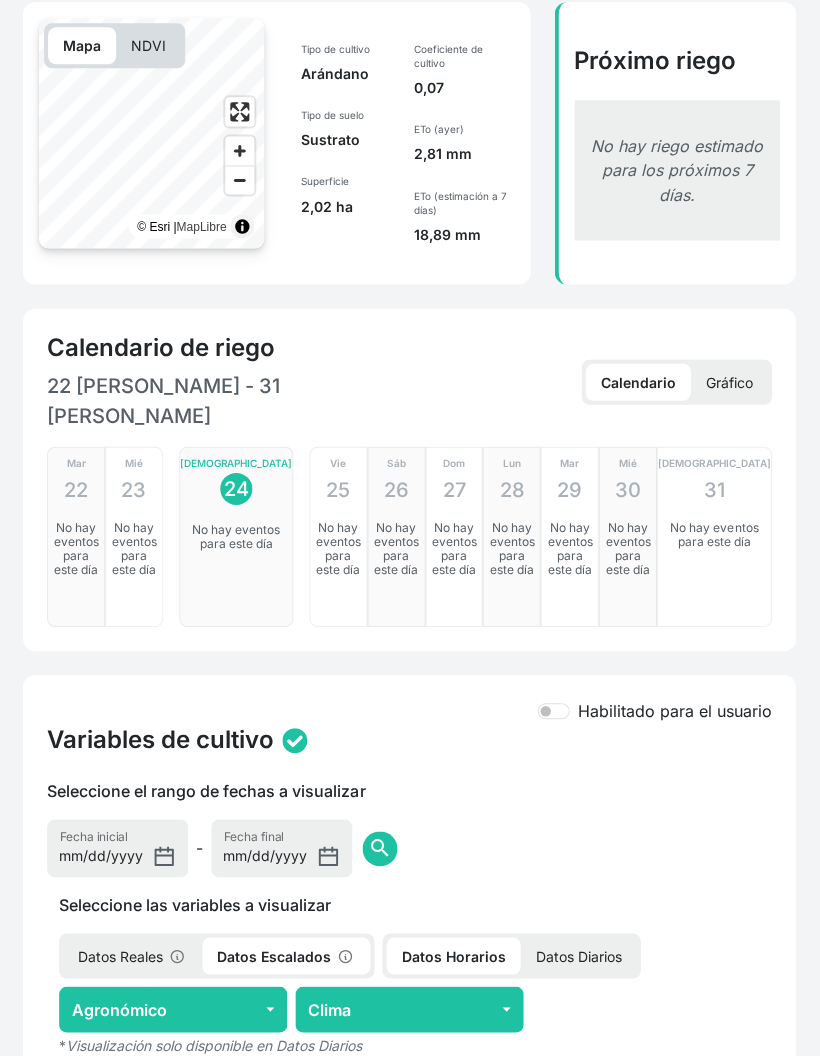 scroll, scrollTop: 159, scrollLeft: 0, axis: vertical 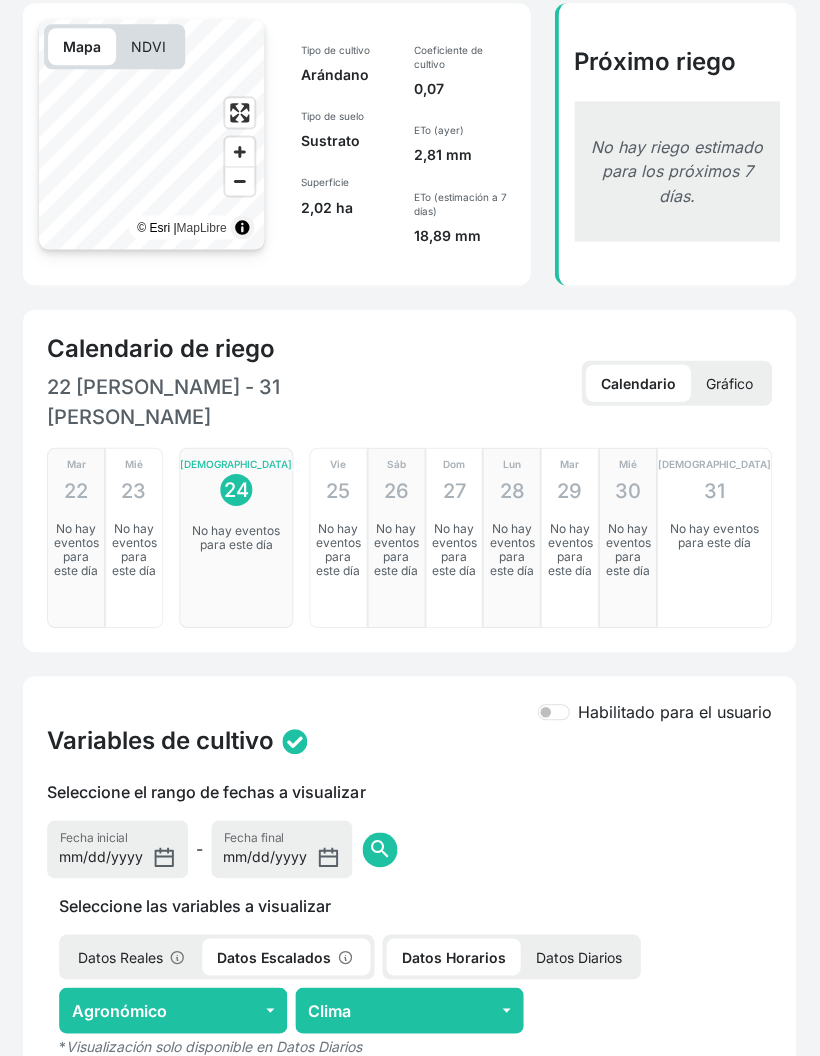 click on "Gráfico" 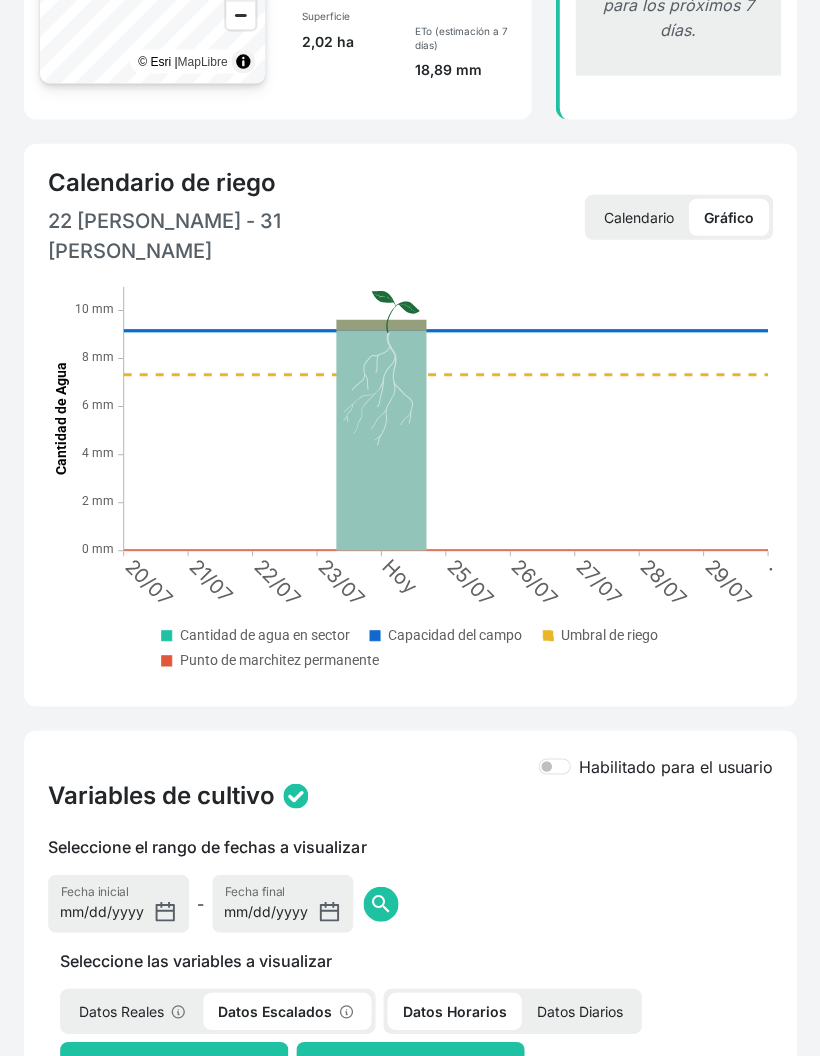 scroll, scrollTop: 268, scrollLeft: 0, axis: vertical 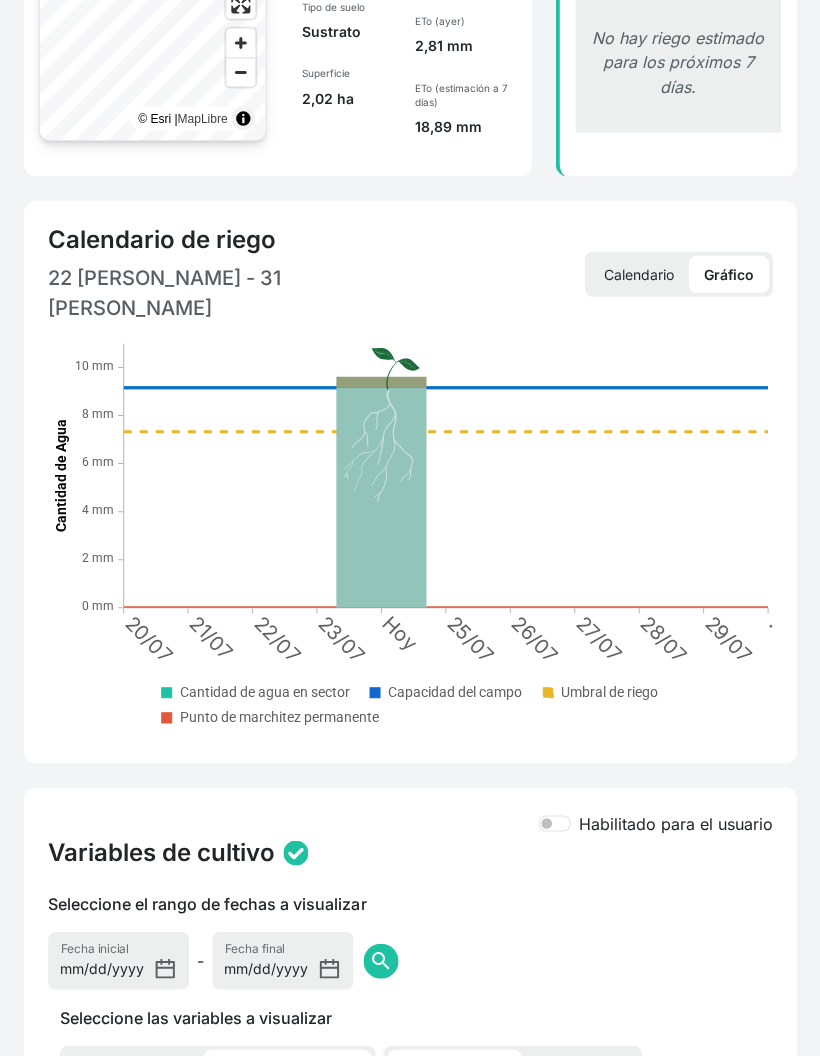 click on "Calendario" 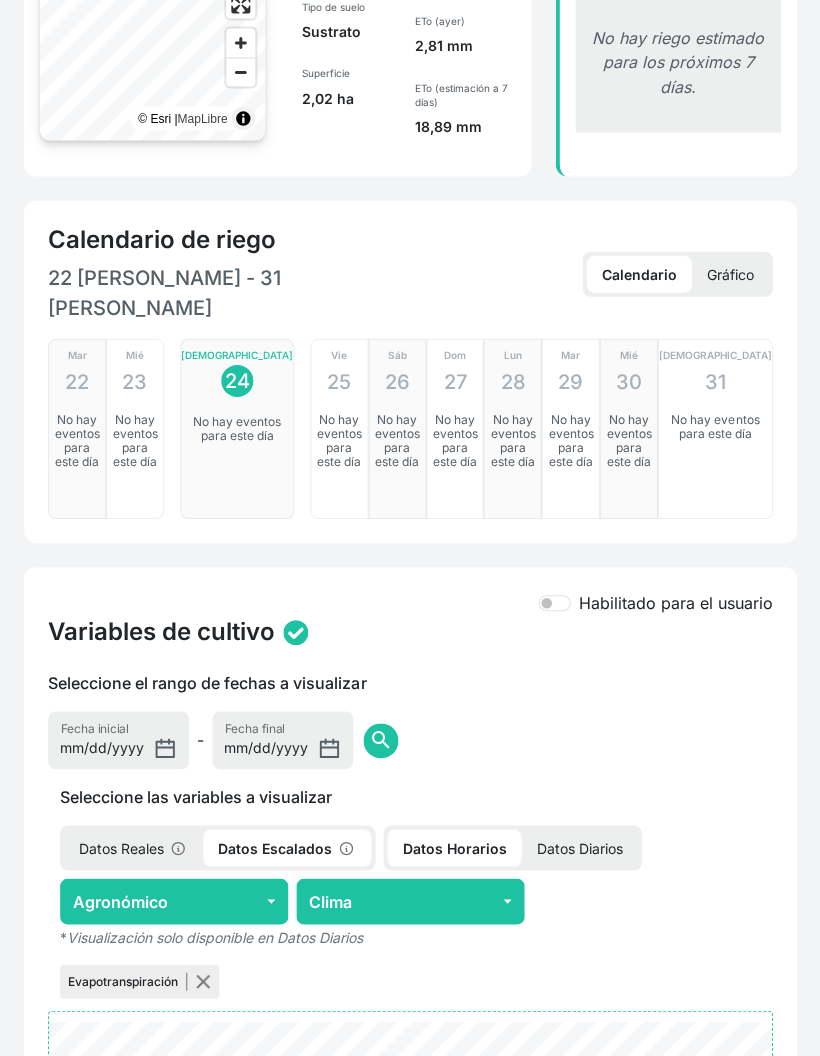 click on "Gráfico" 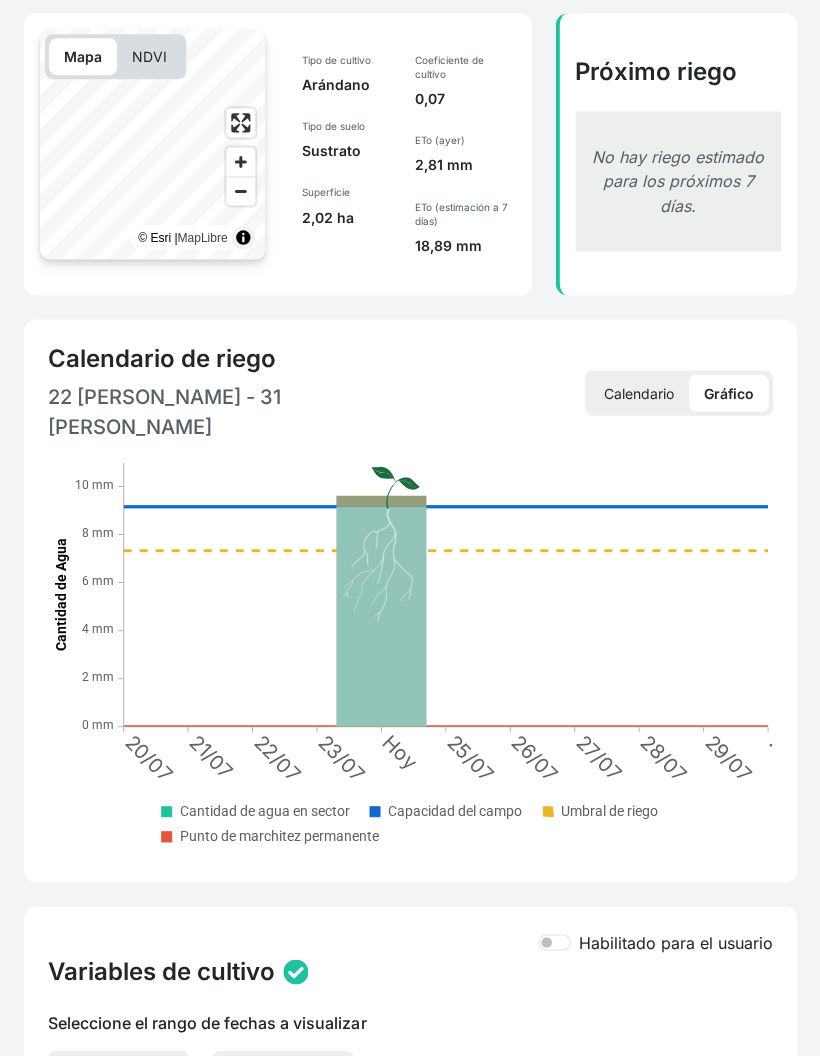 scroll, scrollTop: 0, scrollLeft: 0, axis: both 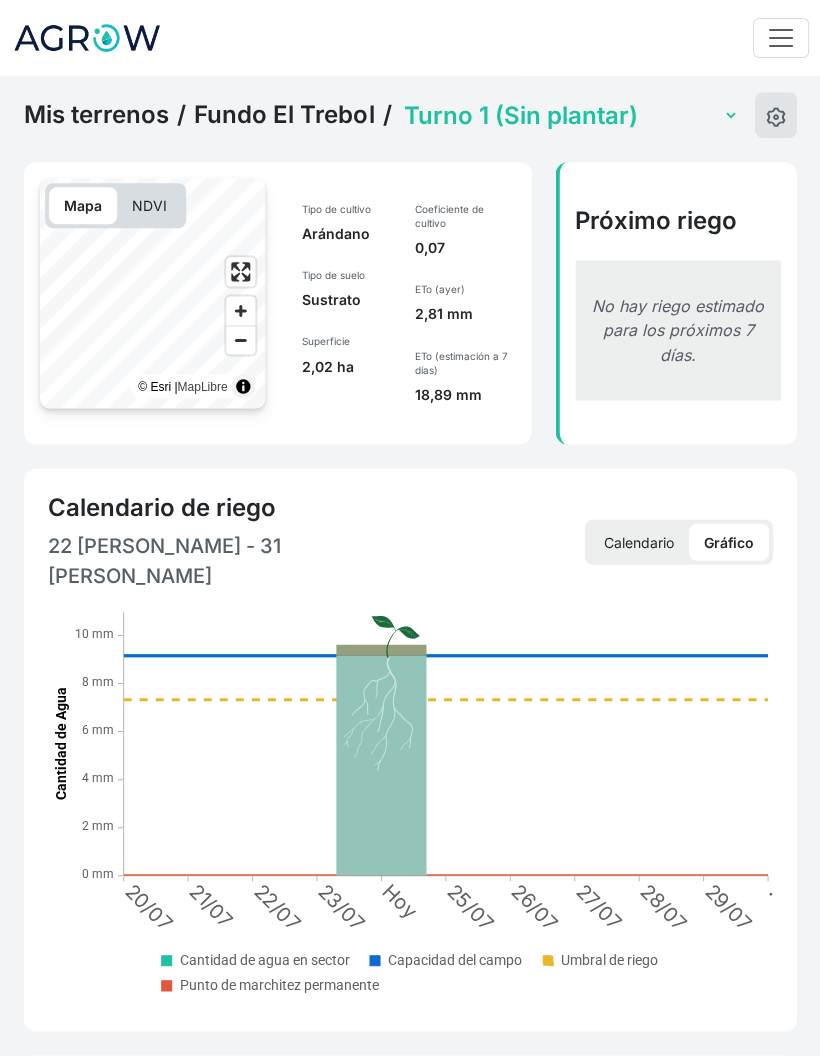 click on "Fundo El Trebol" 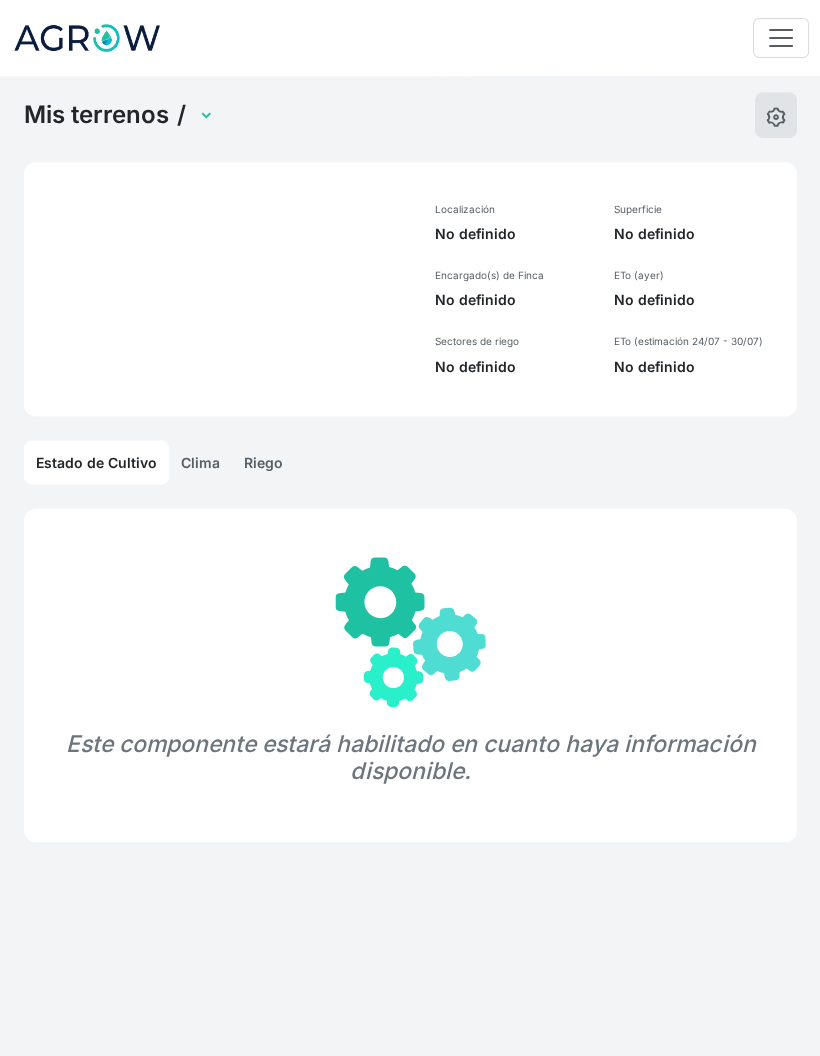 select on "761" 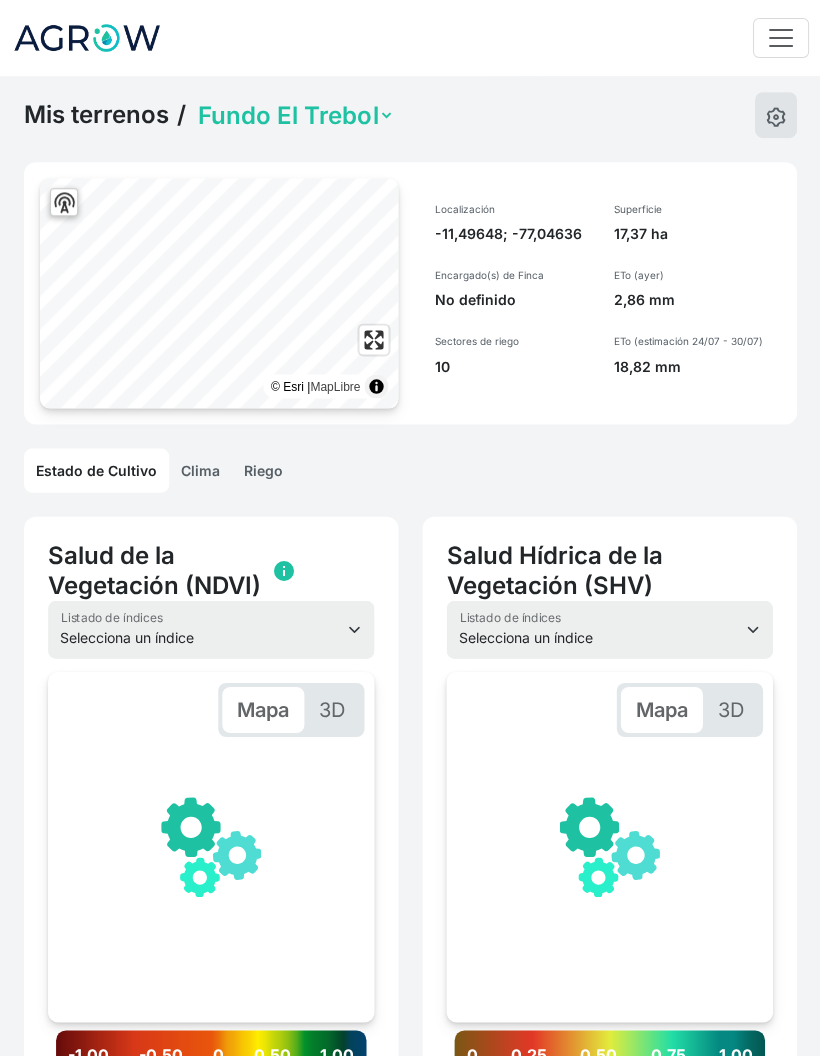 scroll, scrollTop: 0, scrollLeft: 301, axis: horizontal 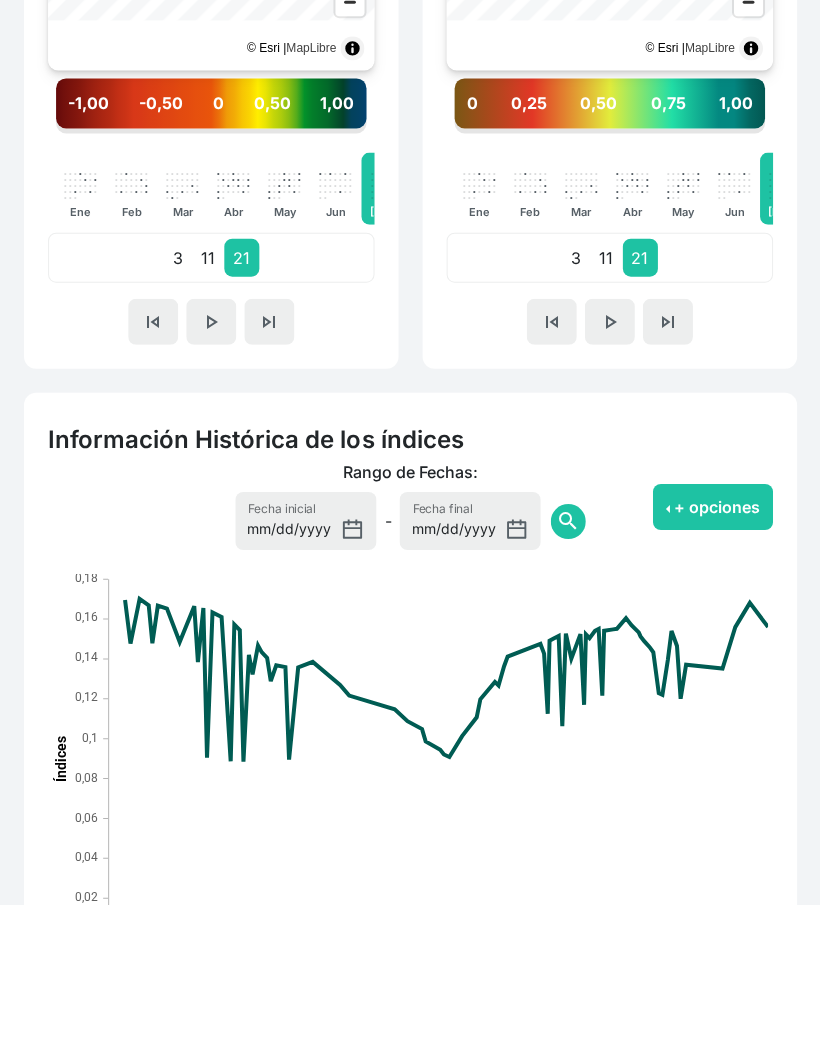 click on "+ opciones" at bounding box center (712, 659) 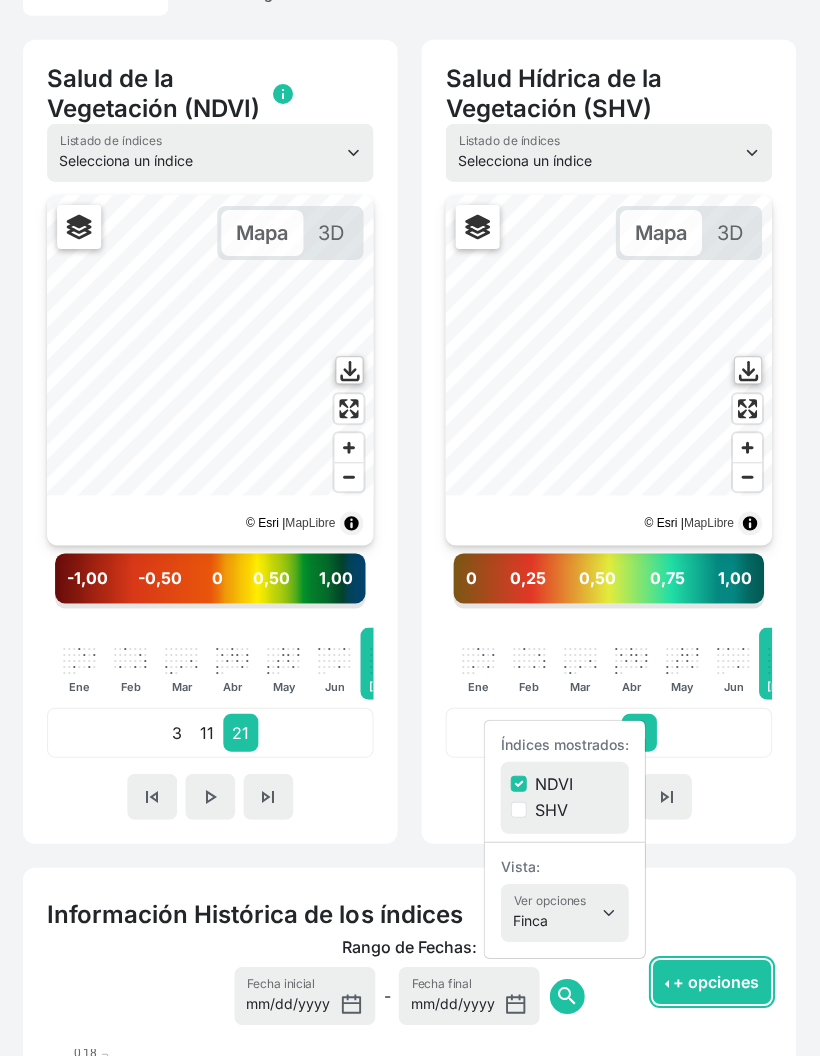 scroll, scrollTop: 476, scrollLeft: 0, axis: vertical 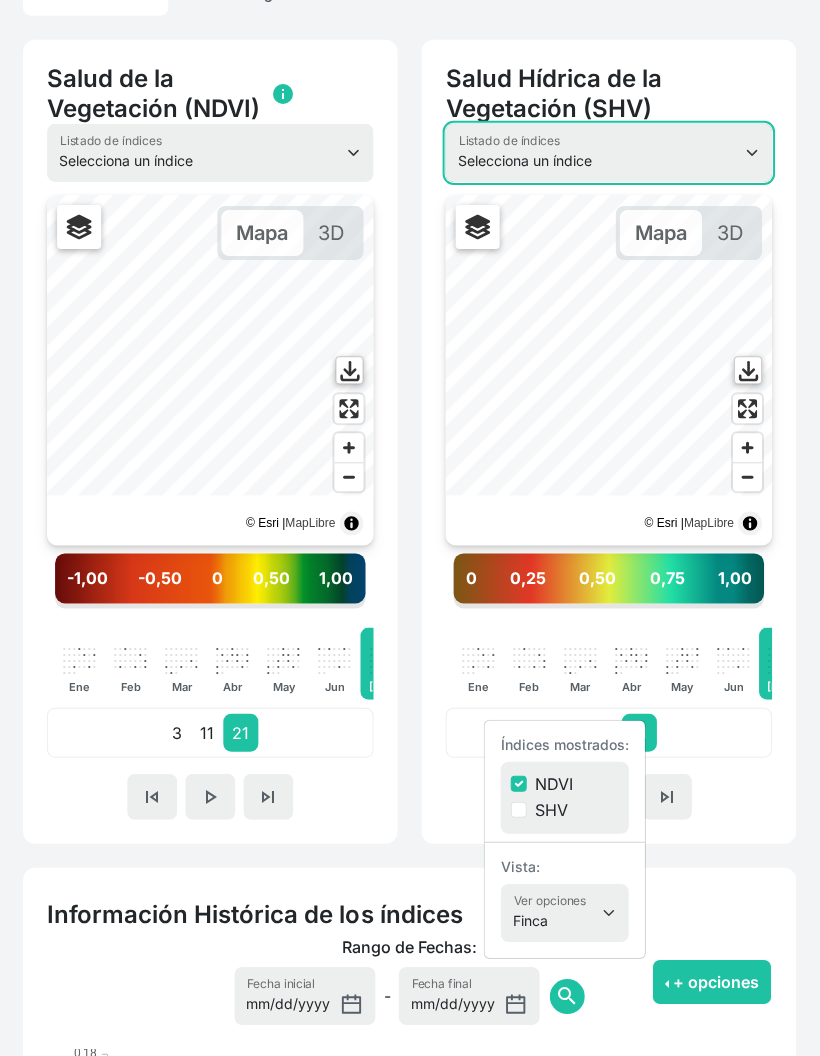 click on "Selecciona un índice   NDVI   NDMI   SAVI   FVC   SHV   Thermal" at bounding box center (609, 153) 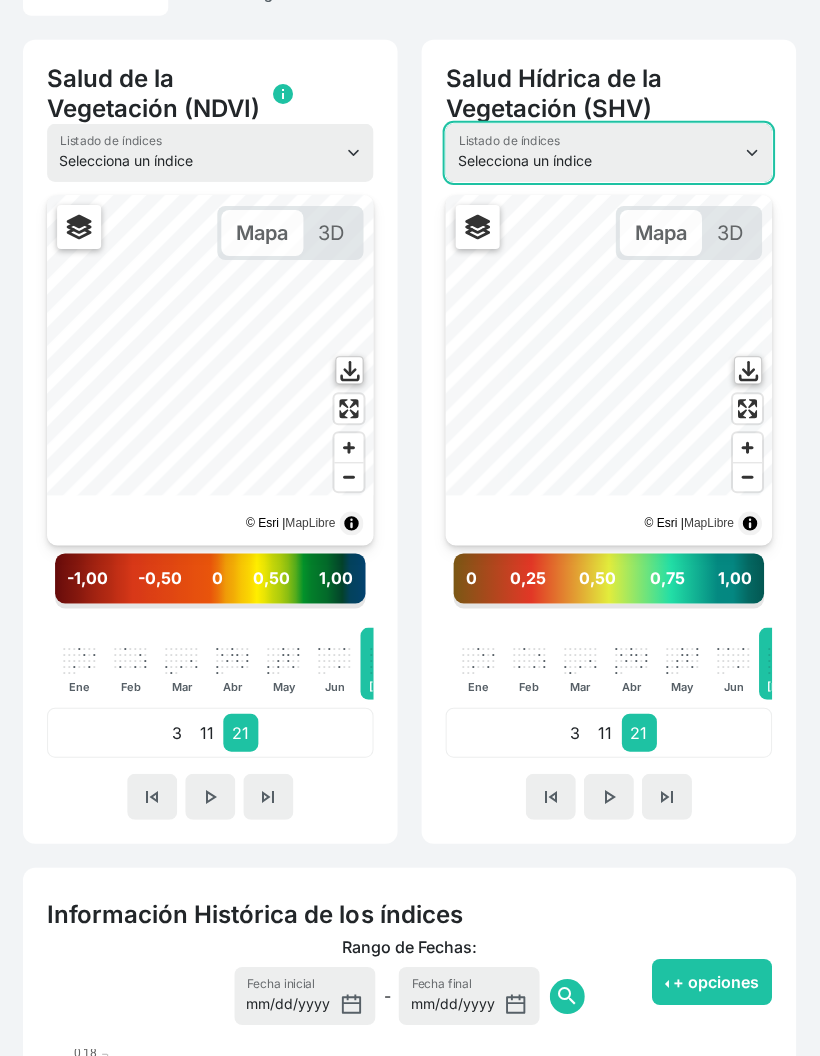 select on "ndmi" 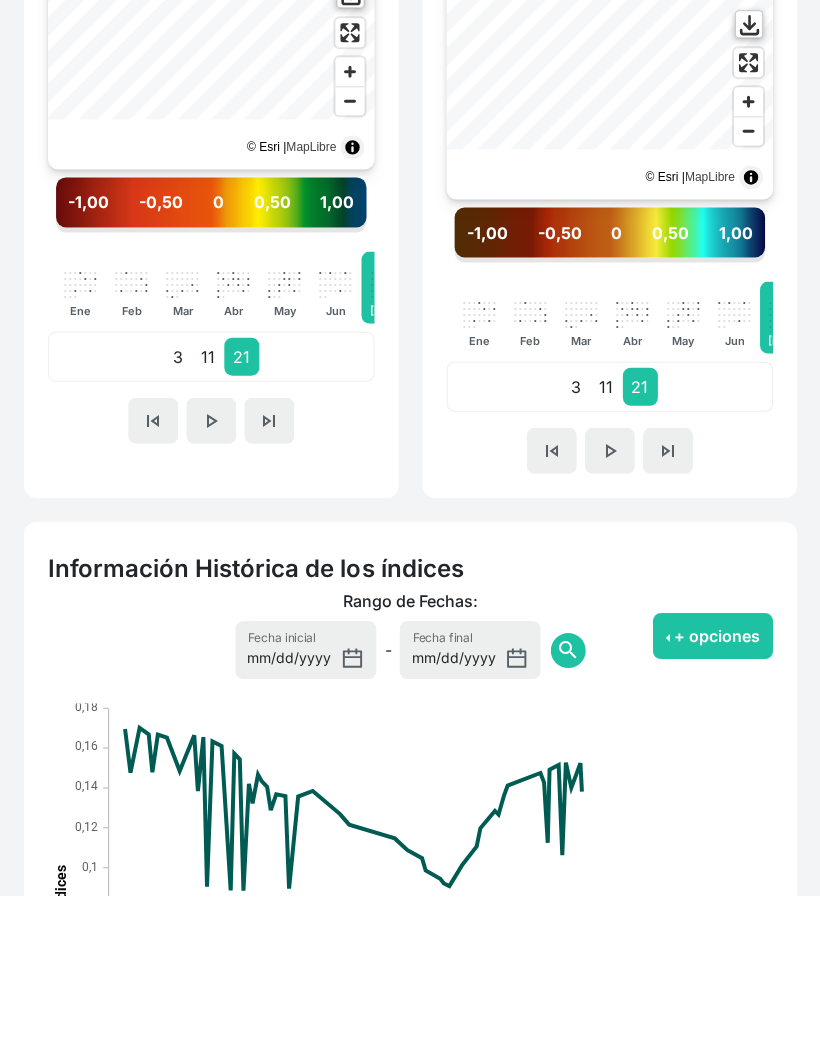 scroll, scrollTop: 762, scrollLeft: 0, axis: vertical 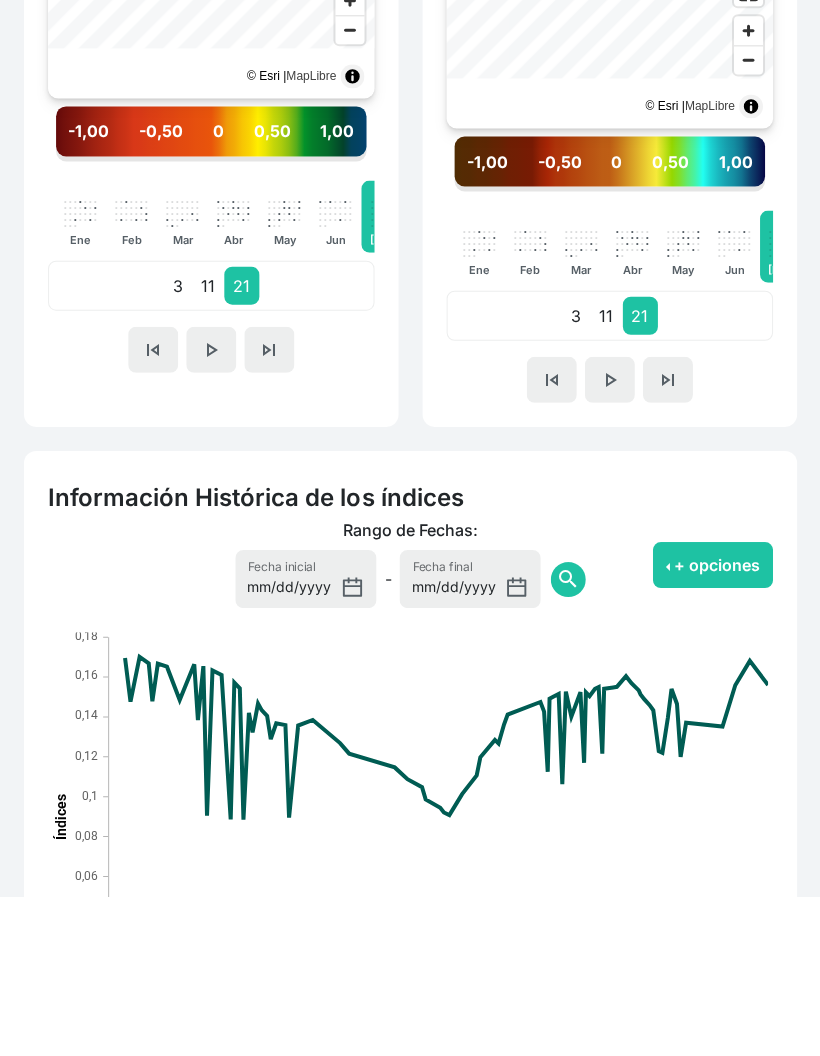 click on "+ opciones" at bounding box center [712, 725] 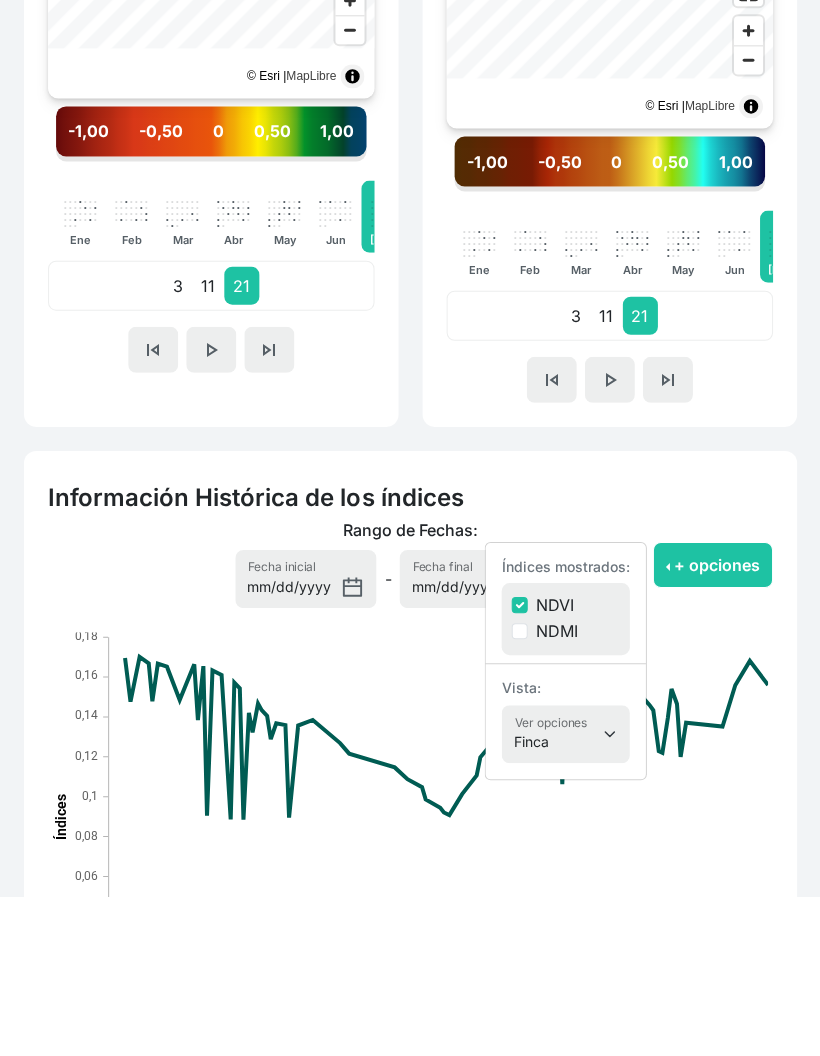 click on "NDMI" at bounding box center [556, 791] 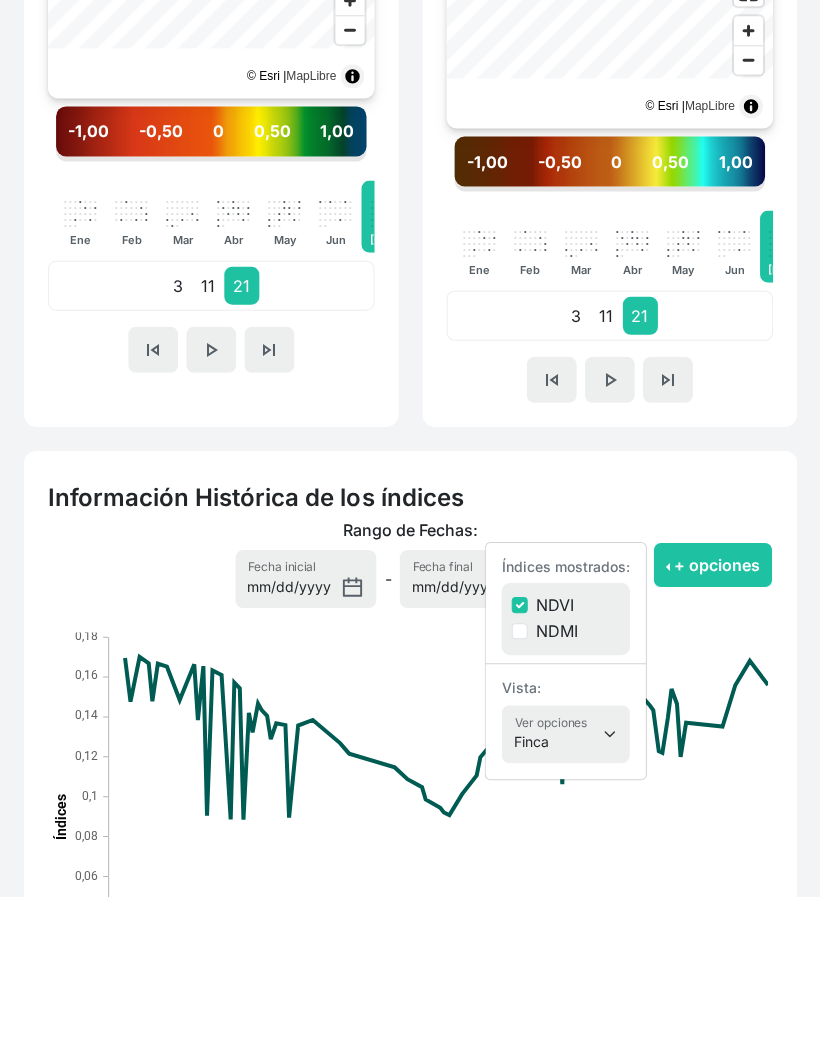 click on "NDMI" at bounding box center (519, 791) 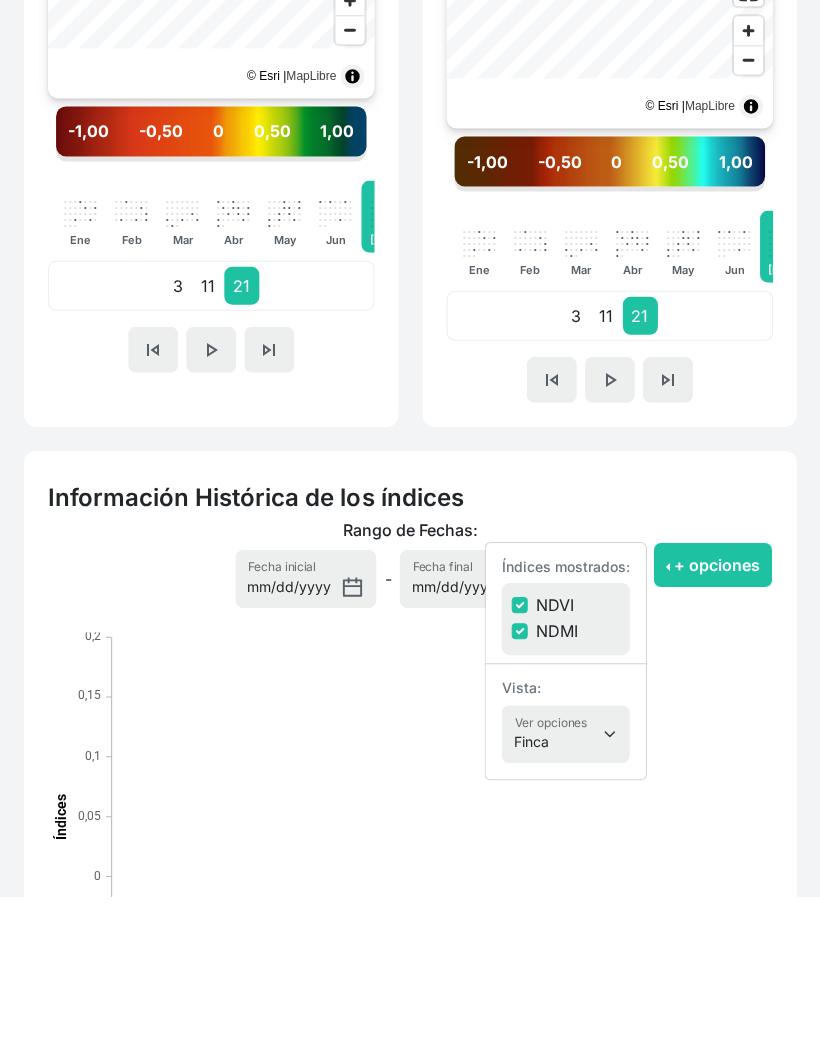 scroll, scrollTop: 761, scrollLeft: 0, axis: vertical 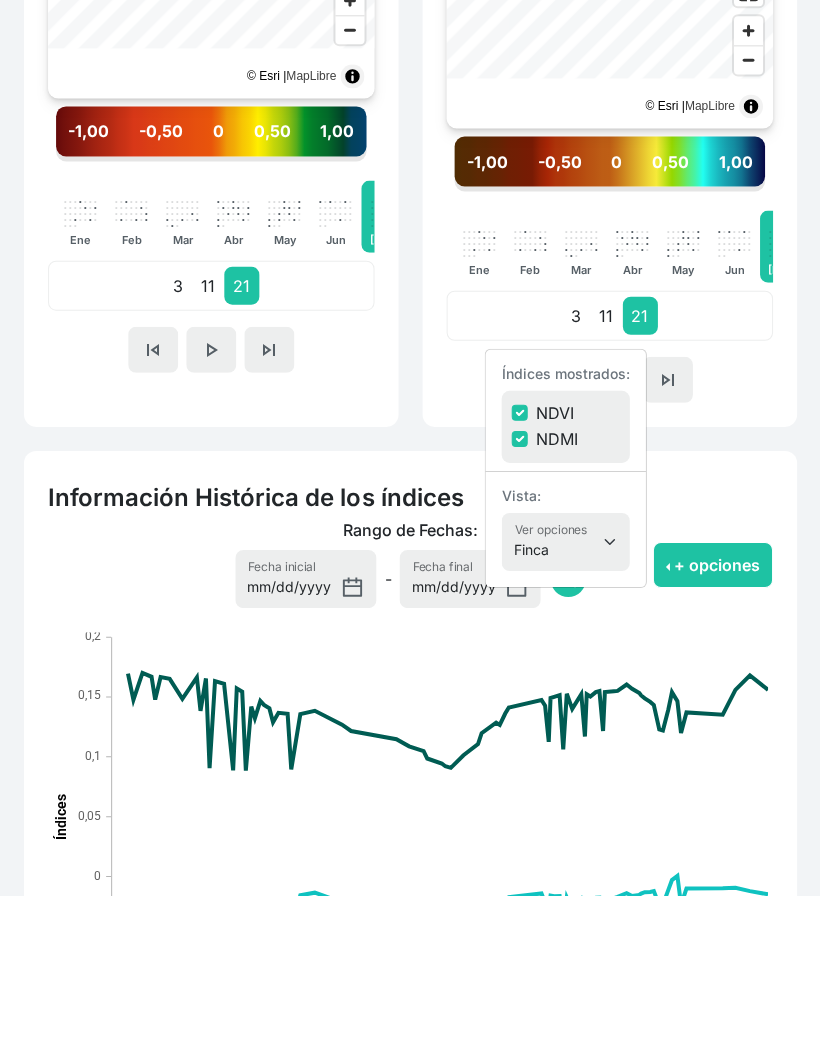 click on "NDVI" at bounding box center [519, 574] 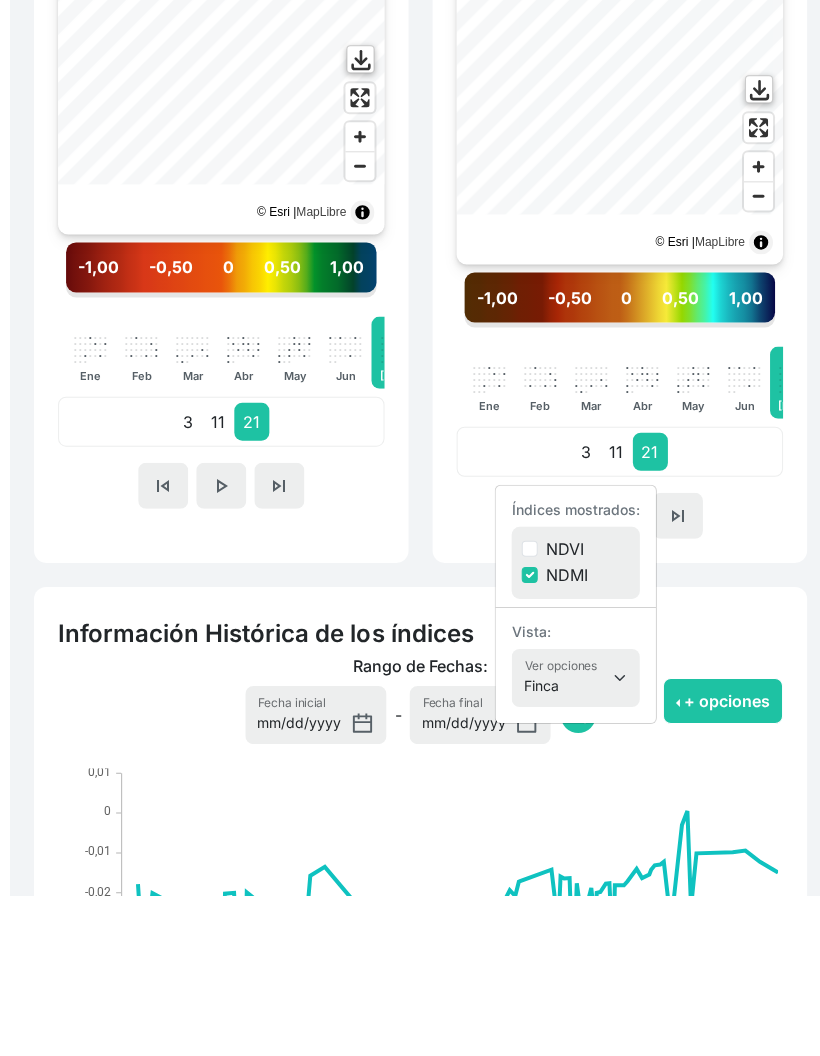 scroll, scrollTop: 747, scrollLeft: 0, axis: vertical 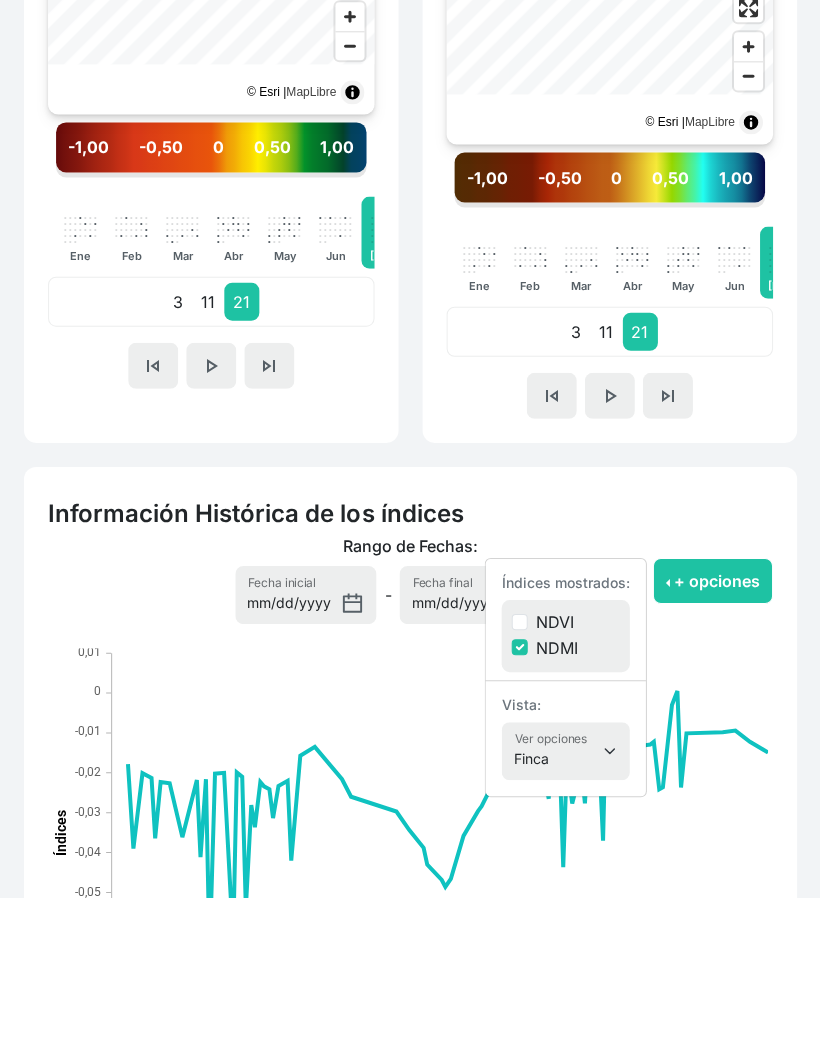 click on "+ opciones" at bounding box center (712, 740) 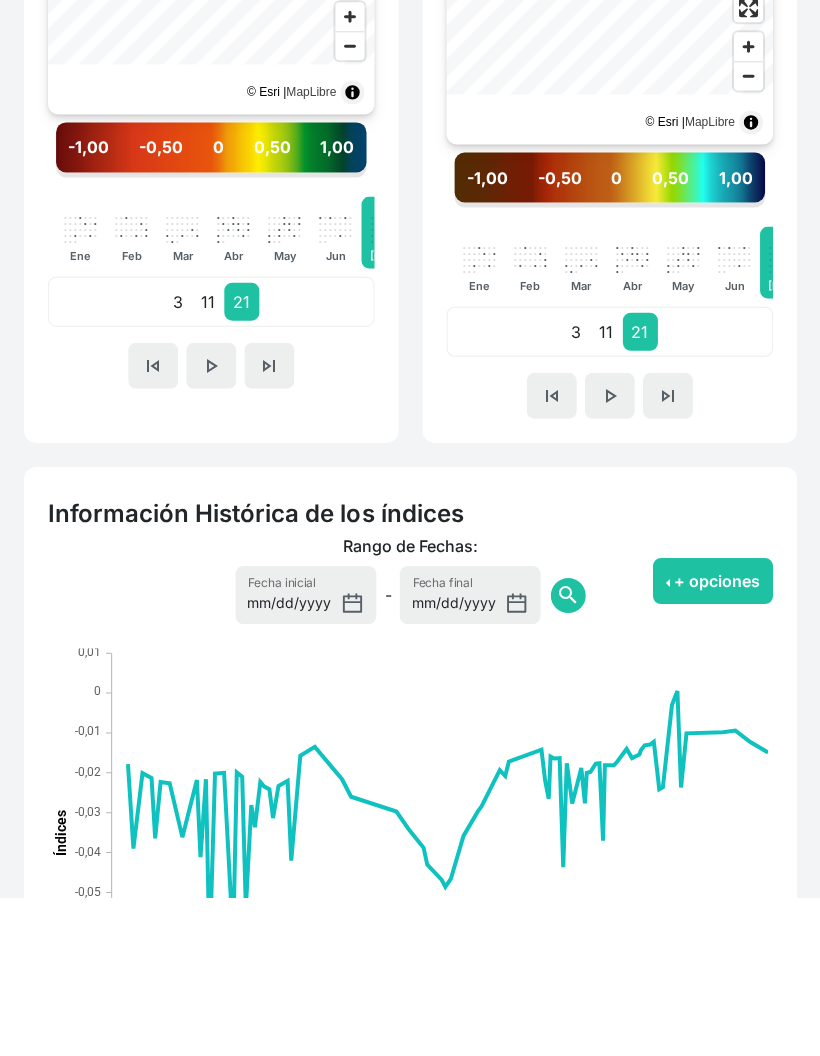 click on "+ opciones" at bounding box center (712, 740) 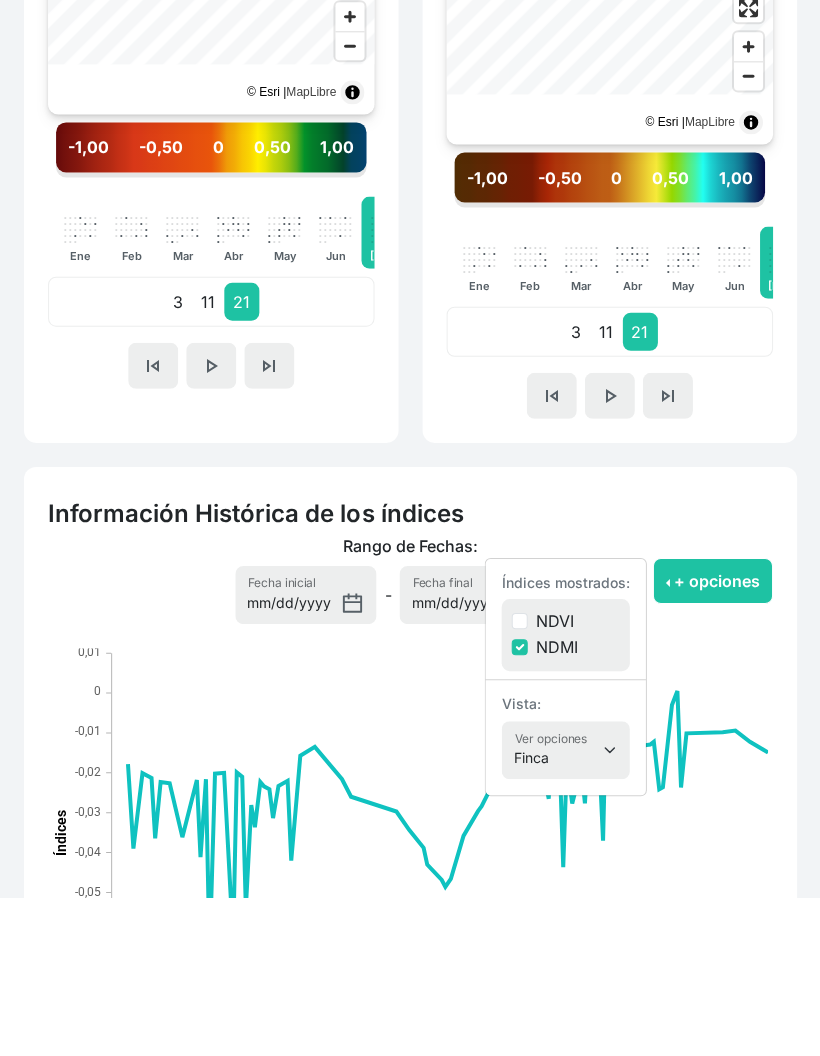 click on "NDVI" at bounding box center [554, 780] 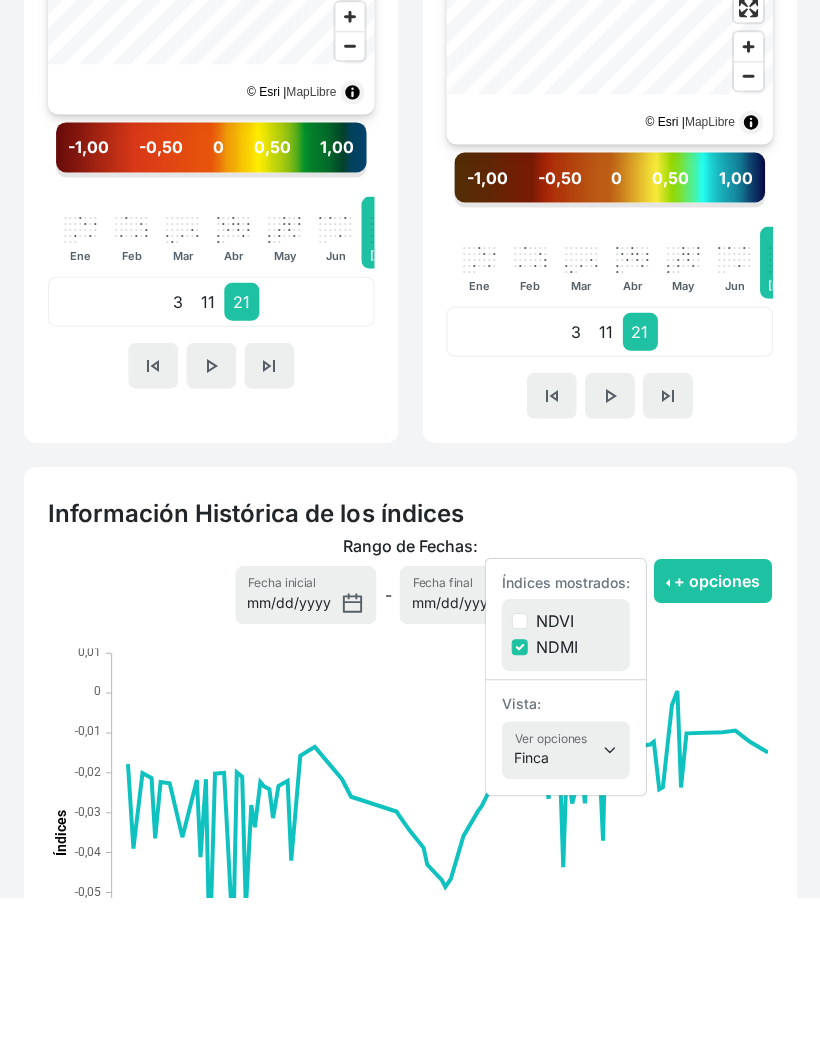 click on "NDVI" at bounding box center (519, 780) 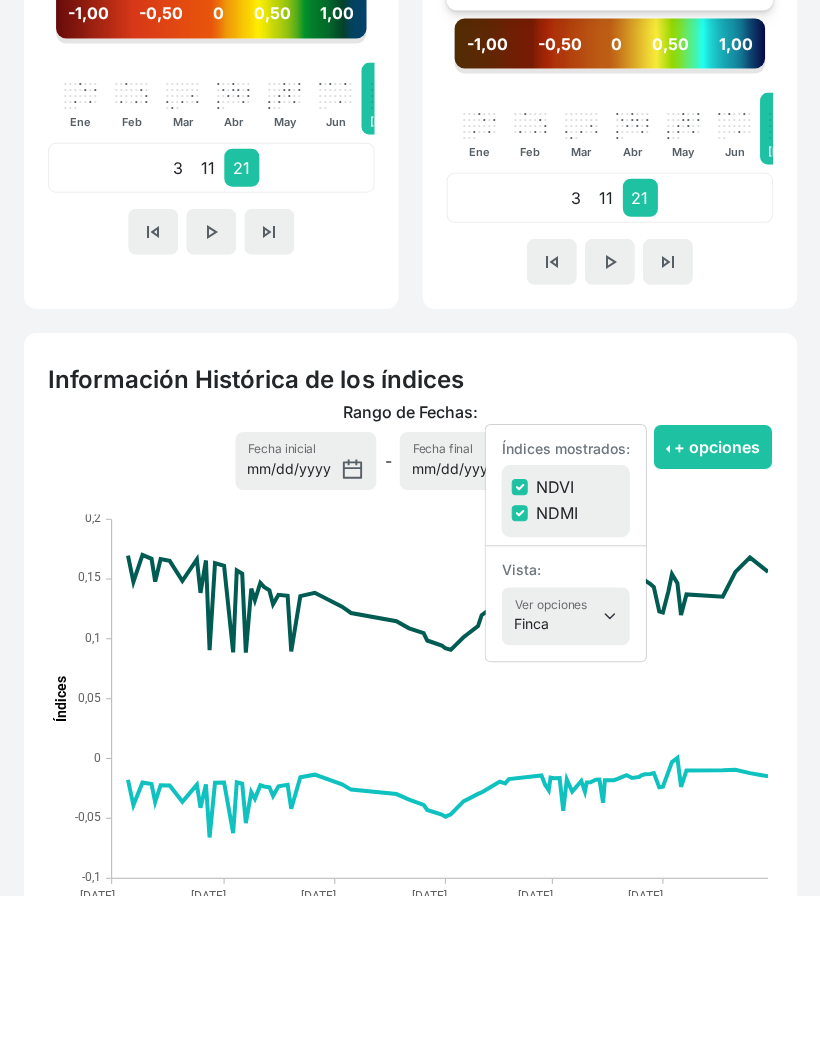 scroll, scrollTop: 886, scrollLeft: 0, axis: vertical 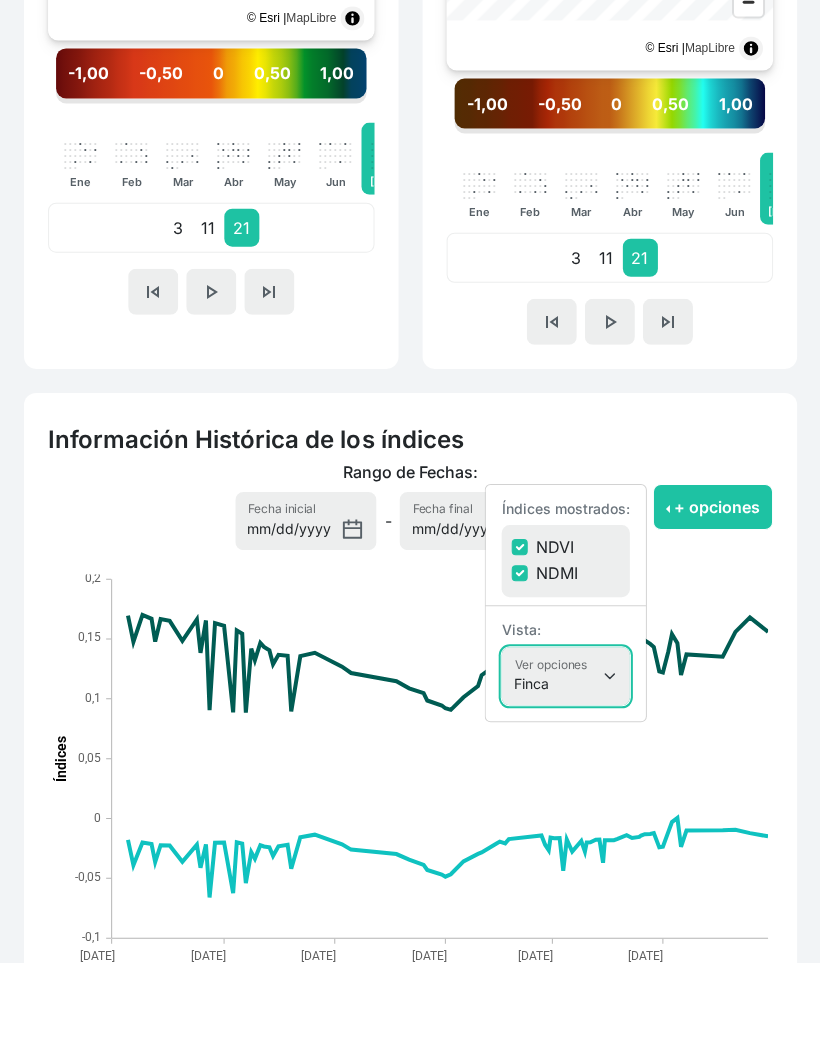 click on "Finca   Sectores   Finca + Sectores" at bounding box center (565, 770) 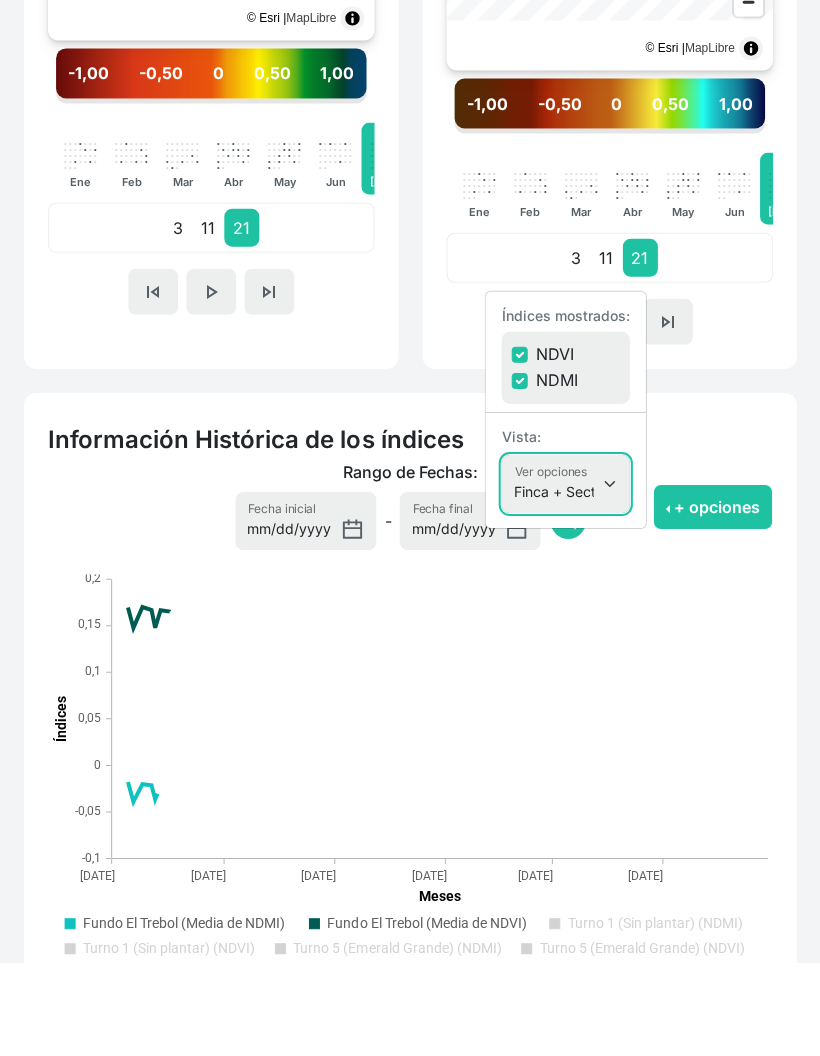 scroll, scrollTop: 819, scrollLeft: 0, axis: vertical 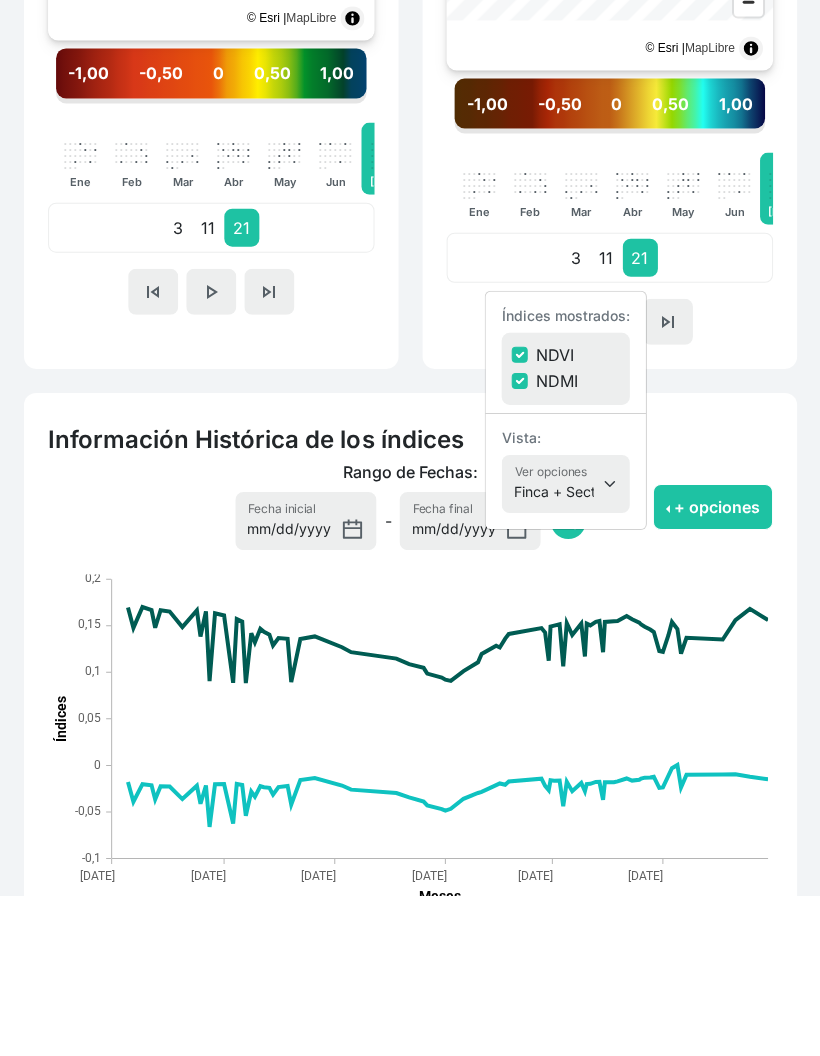click on "Idioma: Español  Español English Português  Administrador Preferencias Usuarios de la plataforma Volver a la página web  launch  Cerrar sesión Mis terrenos /  Fundo El Trebol  © Esri |  MapLibre Localización  -11,49648; -77,04636  Encargado(s) de Finca  No definido  Sectores [PERSON_NAME] 10 Superficie 17,37 ha ETo (ayer)  2,86 mm   ETo (estimación 24/07 - 30/07)   18,82 mm  Estado de Cultivo Clima [PERSON_NAME] de la Vegetación (NDVI)   info   Selecciona un índice   NDVI   NDMI   SAVI   FVC   SHV   Thermal  Listado de índices  Mapa   3D  Turno 1 (Sin plantar) Turno 5 (Emerald Grande) Turno 6 (Emerald Grande) Turno 9(Emerald Grande) Turno 9(Emerald Pequeña) Turno 2 (Biloxi) Turno 3 (Biloxi) Turno 8 (Emerald Grande) Turno 4 (Emerald Pequeña) Turno 7 (Emerald Pequeña) © Esri |  MapLibre  -1,00   -0,50   0   0,50   1,00  . . . . . . . . . . . . . . . . . . . . . . . . . . . . . . .  [DATE]  . . . . . . . . . . . . . . . . . . . . . . . . . . . . . . .  Ago  . . . . . . . . . . . . . . . ." at bounding box center (410, -291) 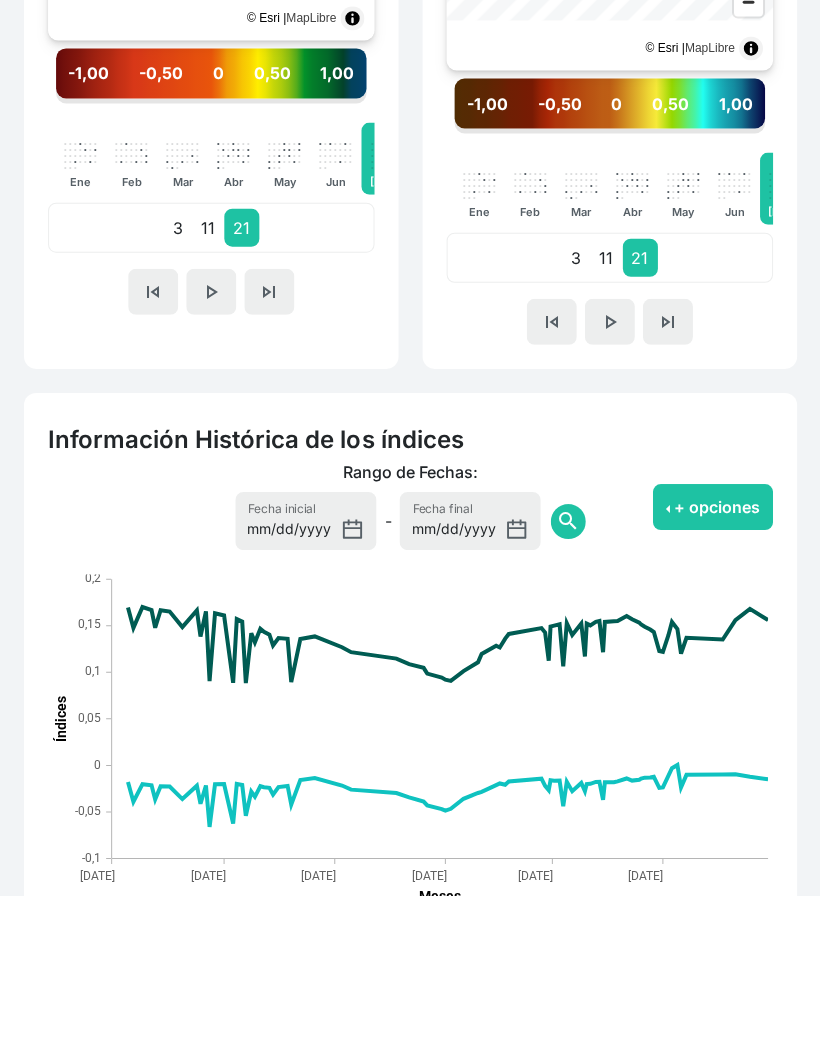 click on "+ opciones" at bounding box center (712, 668) 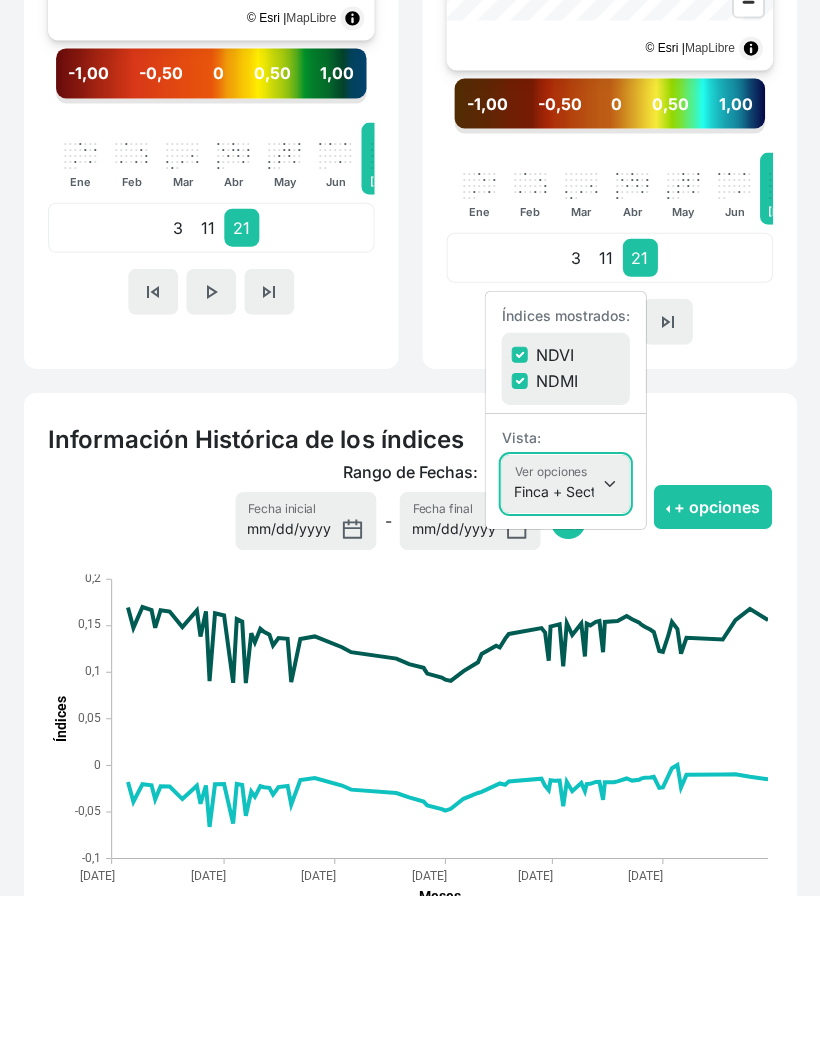 click on "Finca   Sectores   Finca + Sectores" at bounding box center (565, 645) 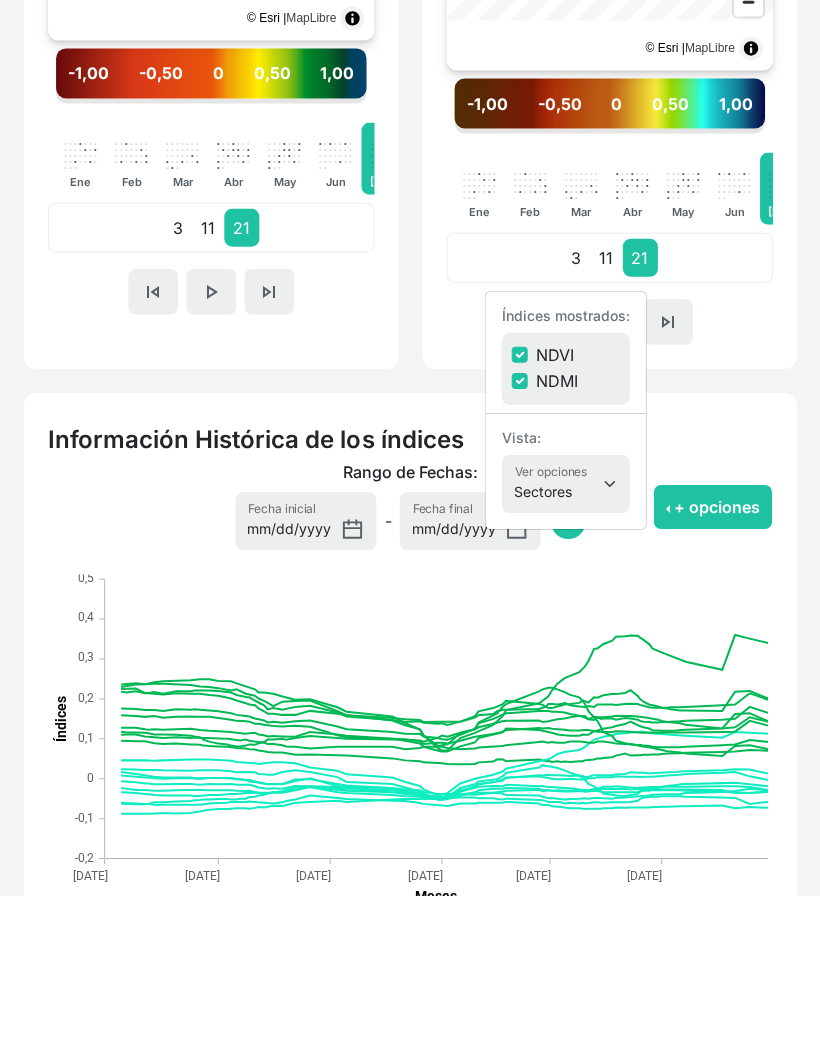click on "+ opciones" at bounding box center [712, 668] 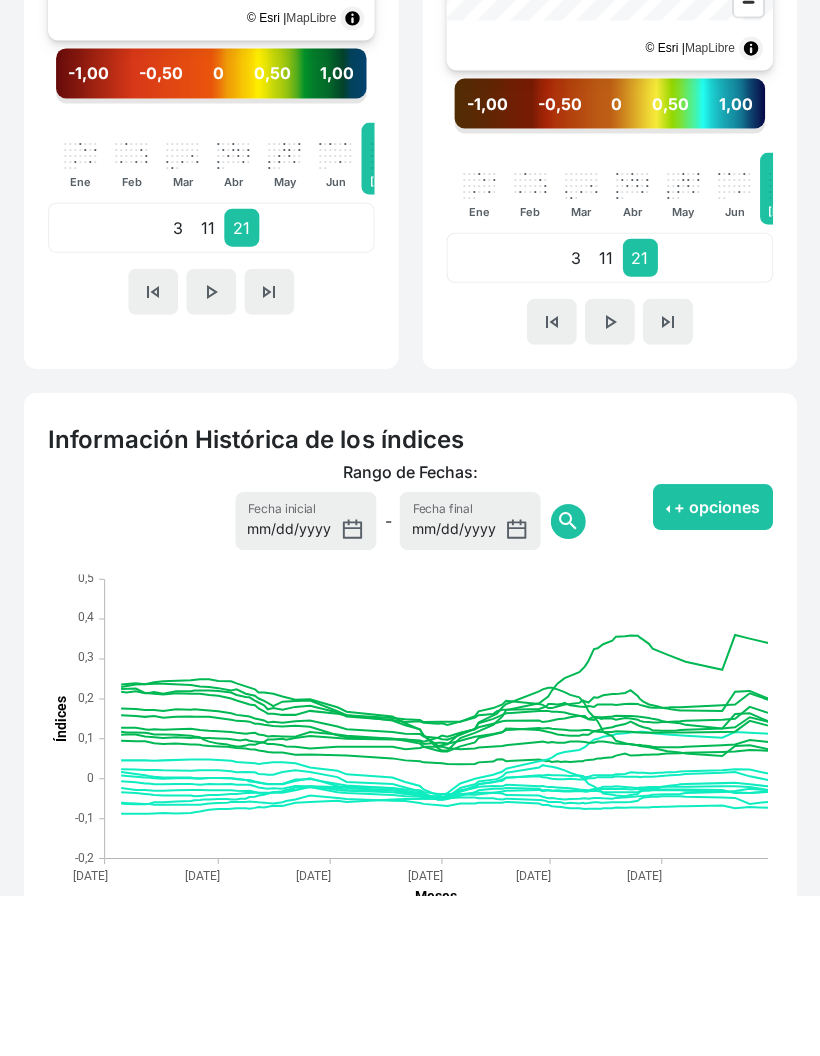 click on "+ opciones" at bounding box center (712, 668) 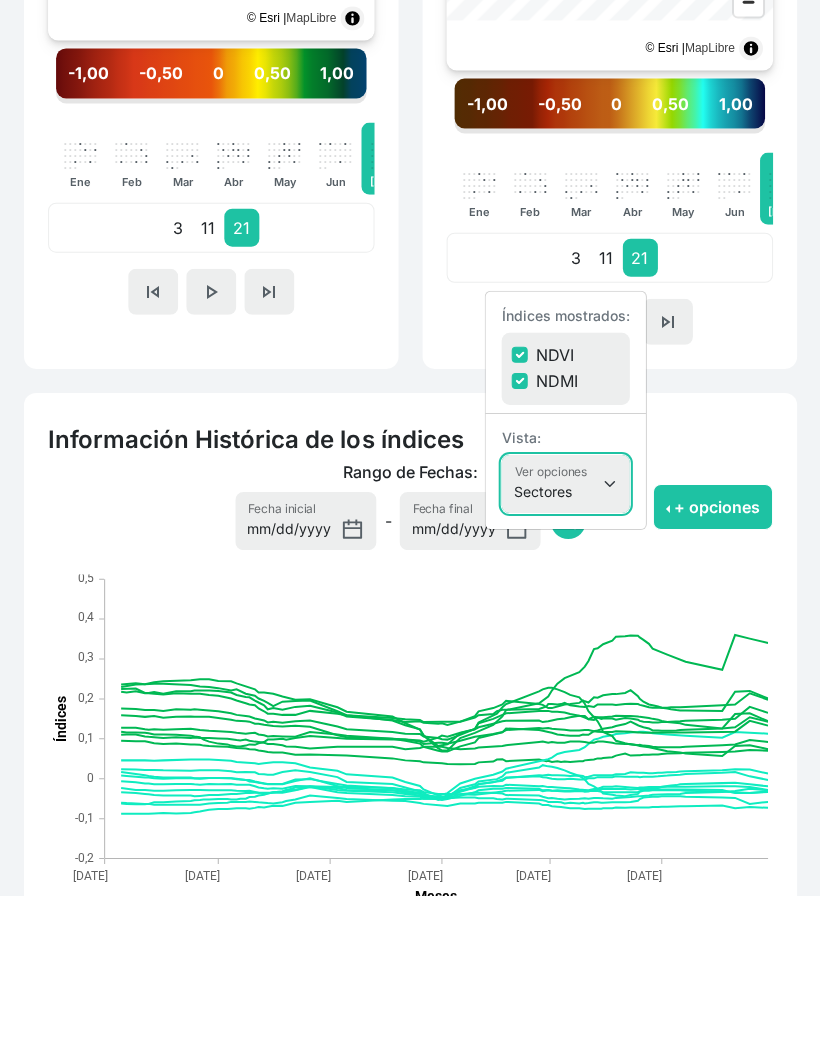 click on "Finca   Sectores   Finca + Sectores" at bounding box center [565, 645] 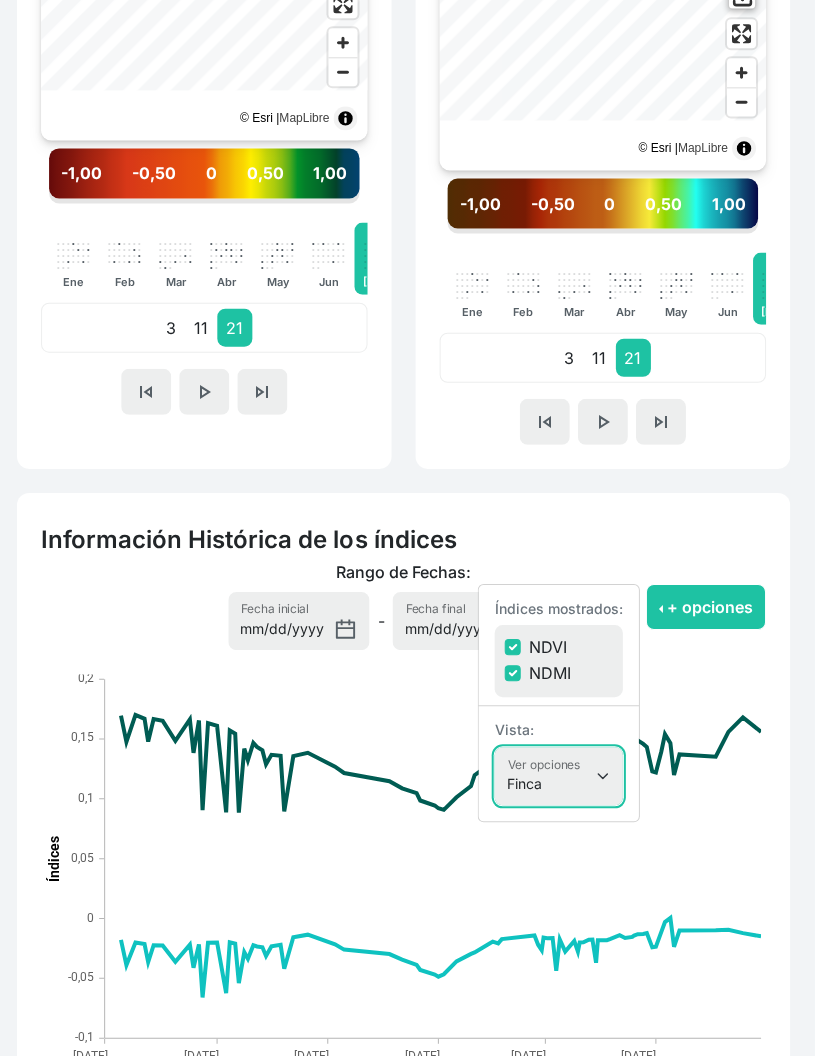 scroll, scrollTop: 874, scrollLeft: 0, axis: vertical 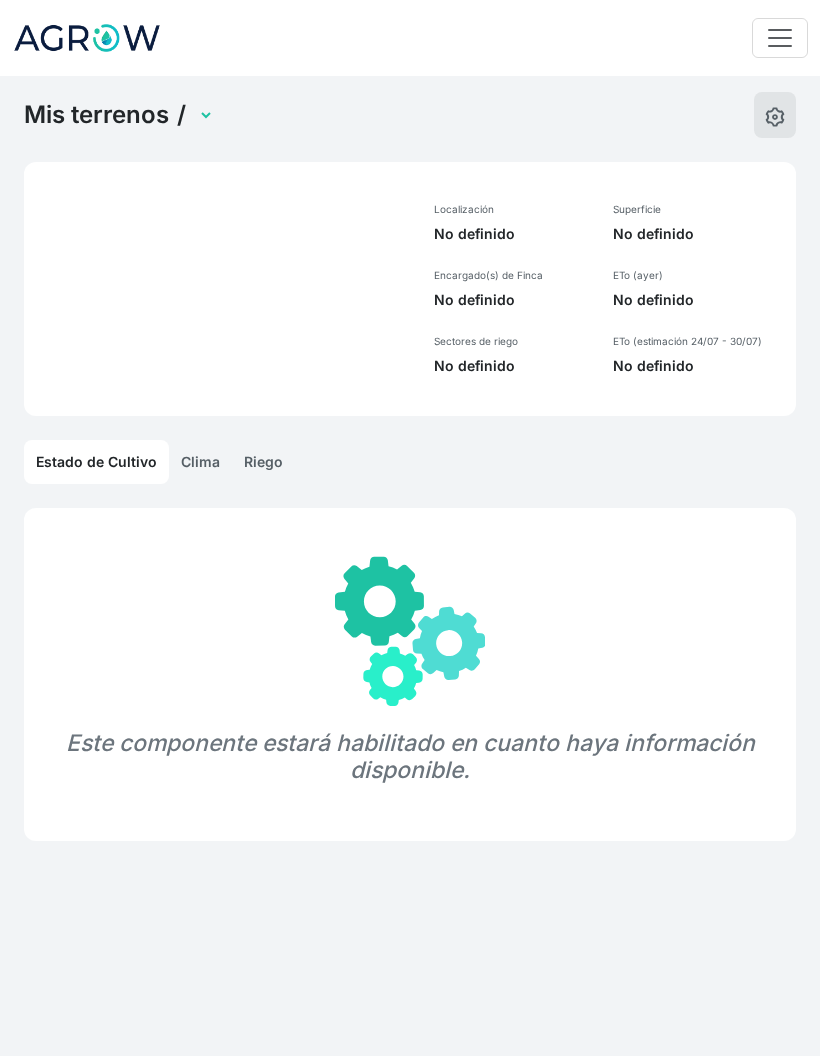 select on "761" 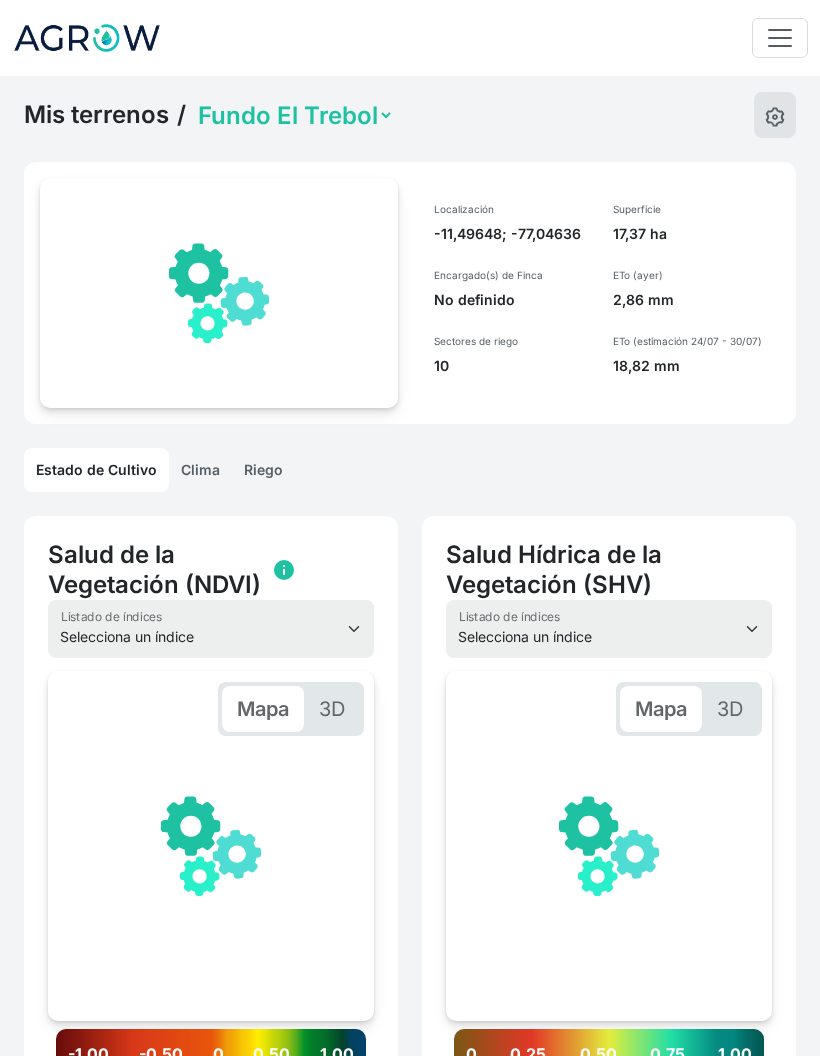 scroll, scrollTop: 0, scrollLeft: 301, axis: horizontal 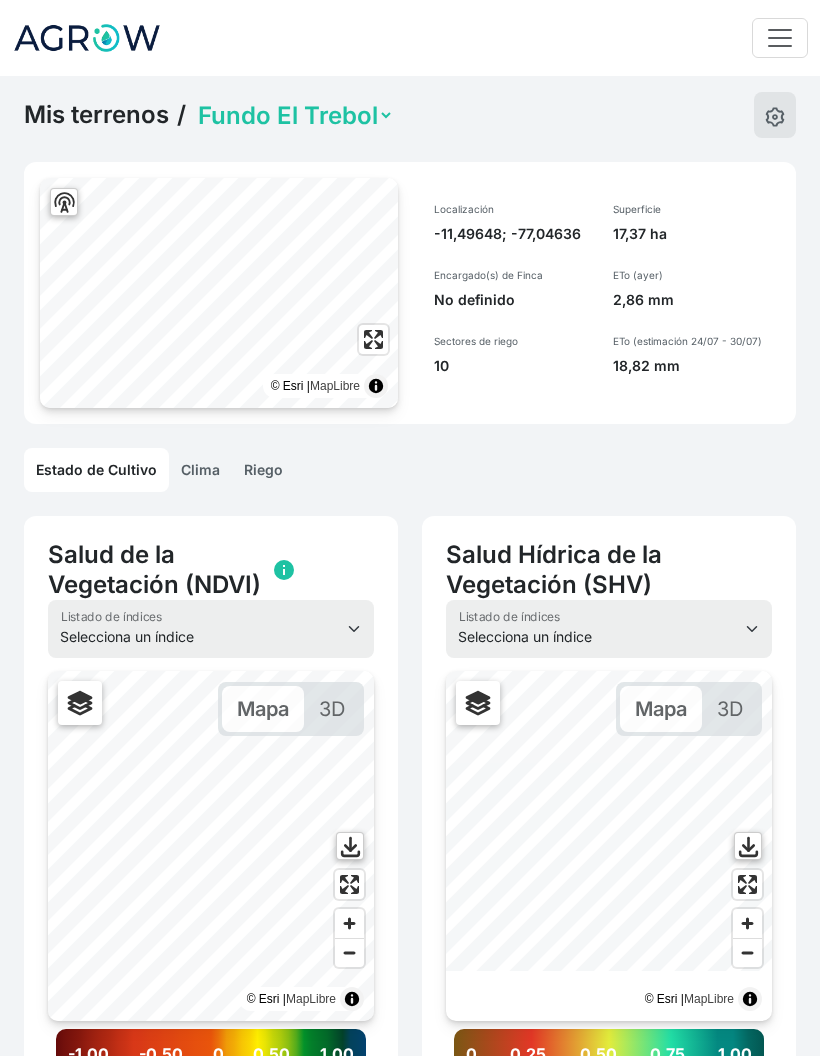 click on "Clima" 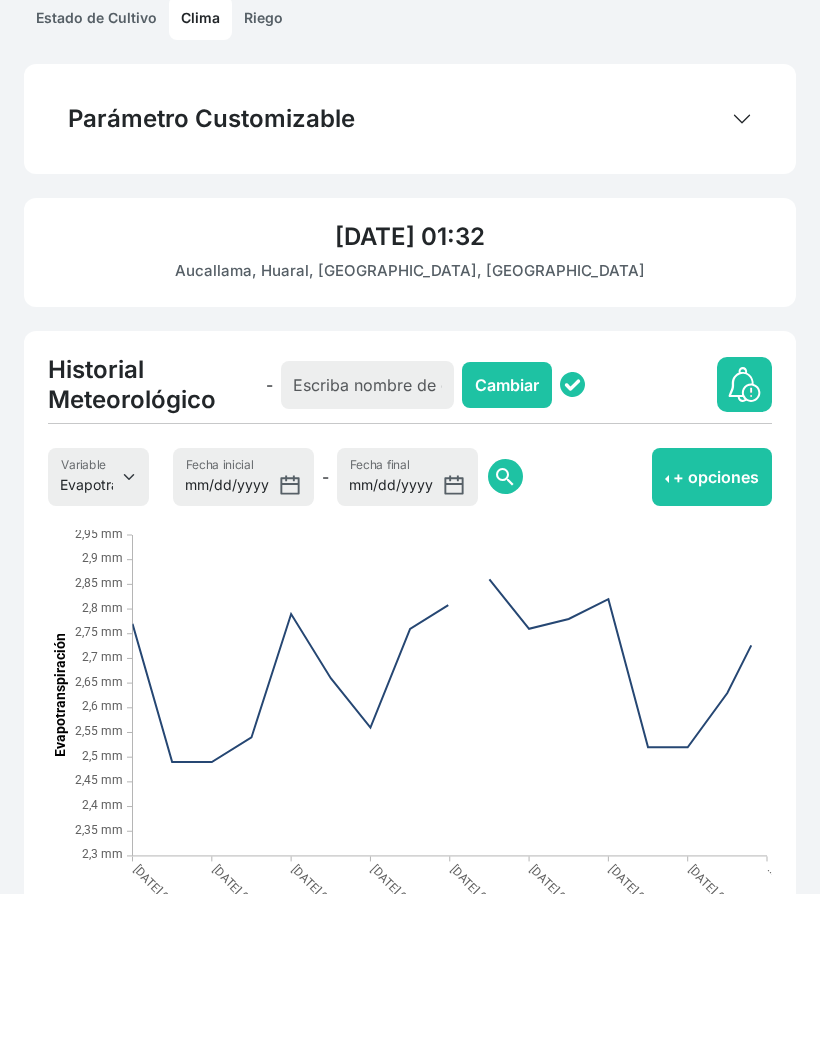 scroll, scrollTop: 292, scrollLeft: 0, axis: vertical 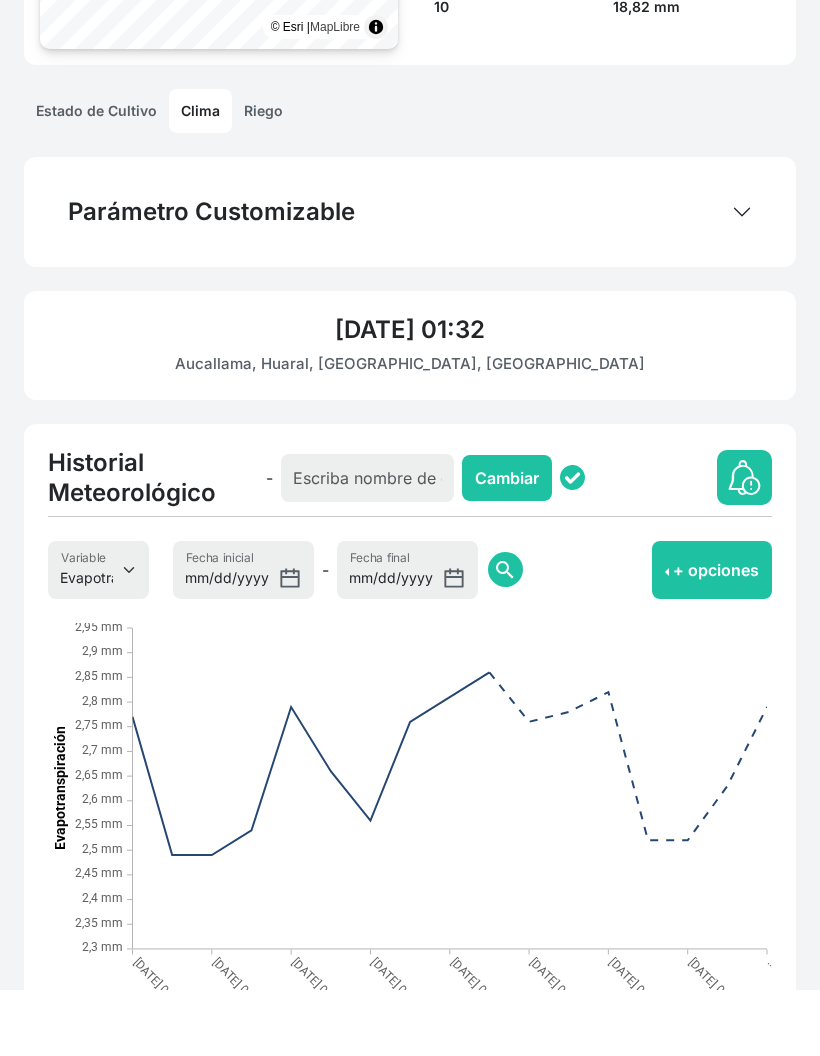 click 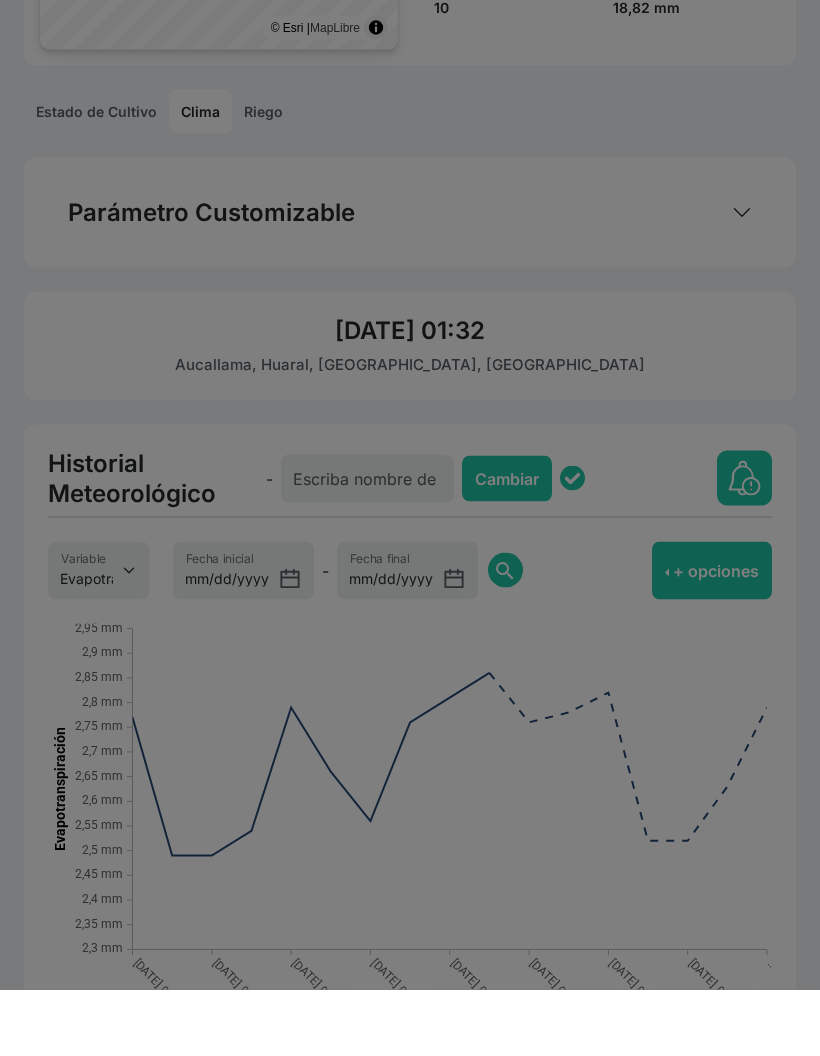 select on "504" 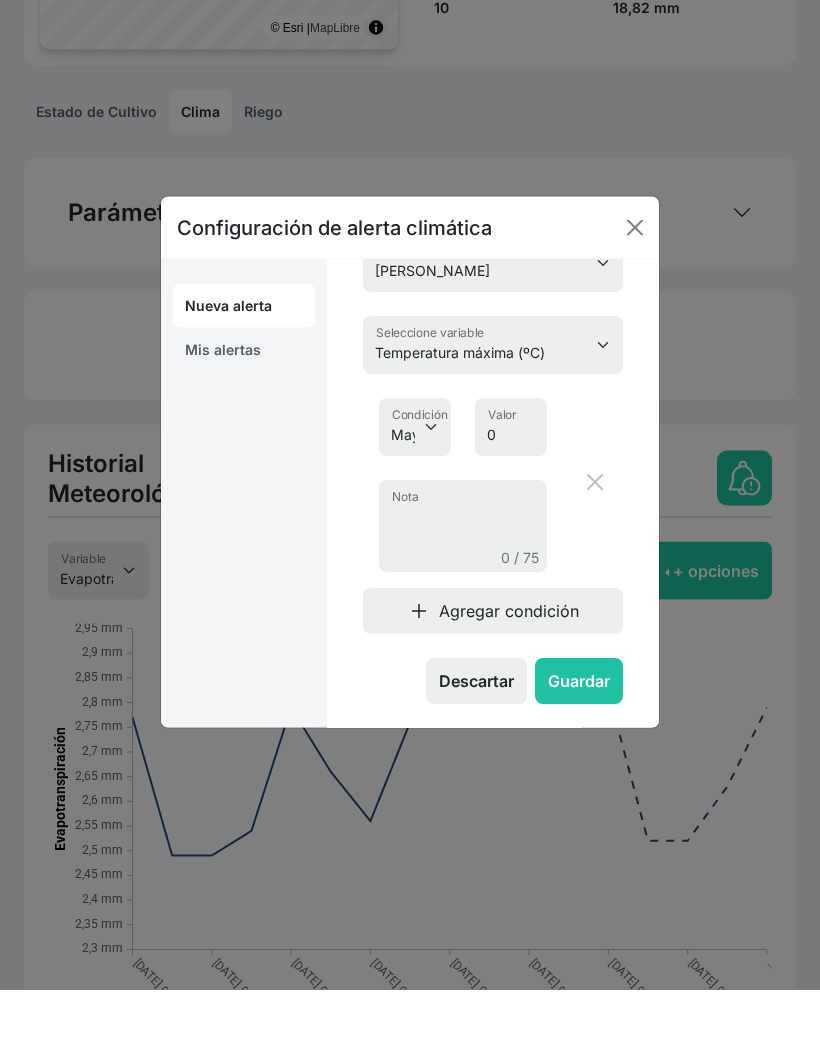 scroll, scrollTop: 50, scrollLeft: 0, axis: vertical 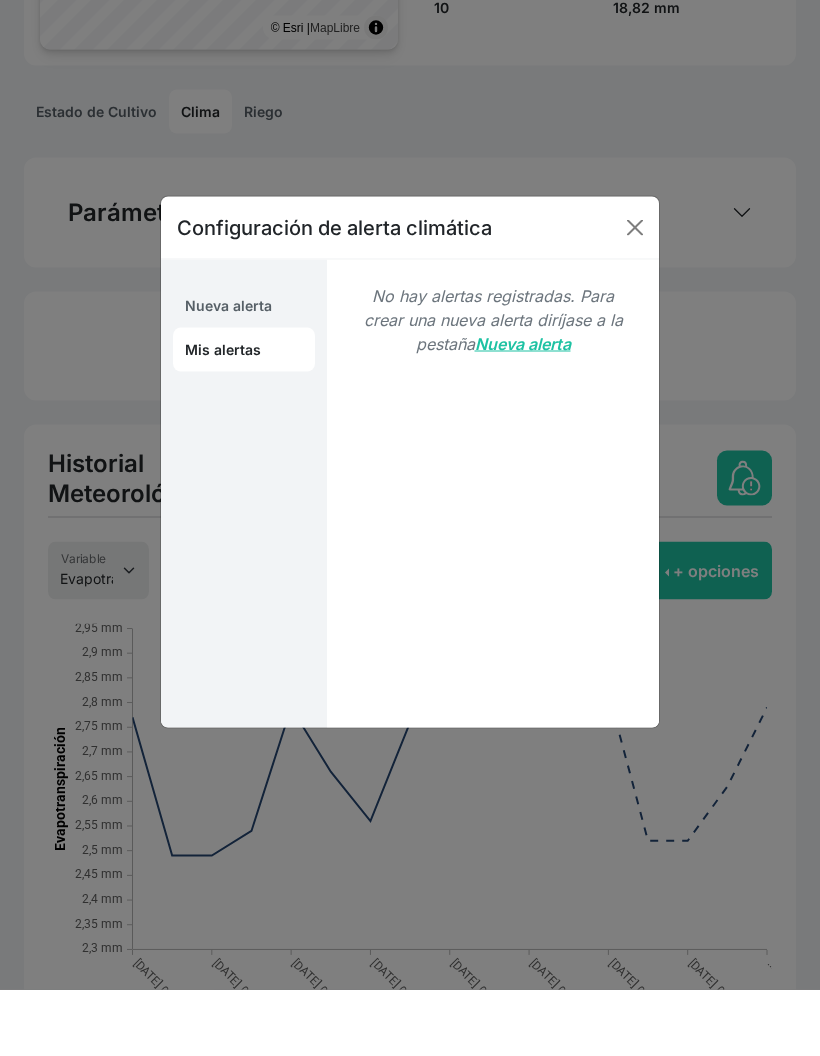 click on "Nueva alerta" at bounding box center [244, 372] 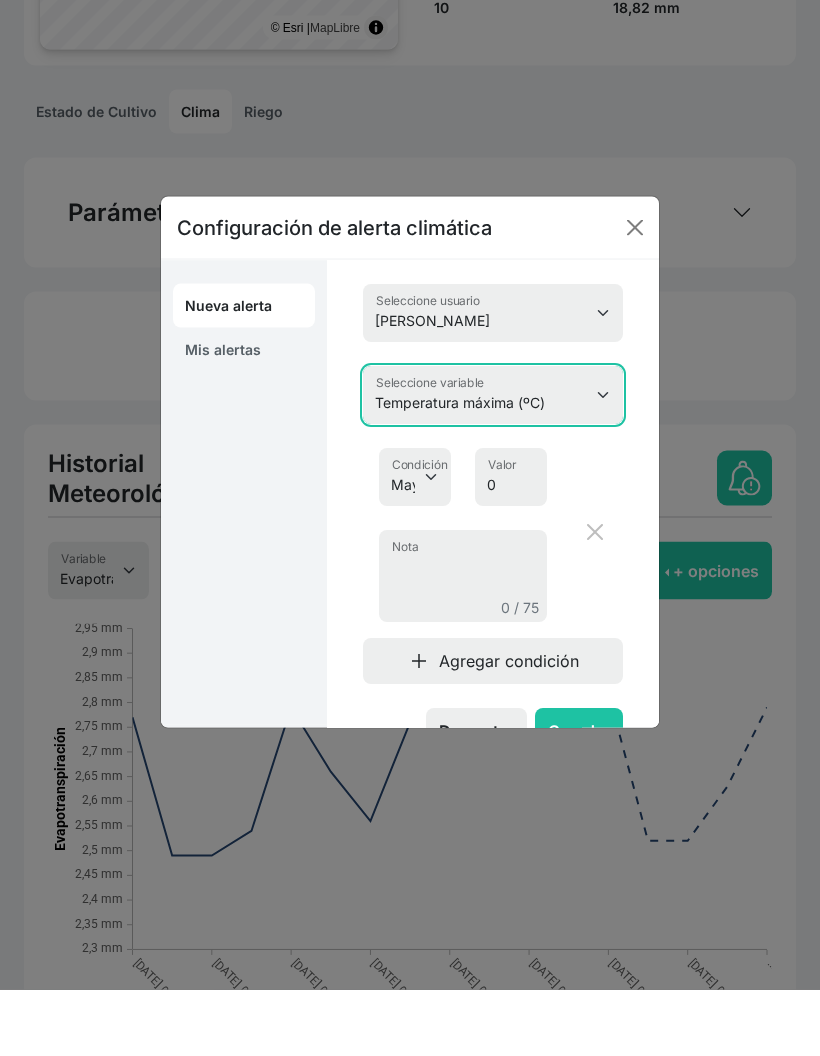 click on "Temperatura máxima (ºC)   Temperatura mínima (ºC)   Humedad relativa máxima (%)   Humedad relativa mínima (%)   Evapotranspiración (mm)   Precipitación (mm)   Velocidad del viento (km/h)   Radiación (W/m2)   Cobertura de nubes (%)   Acumulación térmica (gddC)   Advertencia de helada   Déficit de presión de vapor (kPa)   Horas frío" at bounding box center (493, 461) 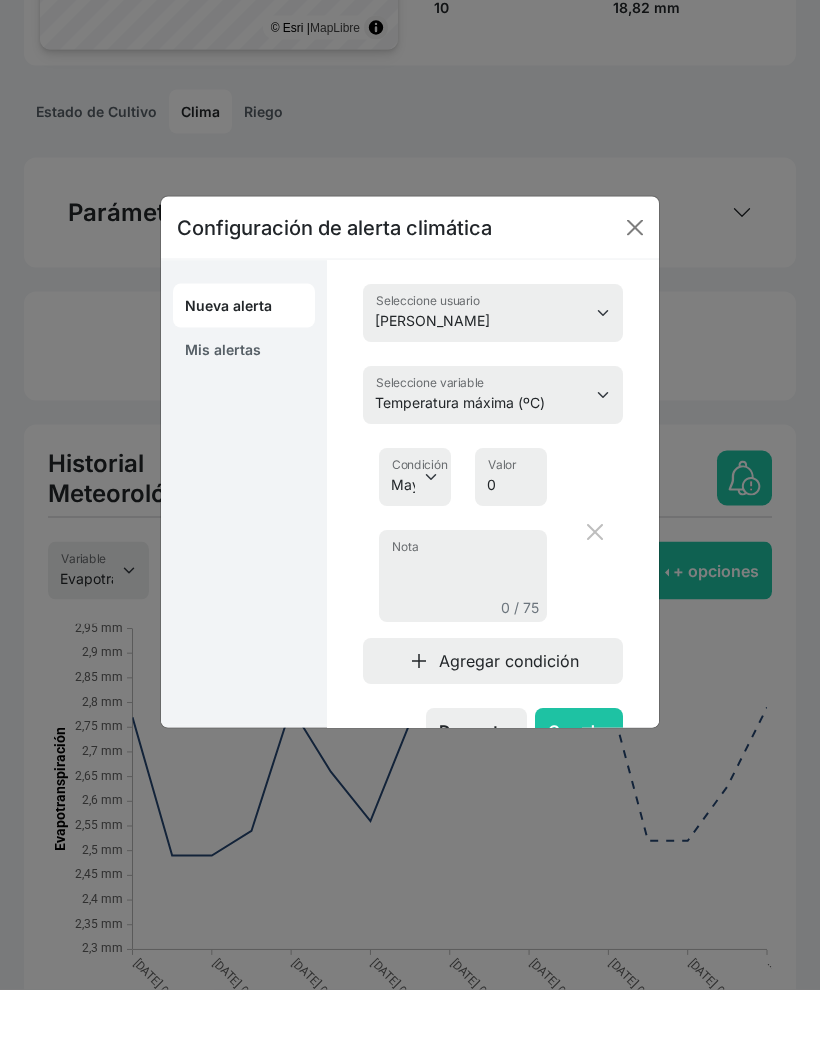 click at bounding box center [635, 294] 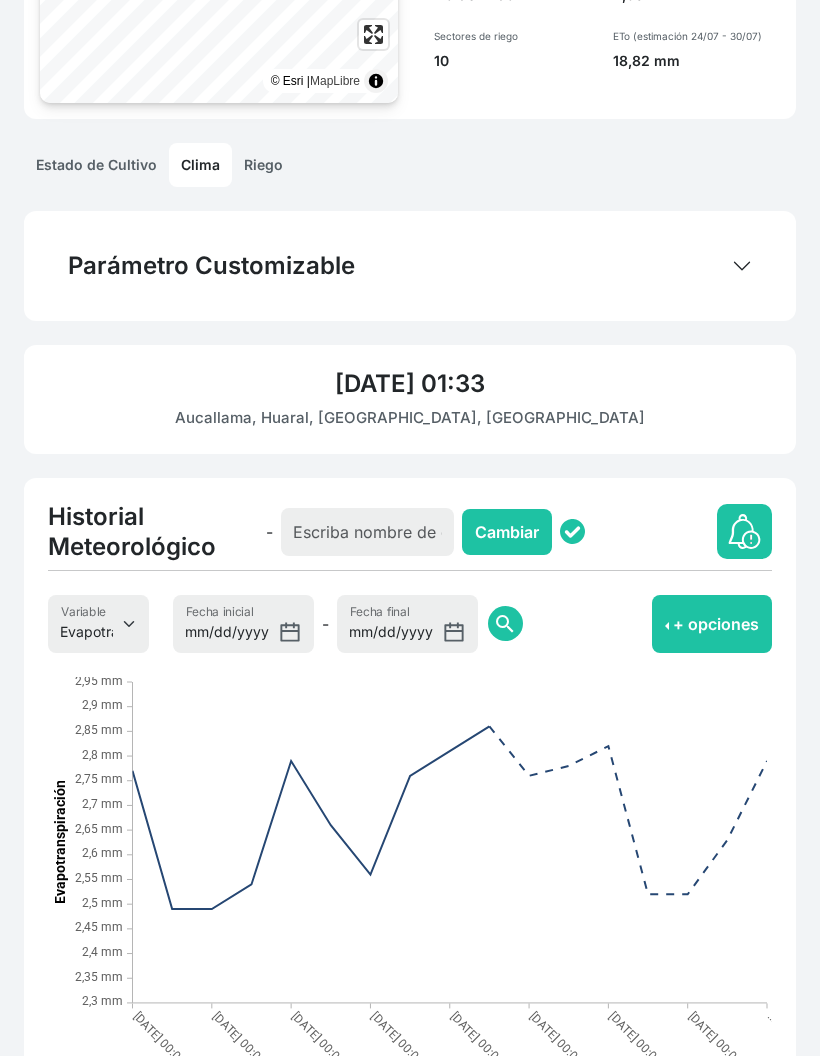 scroll, scrollTop: 304, scrollLeft: 0, axis: vertical 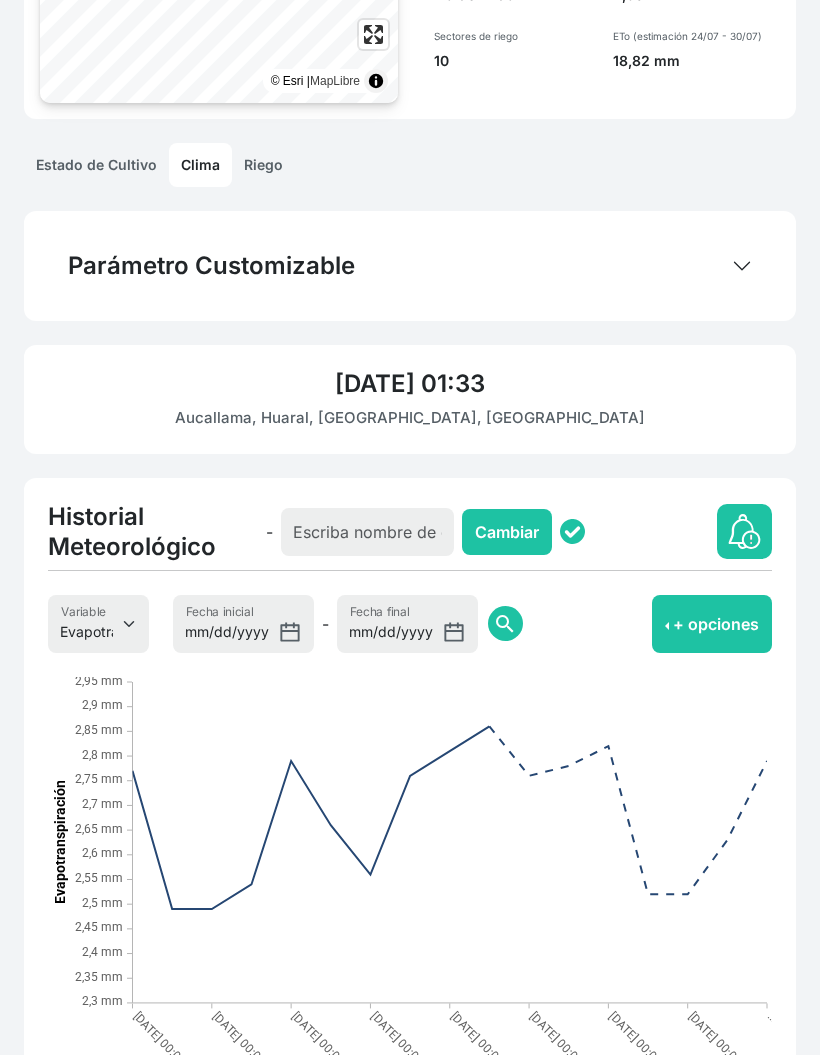 click on "Jueves, 24 de Julio, 01:33" 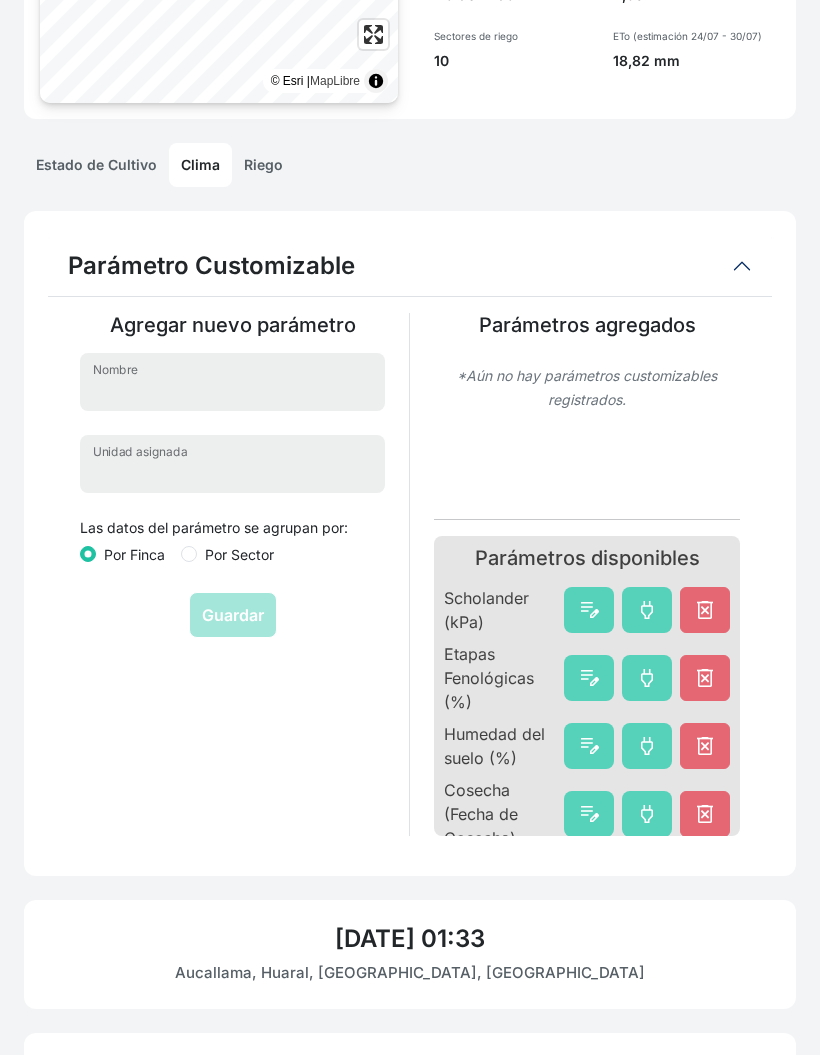 scroll, scrollTop: 0, scrollLeft: 0, axis: both 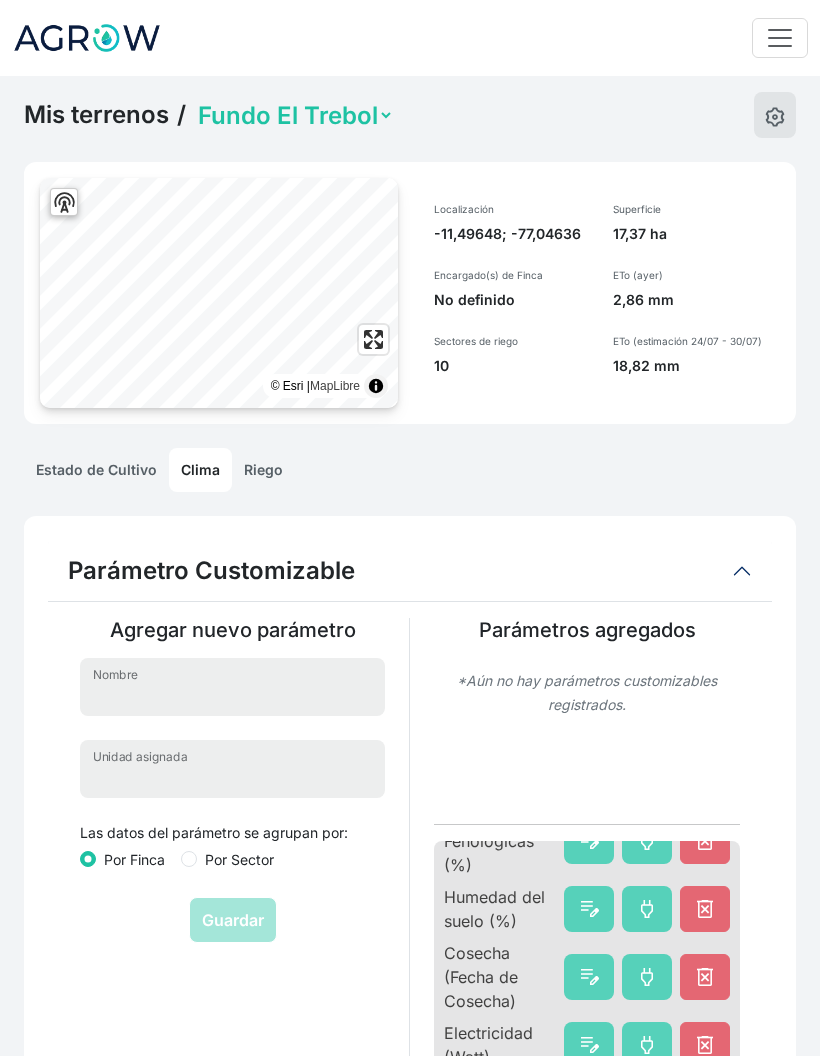 click 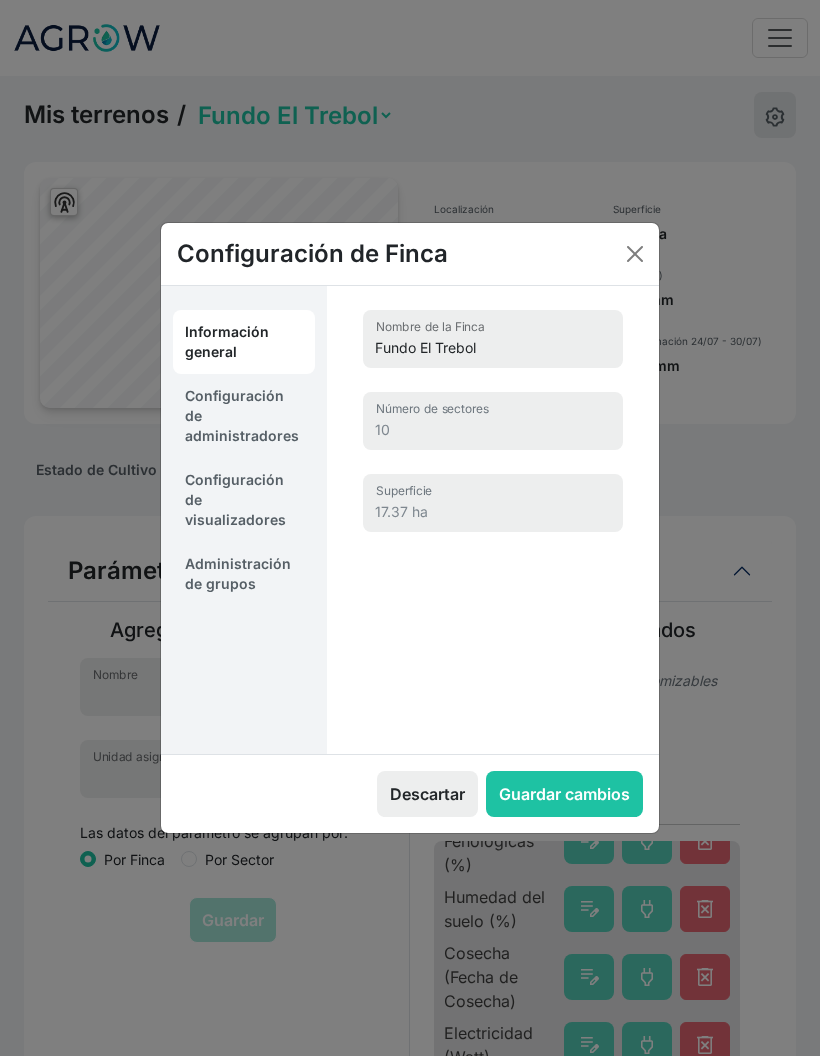 click on "Configuración de administradores" at bounding box center (244, 416) 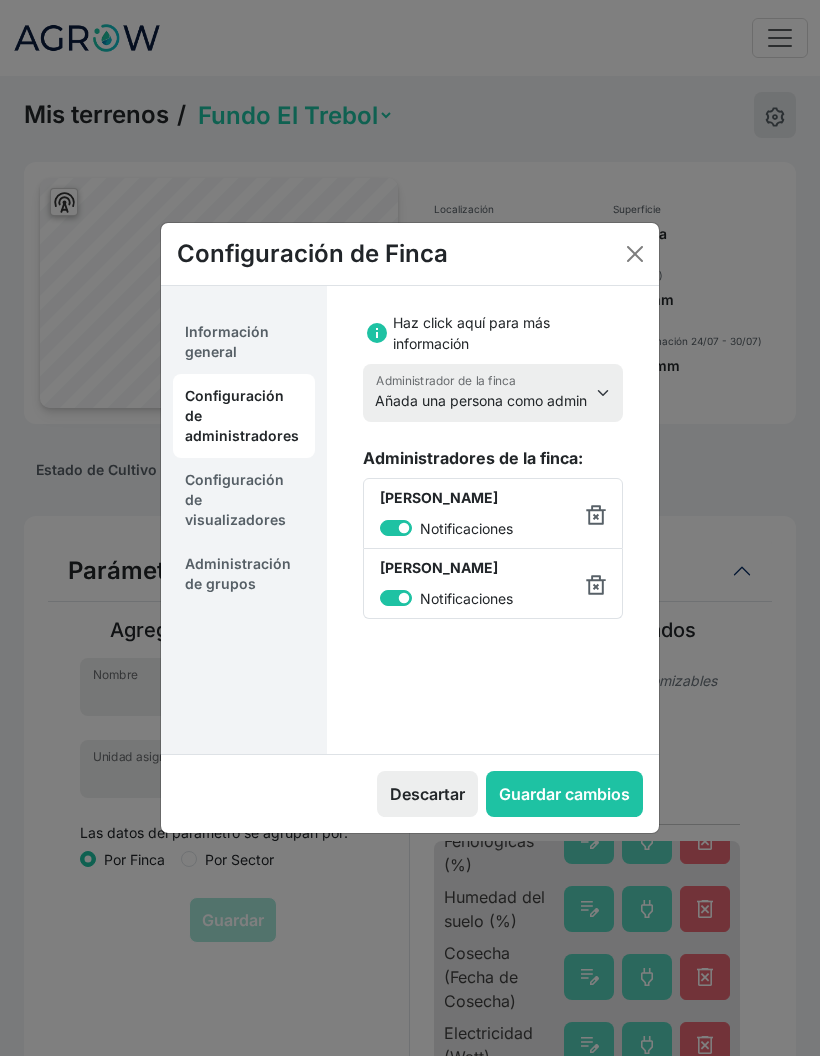 click on "Configuración de visualizadores" at bounding box center (244, 500) 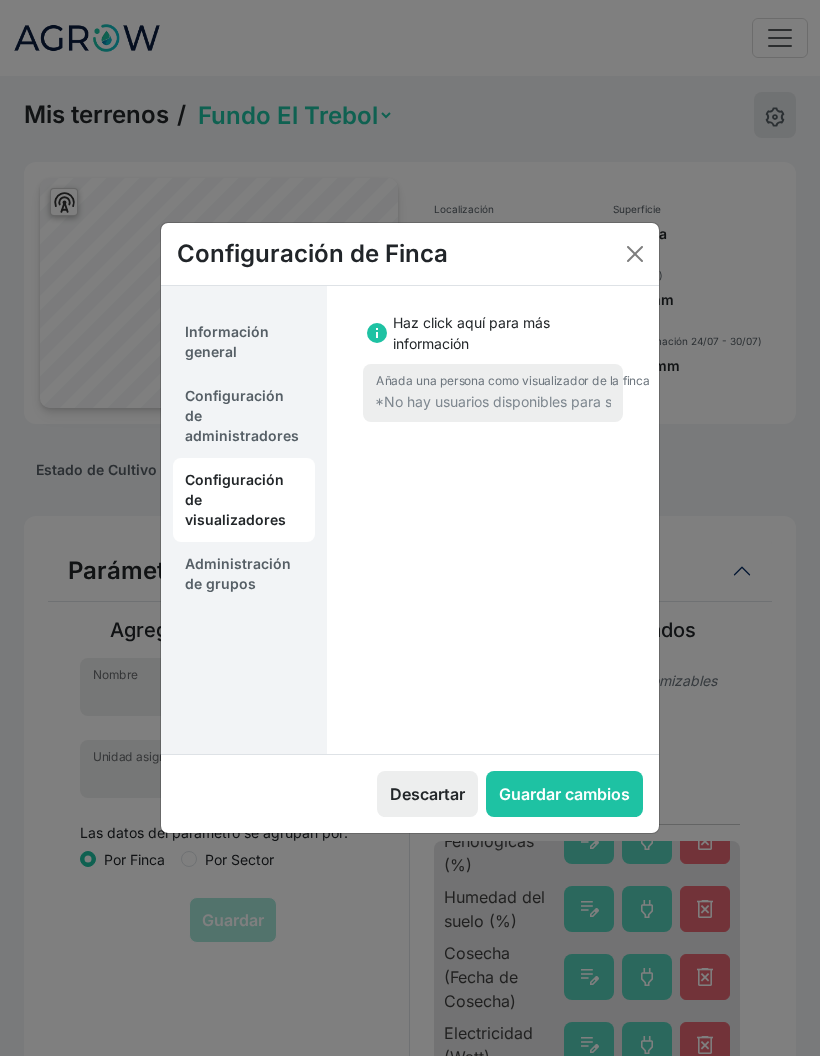 click on "Administración de grupos" at bounding box center (244, 574) 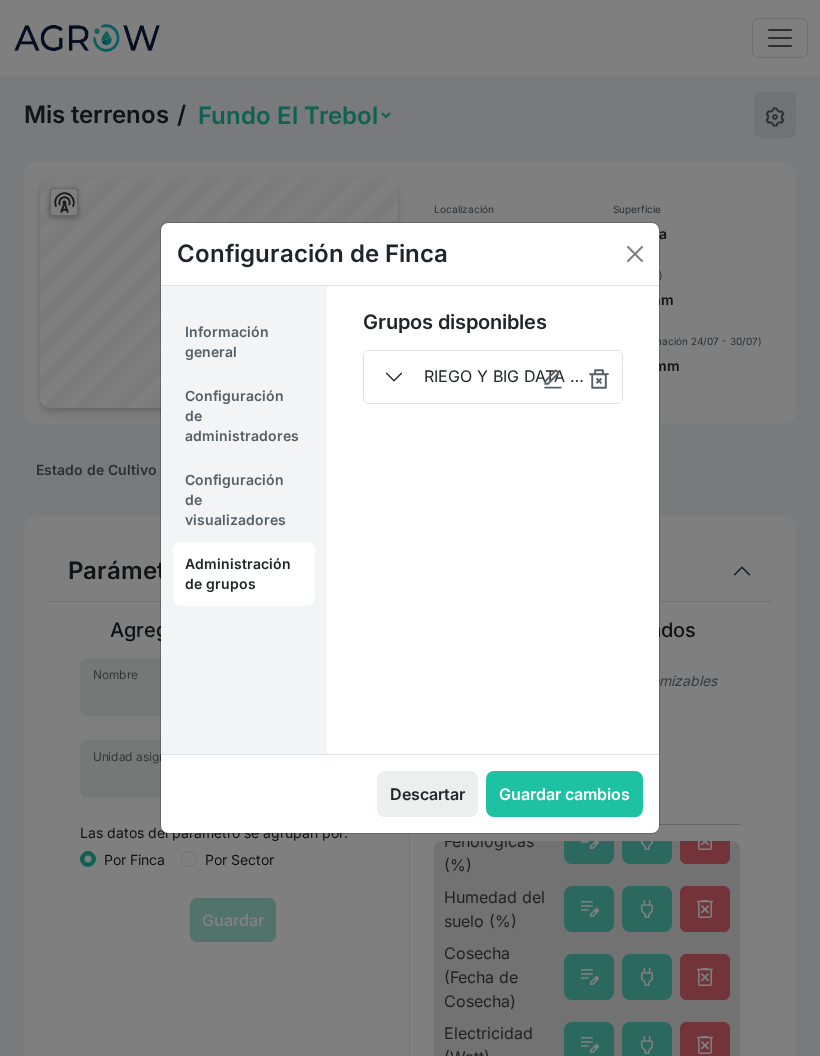 click on "Configuración de Finca  Información general Configuración de administradores Configuración de visualizadores Administración de grupos  Grupos disponibles  RIEGO Y BIG DATA TREBOL Turno 1 (Sin plantar)  Turno 5 (Emerald Grande)  Turno 6 (Emerald Grande)  Turno 9(Emerald Grande)  Turno 9(Emerald Pequeña)  Turno 2 (Biloxi)  Turno 3 (Biloxi)  Turno 8 (Emerald Grande)  Turno 4 (Emerald Pequeña)  Turno 7 (Emerald Pequeña)   Editar grupo  Nombre del grupo Sector líder  Cancelar   Actualizar   Eliminar grupo   ¿Está seguro de eliminar el grupo  ?   Cancelar   Eliminar grupo  Desagrupar sector  ¿Está seguro de remover el sector   del grupo  ?   Cancelar   Remover sector   Agregar sector(es) a grupo  Nombre del grupo  Seleccionar sectores   Cancelar   Añadir sector(es)   Crear nuevo grupo  Nombre del grupo  Seleccionar sectores   Cancelar   Crear grupo   Descartar   Guardar cambios" at bounding box center [410, 528] 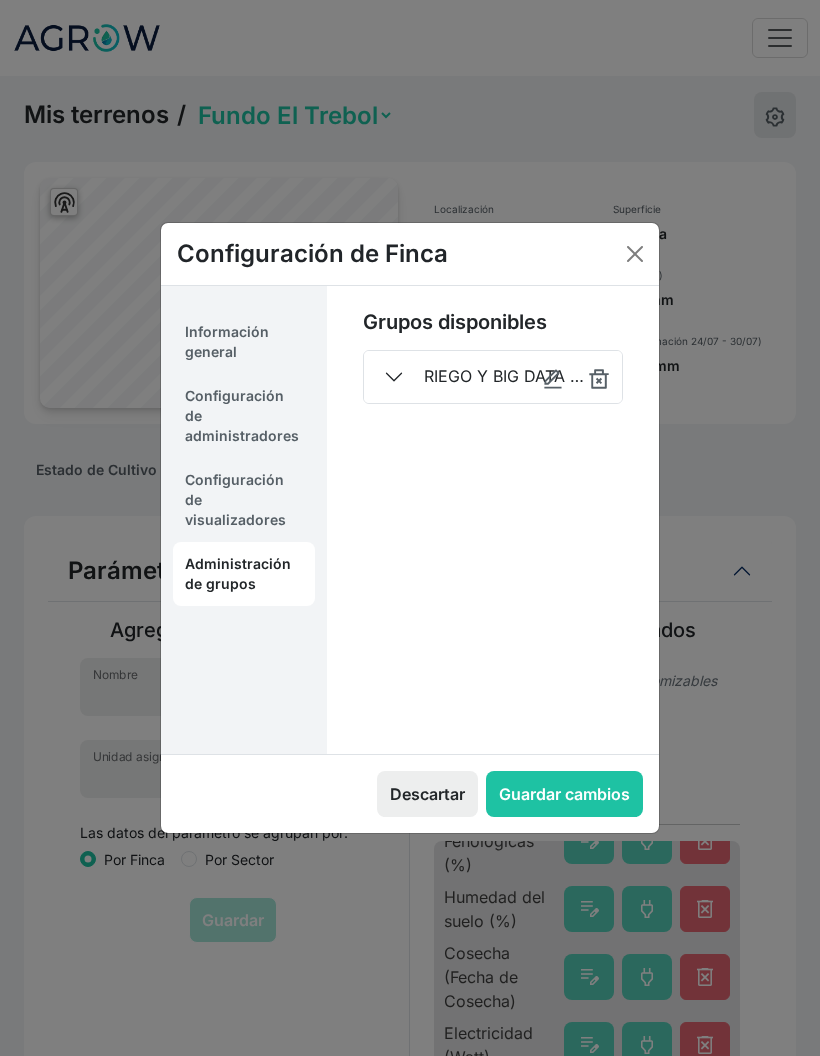 click at bounding box center [635, 254] 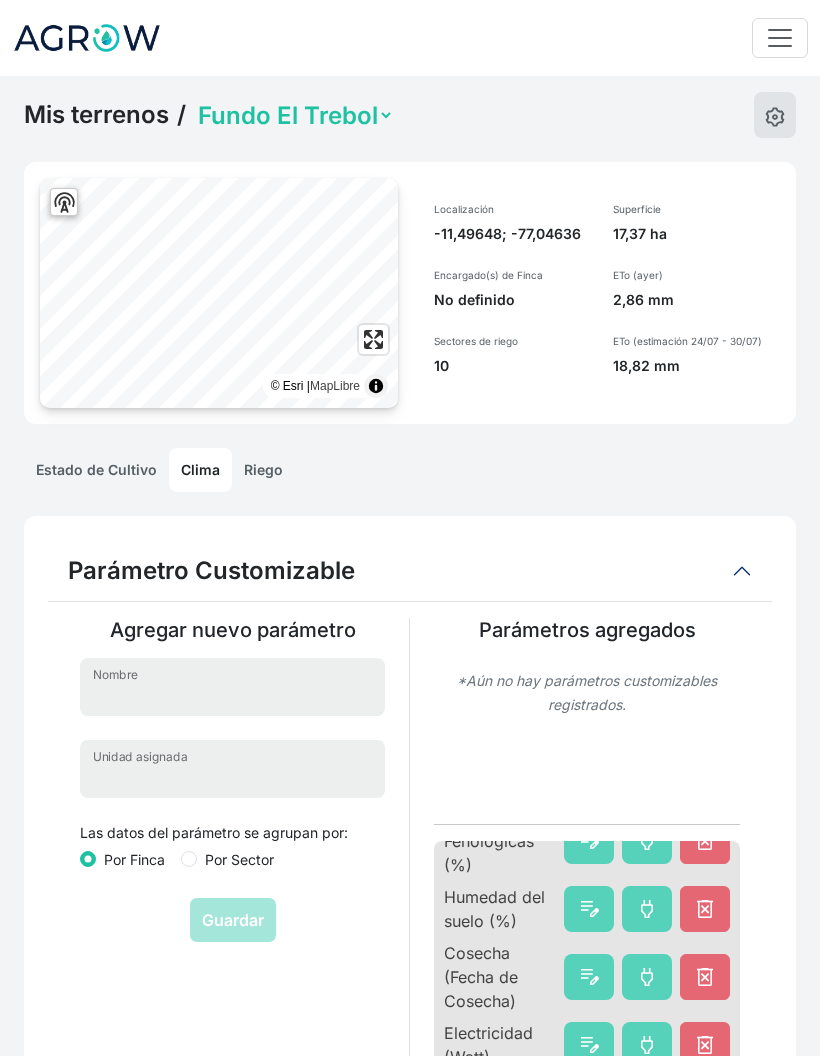 click on "Riego" 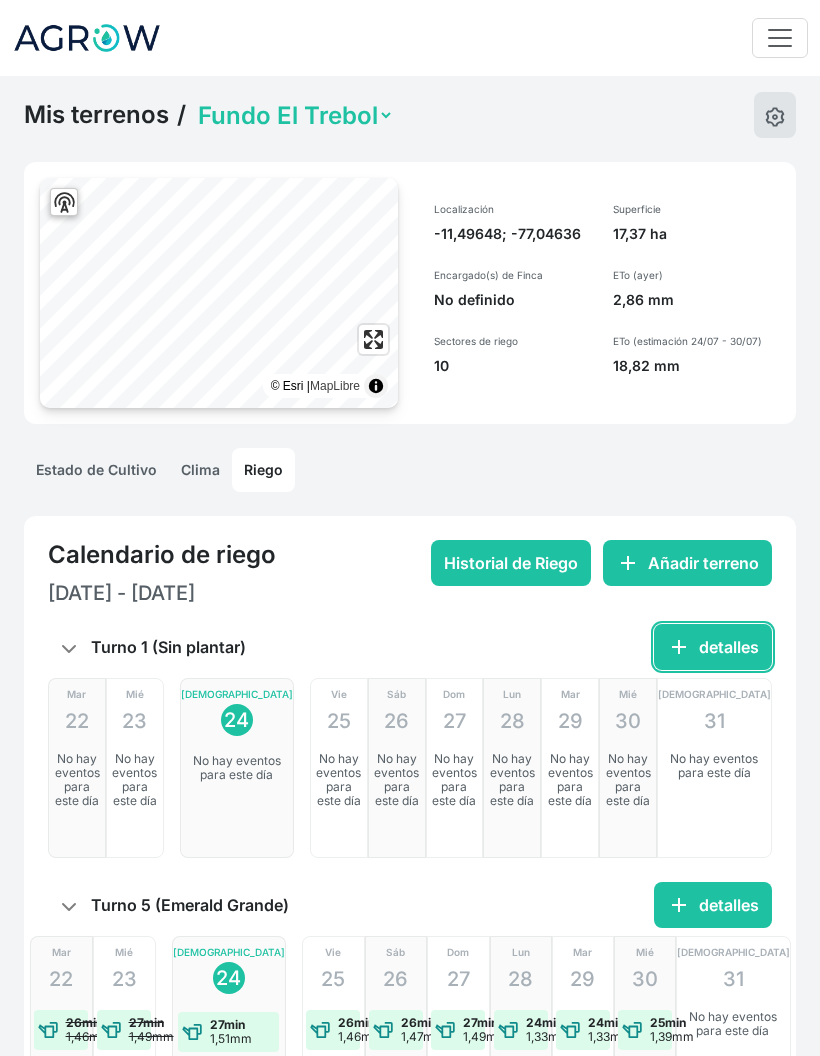 click on "add  detalles" 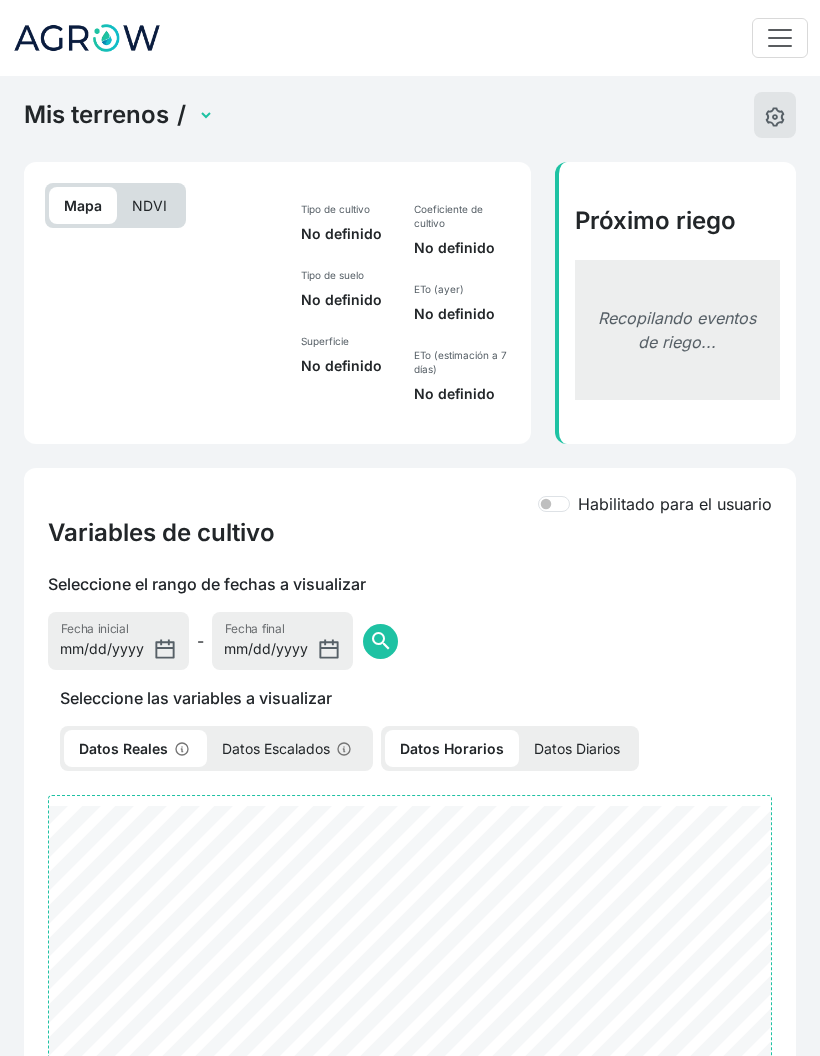 type on "Turno 1 (Sin plantar)" 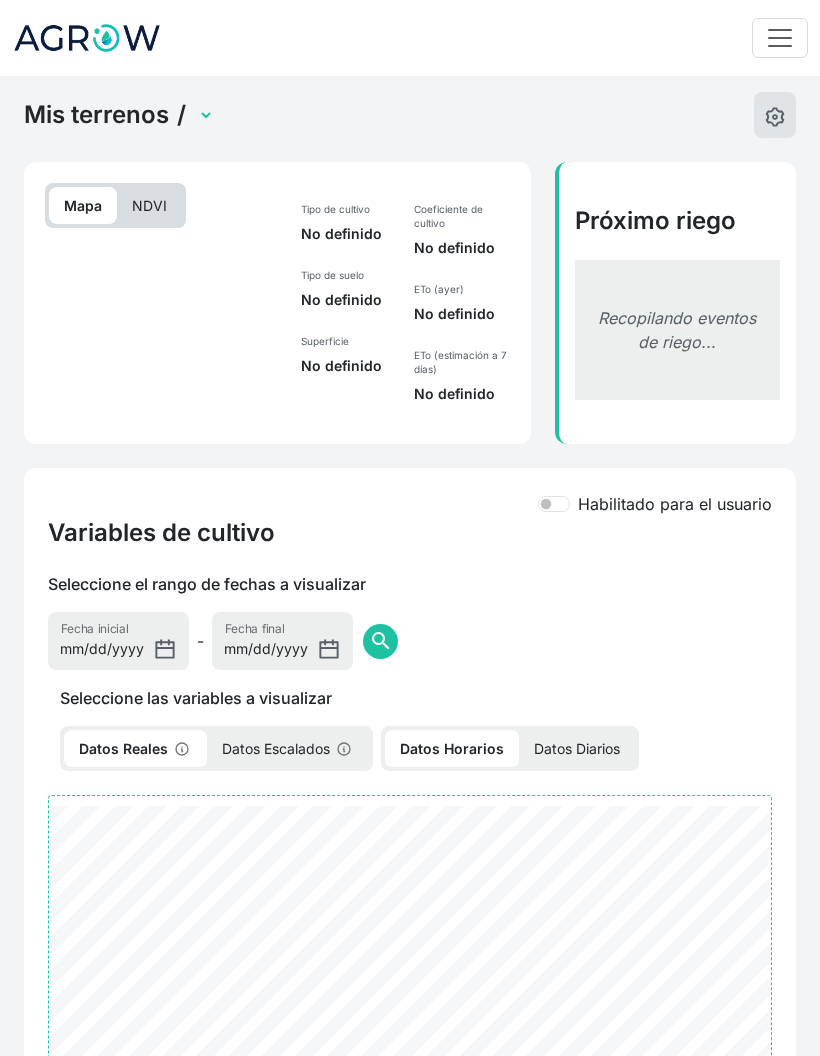type on "-11.49716773829053, -77.04450519726281" 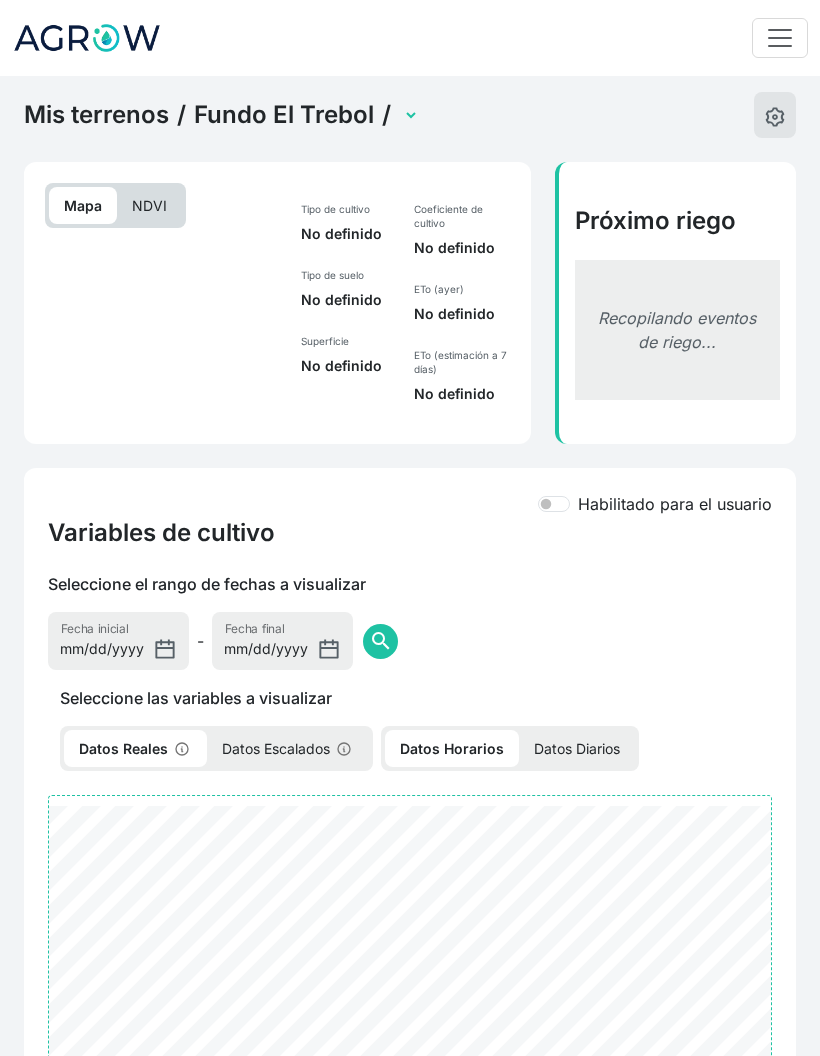 select on "1839" 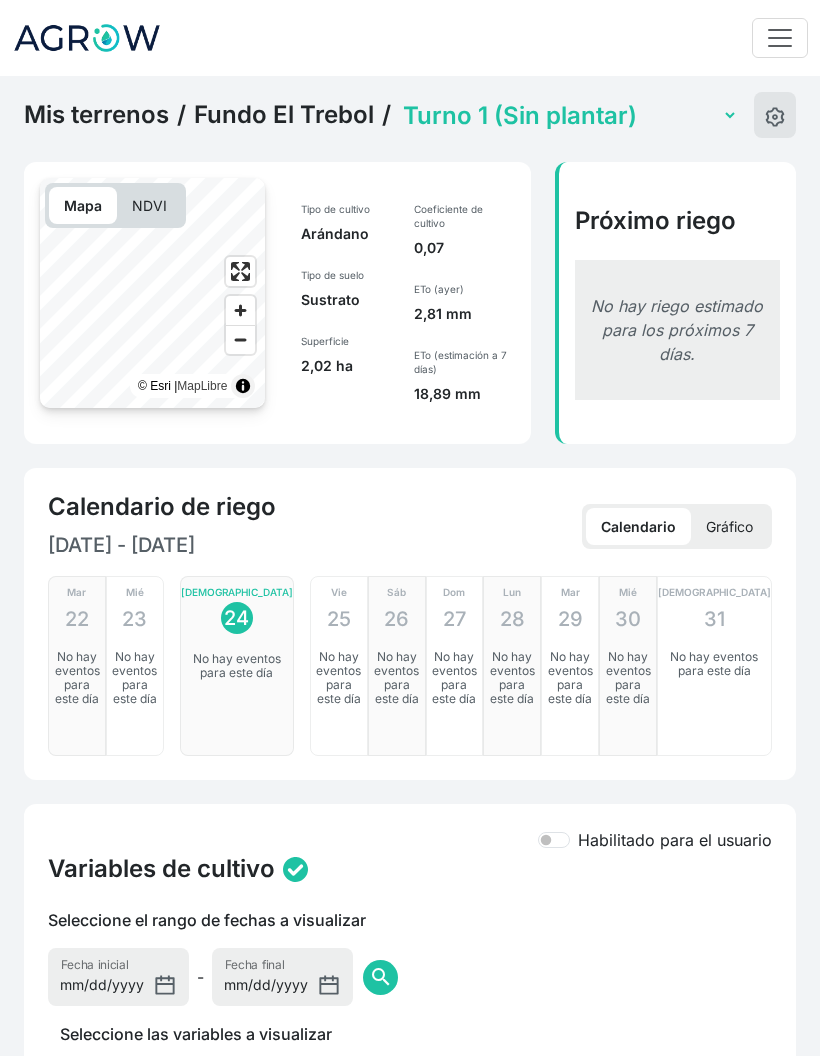 click 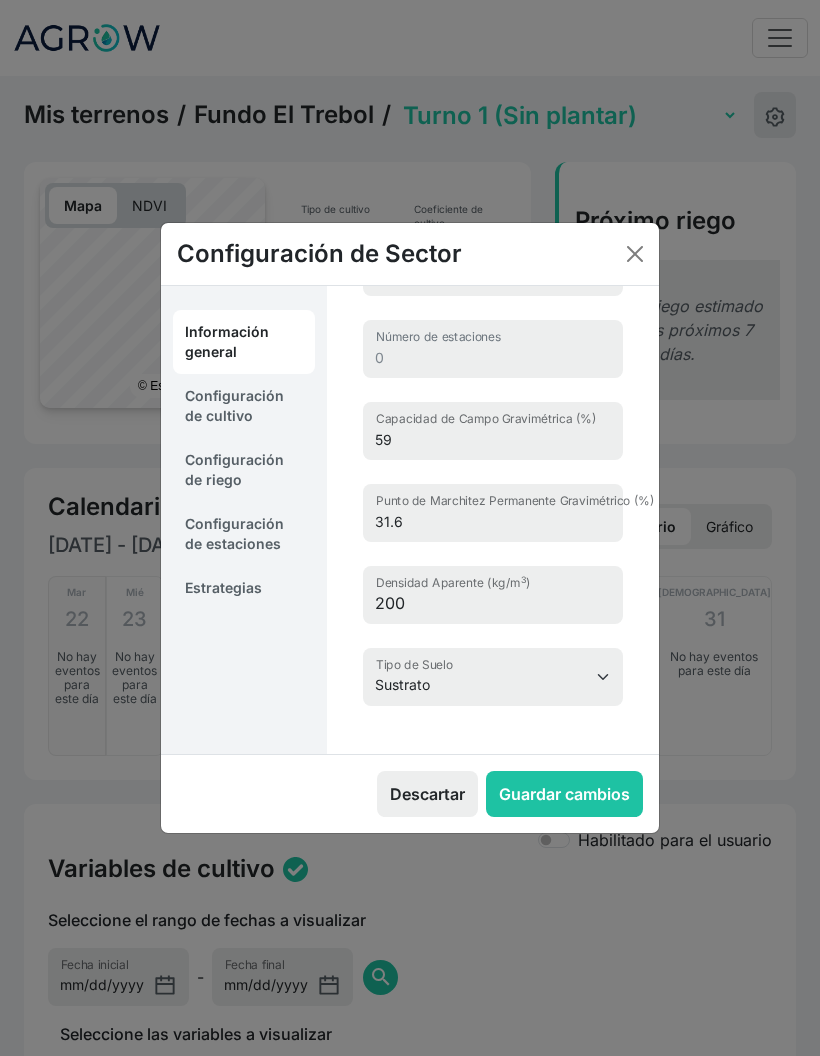 scroll, scrollTop: 236, scrollLeft: 0, axis: vertical 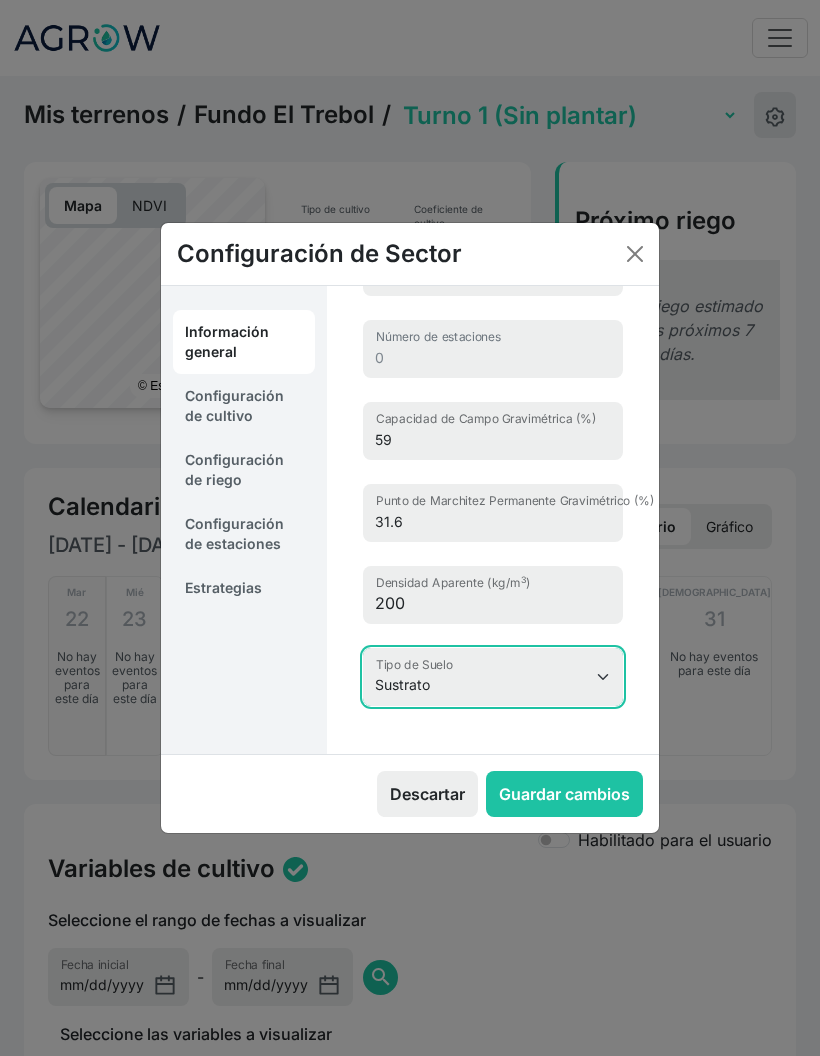 click on "Arcilloso   Arcilloso Arenoso   Arcilloso Limoso   Arenoso   Arenoso Franco   Franco   Franco Arcilloso   Franco Arcilloso arenoso   Franco Arcilloso limoso   Franco Arenoso   Franco Limoso   Limoso   Muy arcilloso   No Especificado   Personalizado   Sustrato" at bounding box center (493, 677) 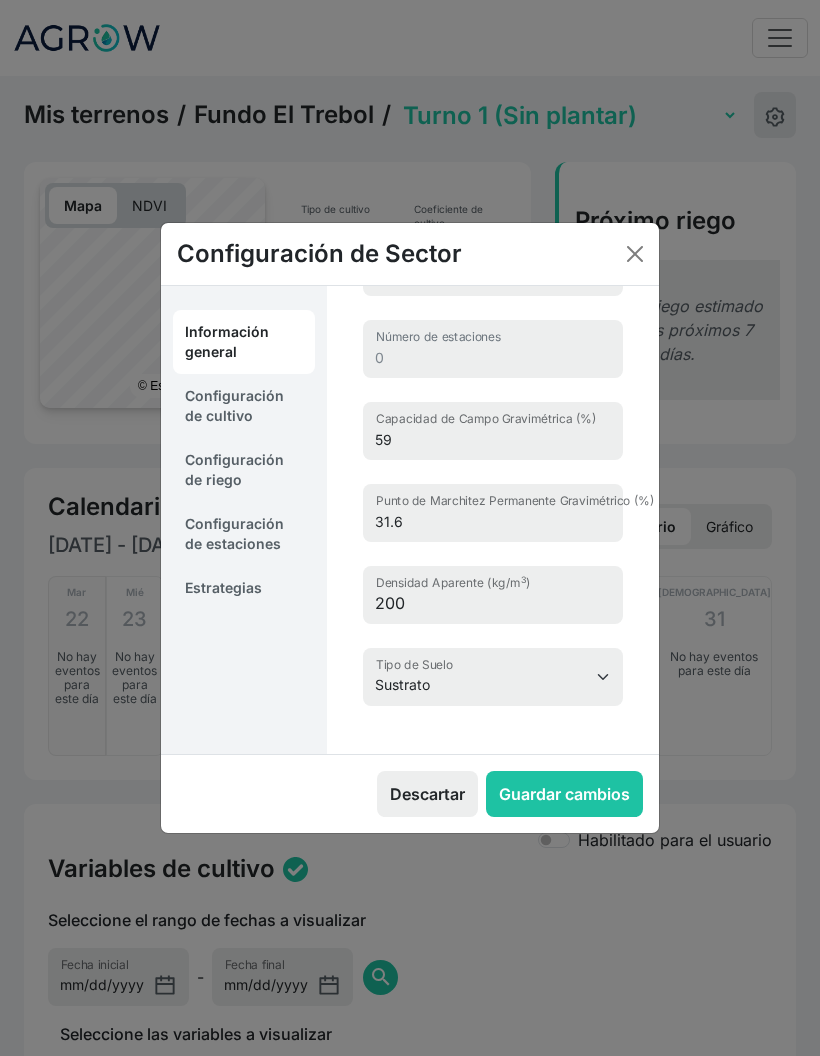 click on "Configuración de cultivo" at bounding box center (244, 406) 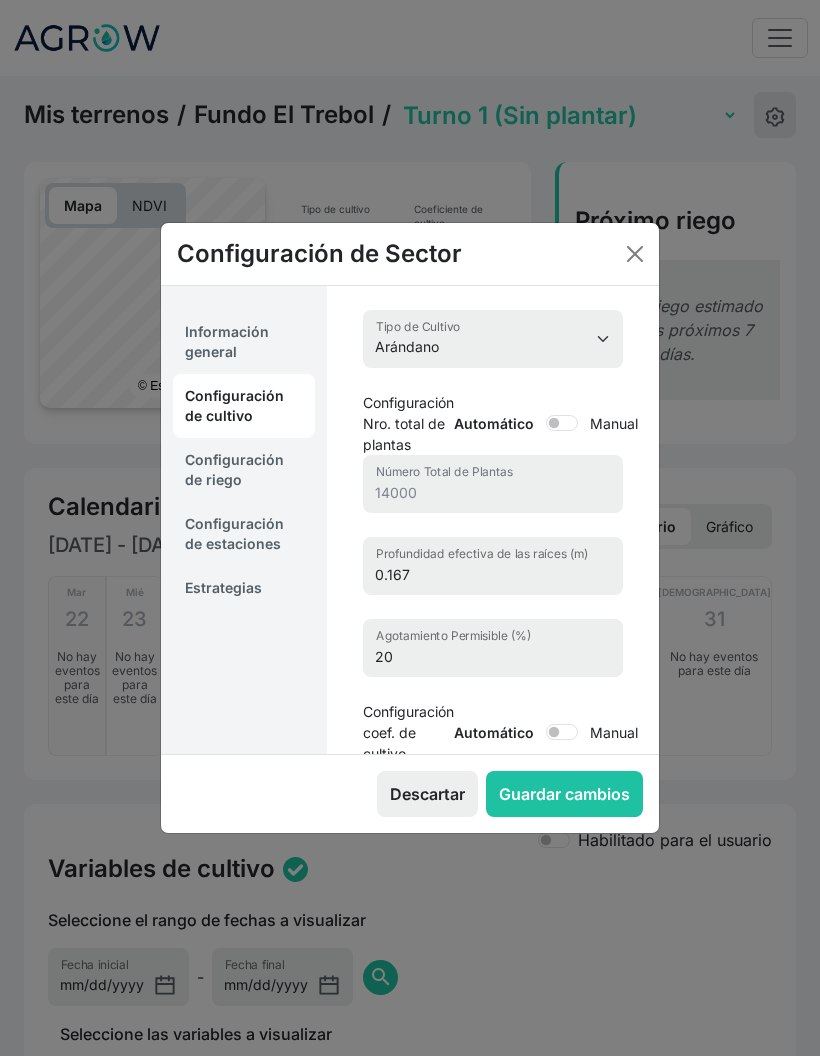 scroll, scrollTop: 0, scrollLeft: 0, axis: both 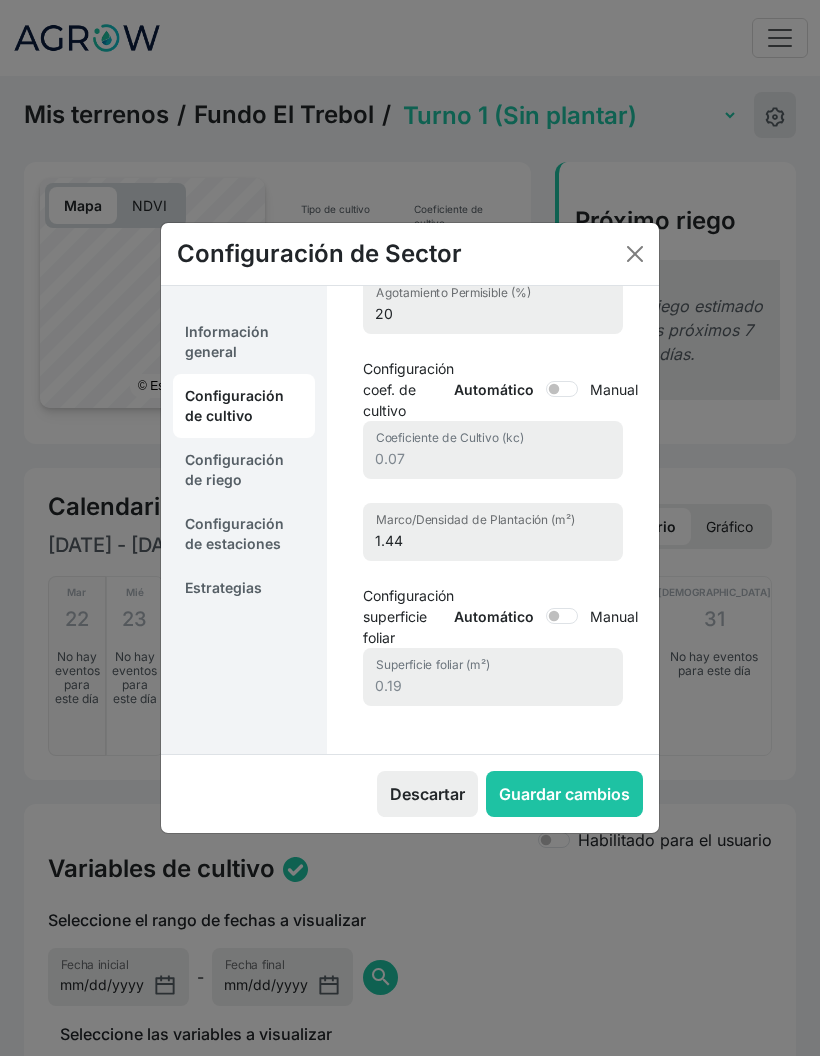 click on "Configuración de riego" at bounding box center [244, 470] 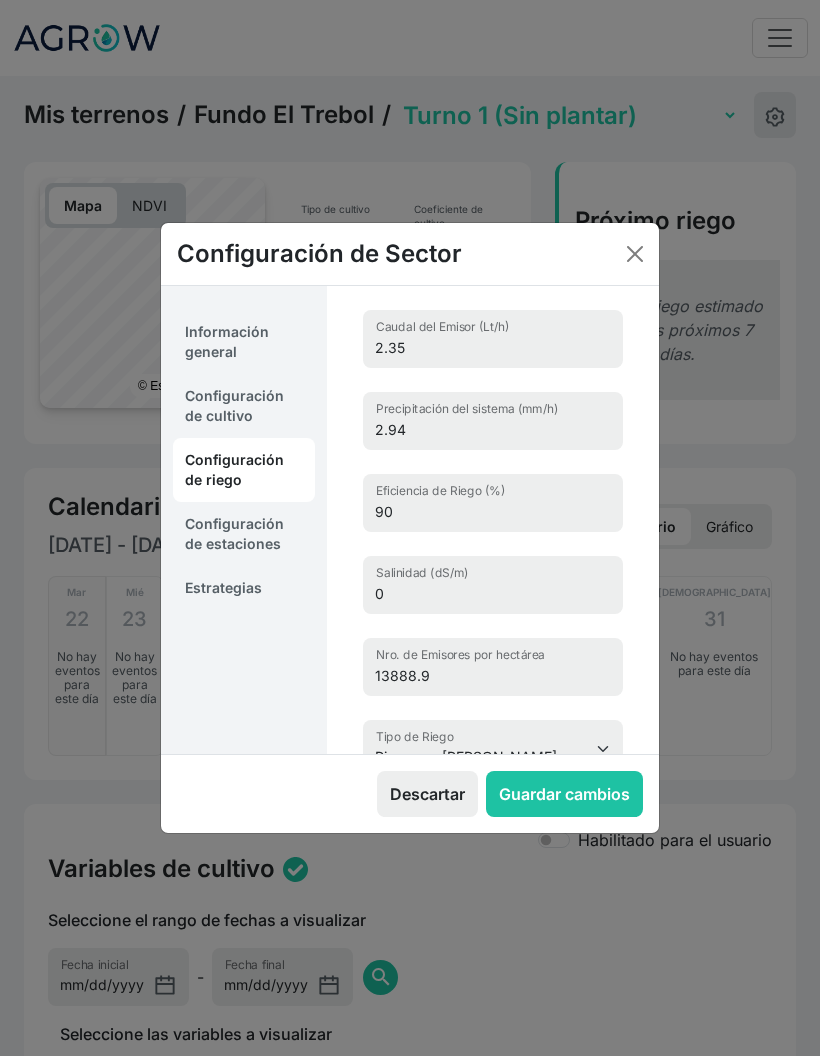 scroll, scrollTop: 0, scrollLeft: 0, axis: both 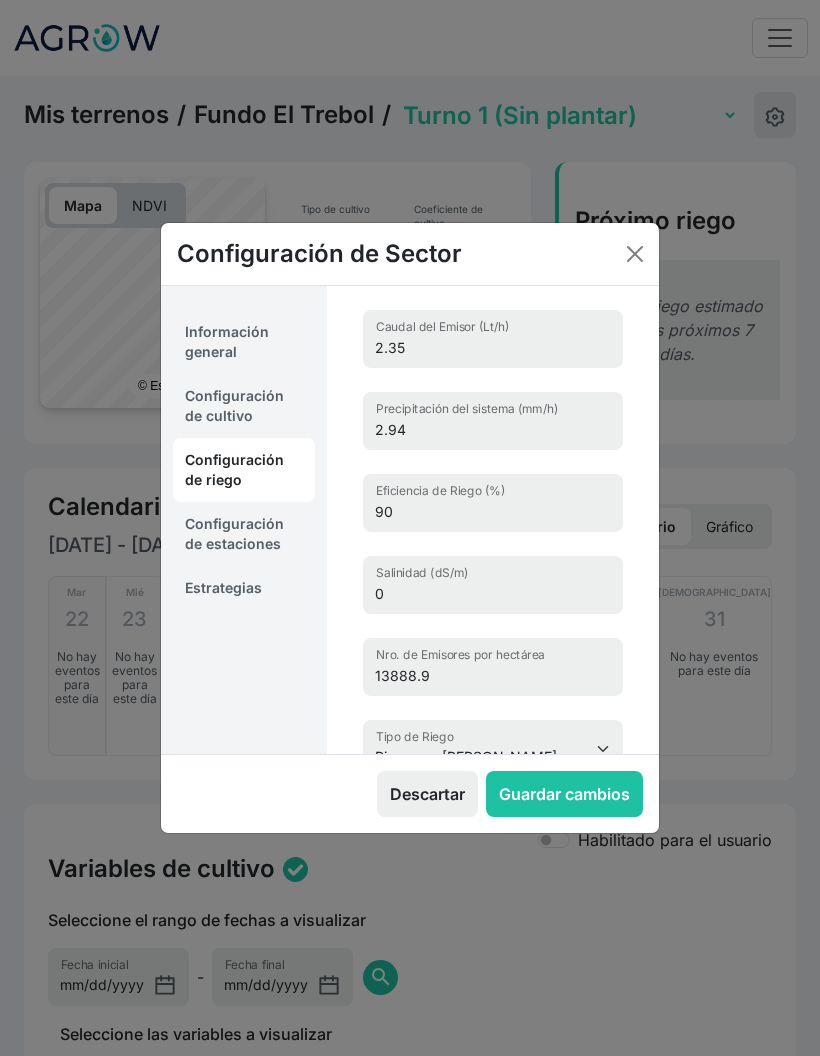 click on "Configuración de estaciones" at bounding box center [244, 534] 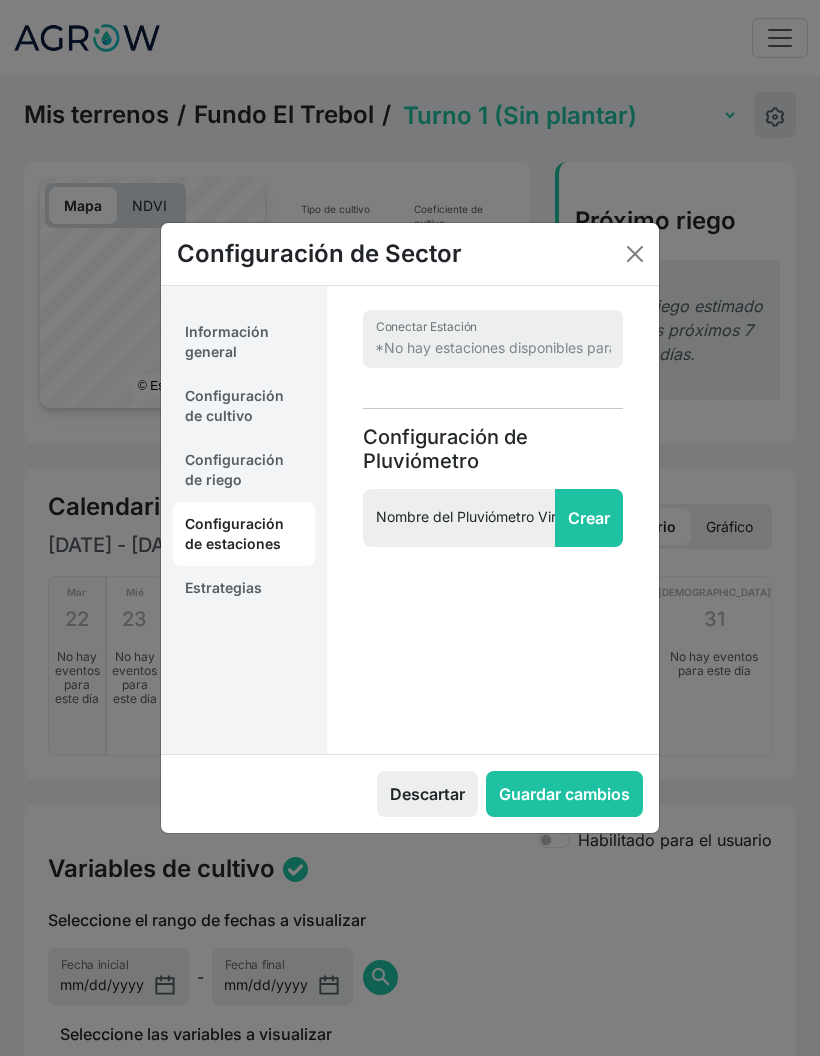 click on "Estrategias" at bounding box center (244, 588) 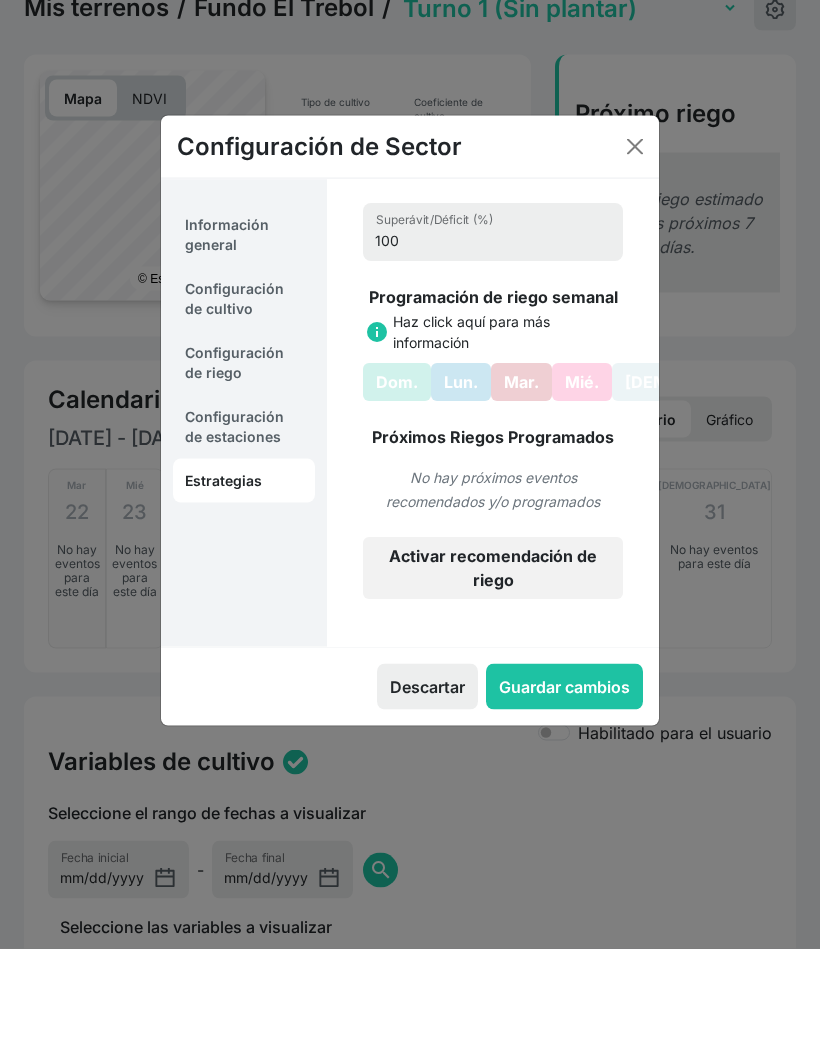 scroll, scrollTop: 25, scrollLeft: 0, axis: vertical 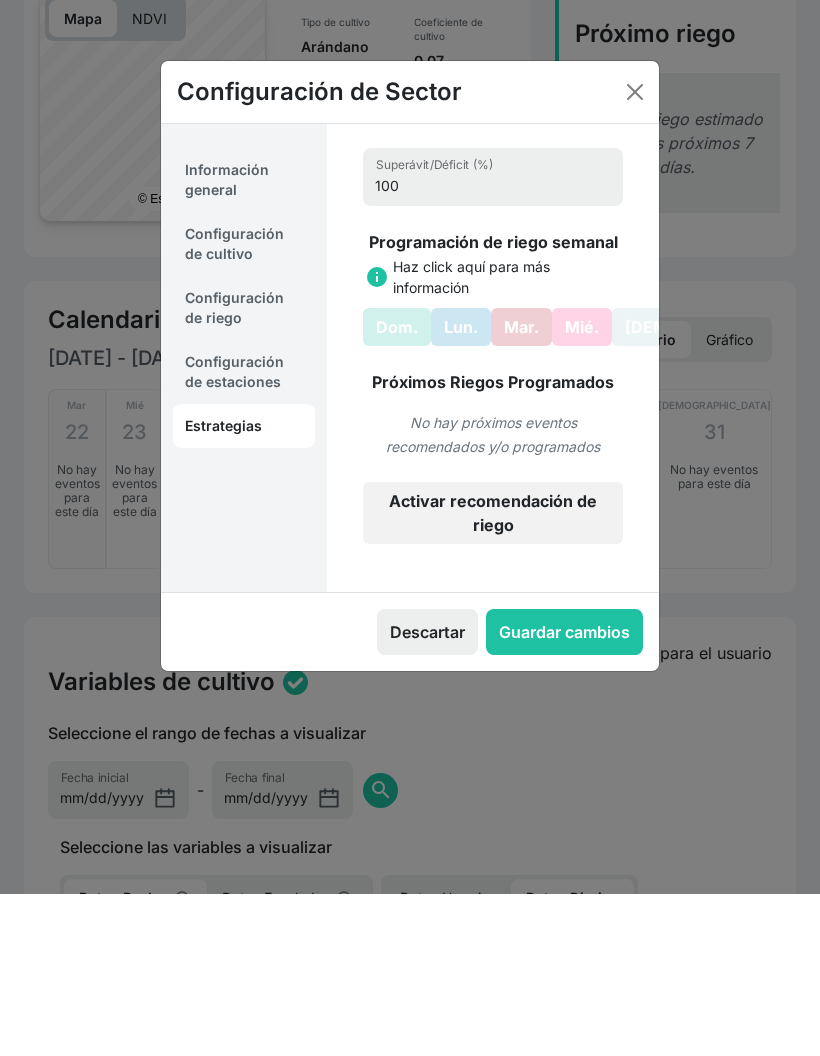 click at bounding box center [635, 254] 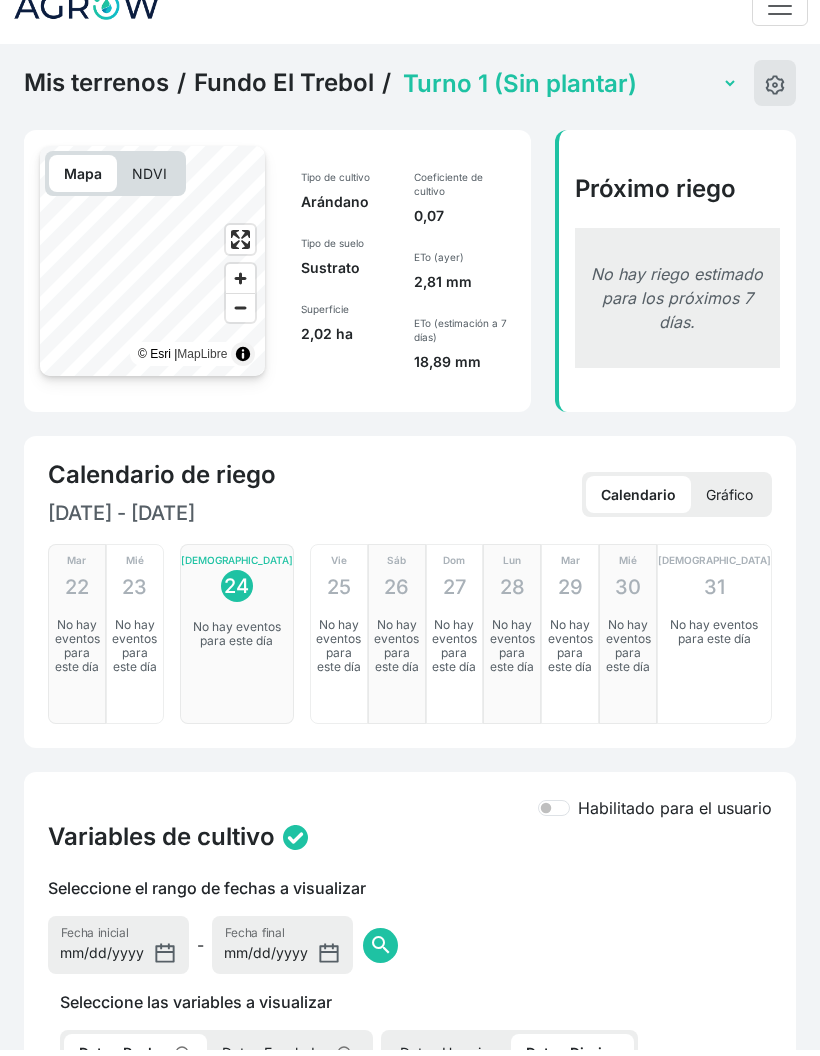 click 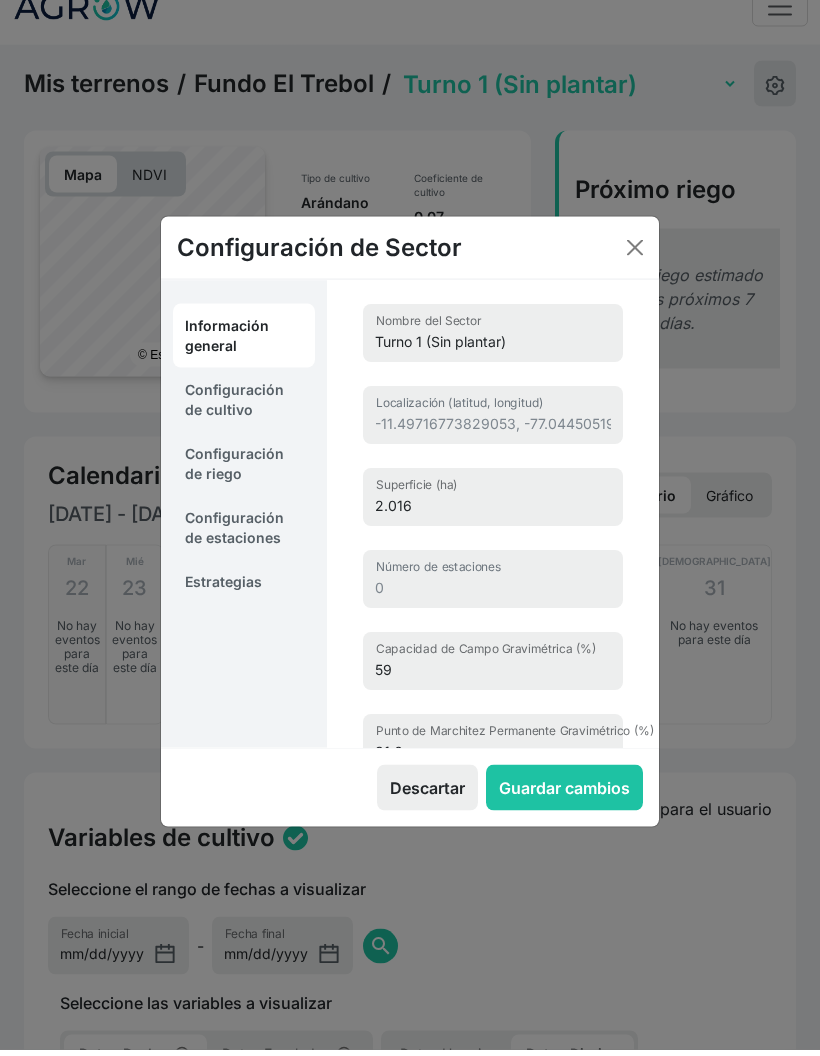 click on "Configuración de riego" at bounding box center (244, 470) 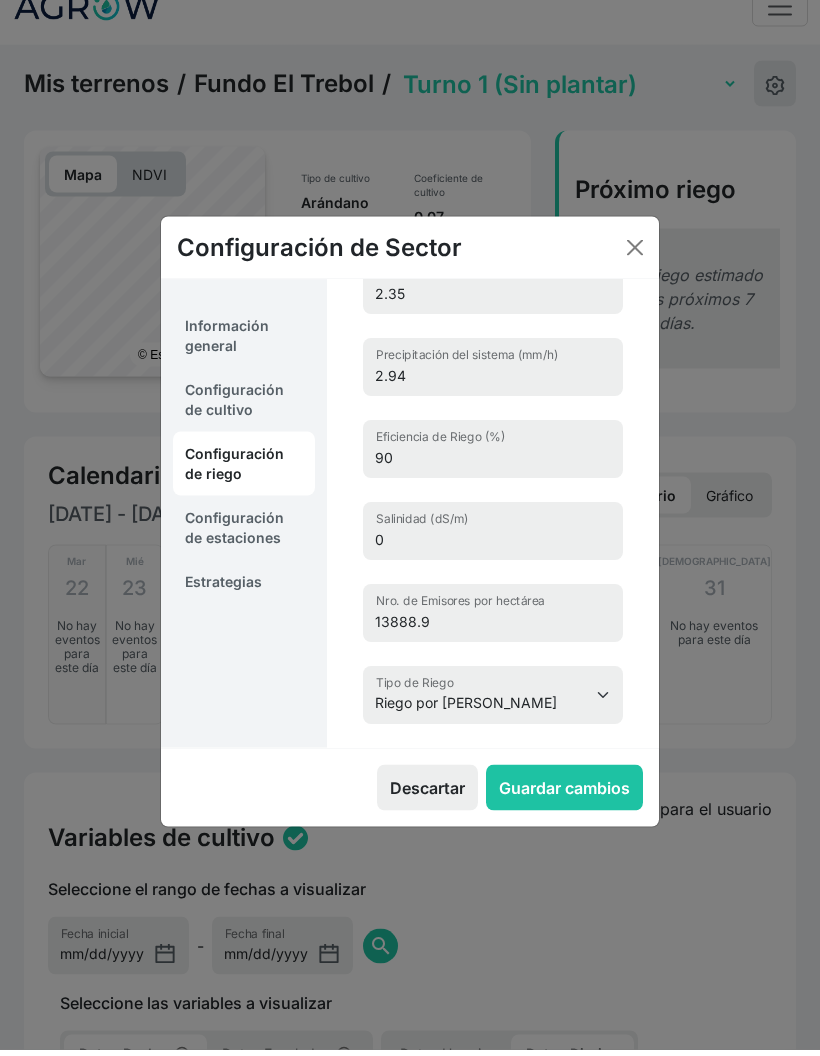 scroll, scrollTop: 48, scrollLeft: 0, axis: vertical 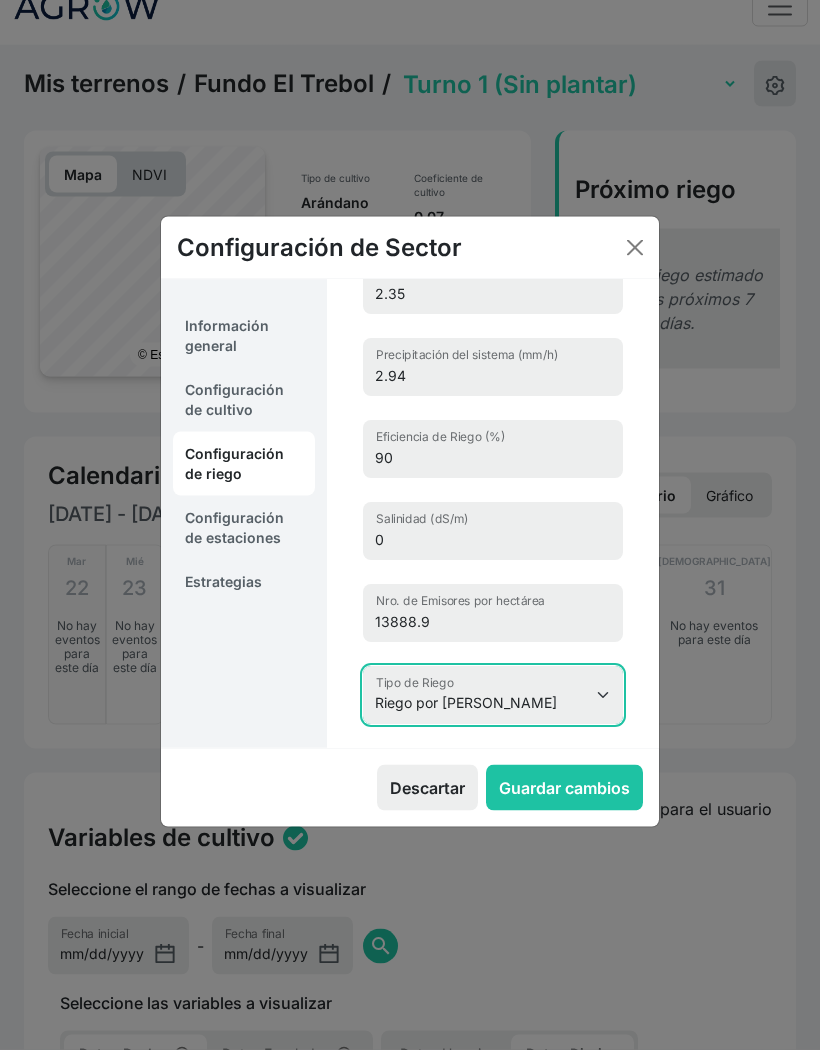 click on "Aspersión   Aspersor Lineal   Cañón de Riego   Micro Aspersión   No Especificado   No Irrigado   Pivote   Pivote independiente   Riego por Escurrimiento   Riego por Goteo   Riego por Goteo Subterráneo   Riego por gravedad" at bounding box center [493, 701] 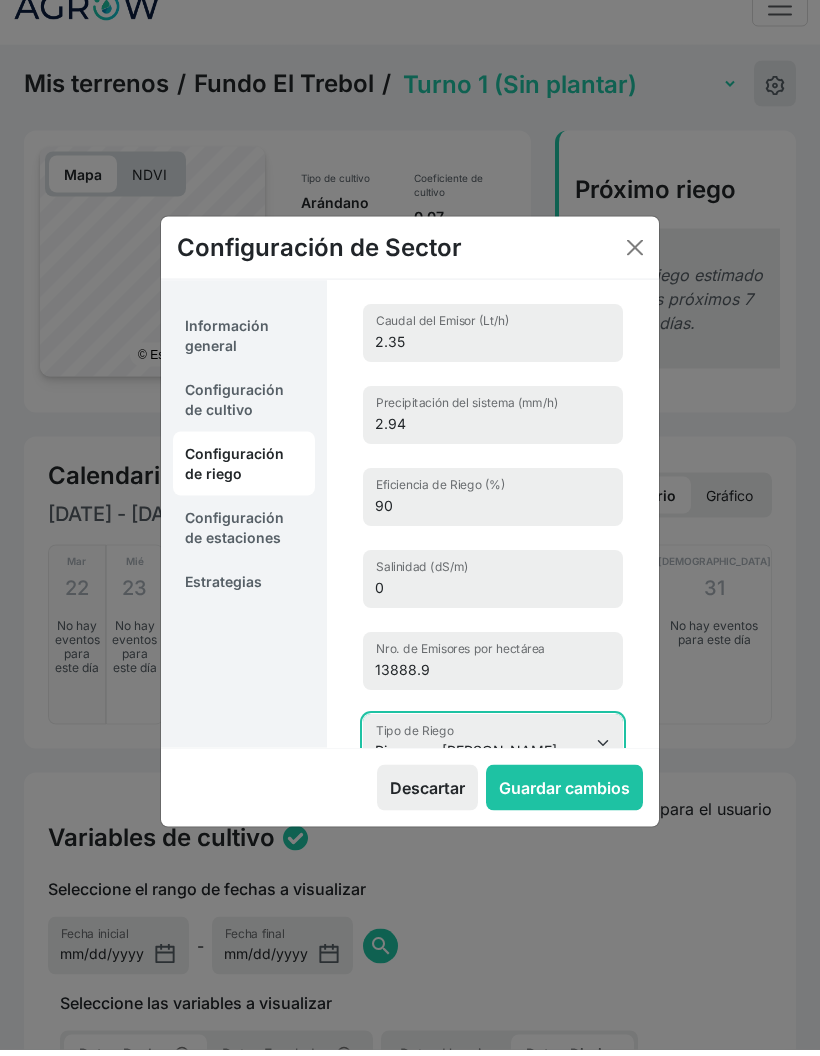 scroll, scrollTop: 0, scrollLeft: 0, axis: both 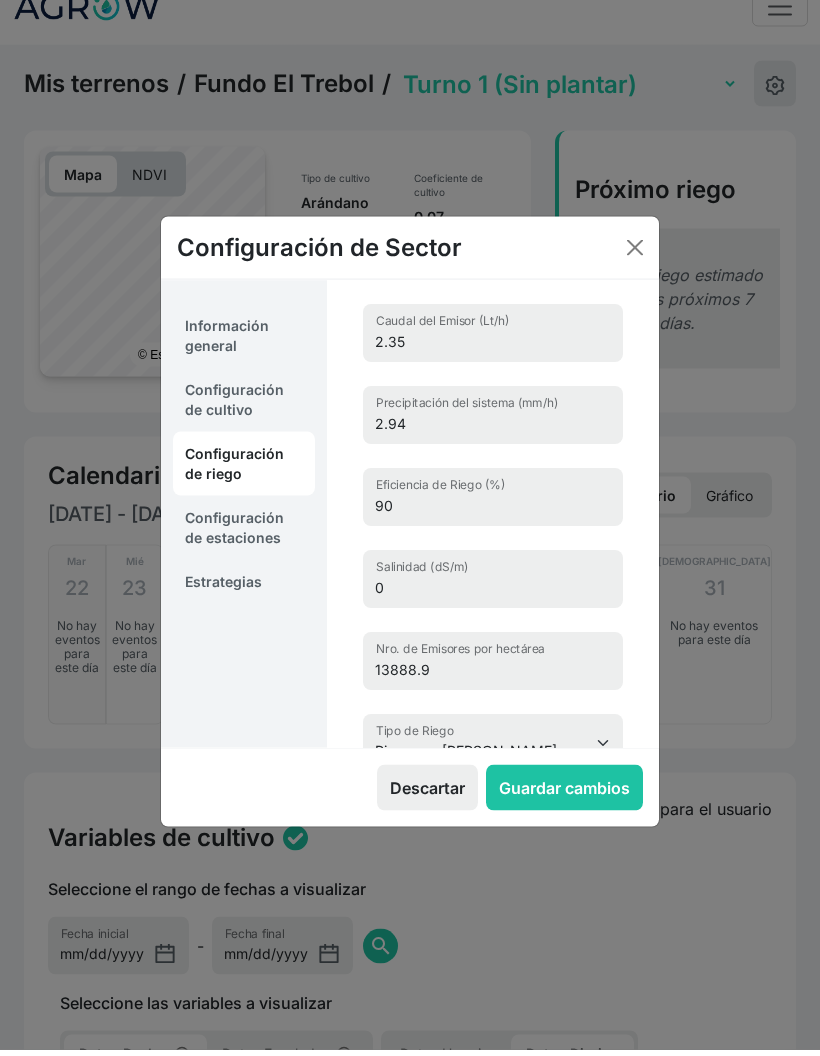 click on "Configuración de estaciones" at bounding box center [244, 534] 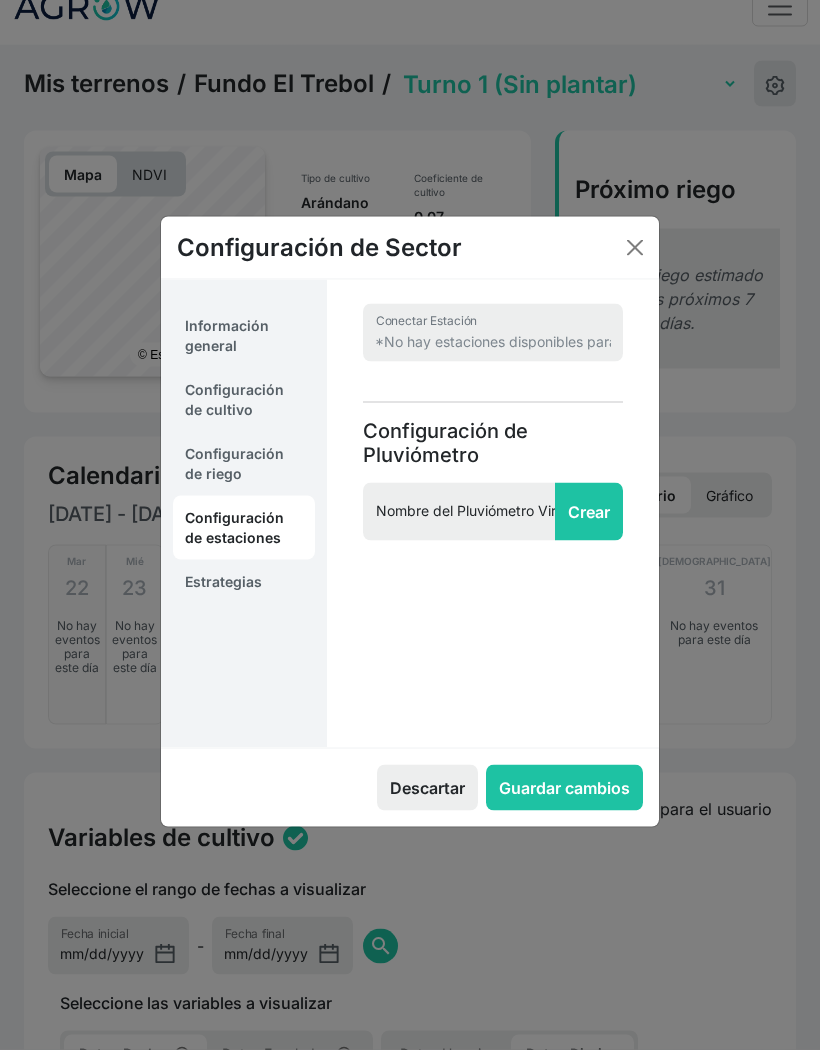 click at bounding box center [635, 254] 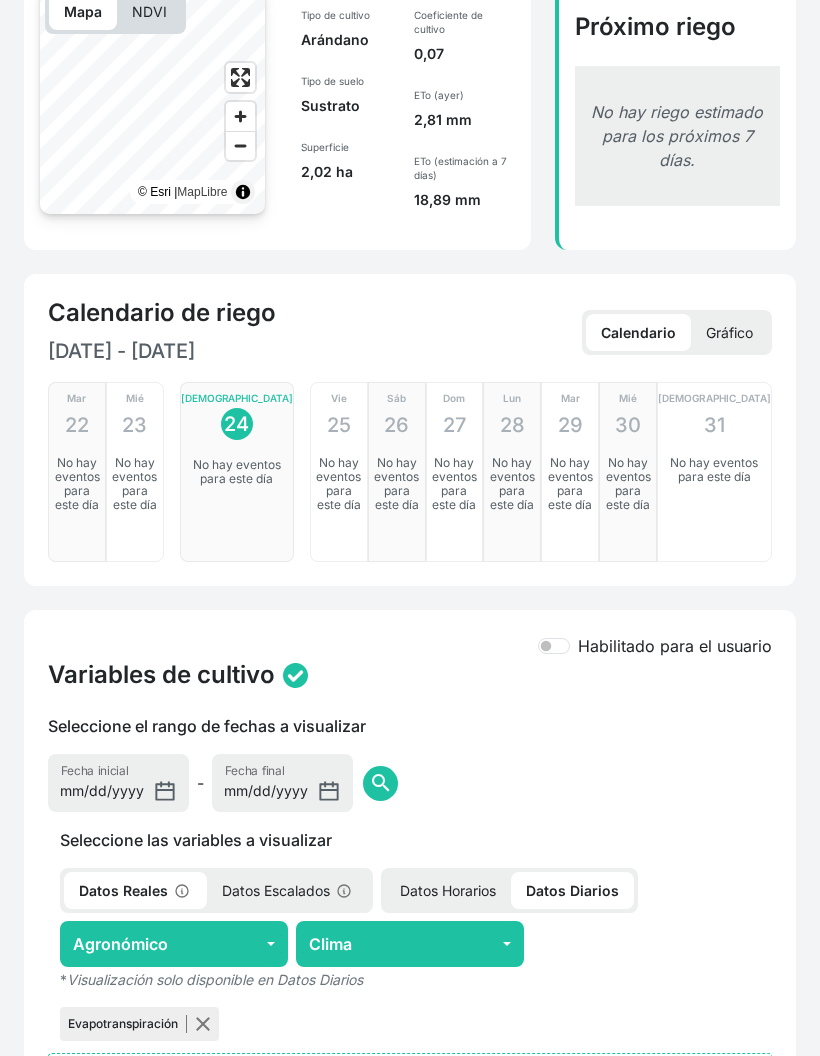 scroll, scrollTop: 175, scrollLeft: 0, axis: vertical 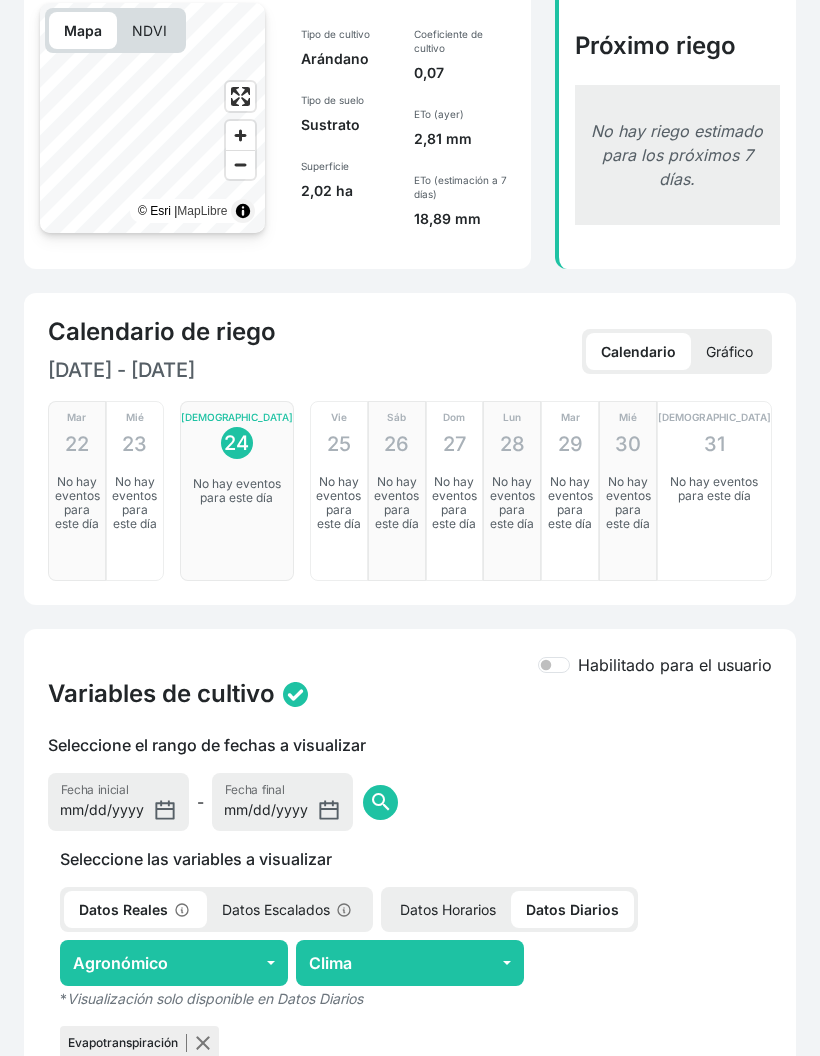click on "Gráfico" 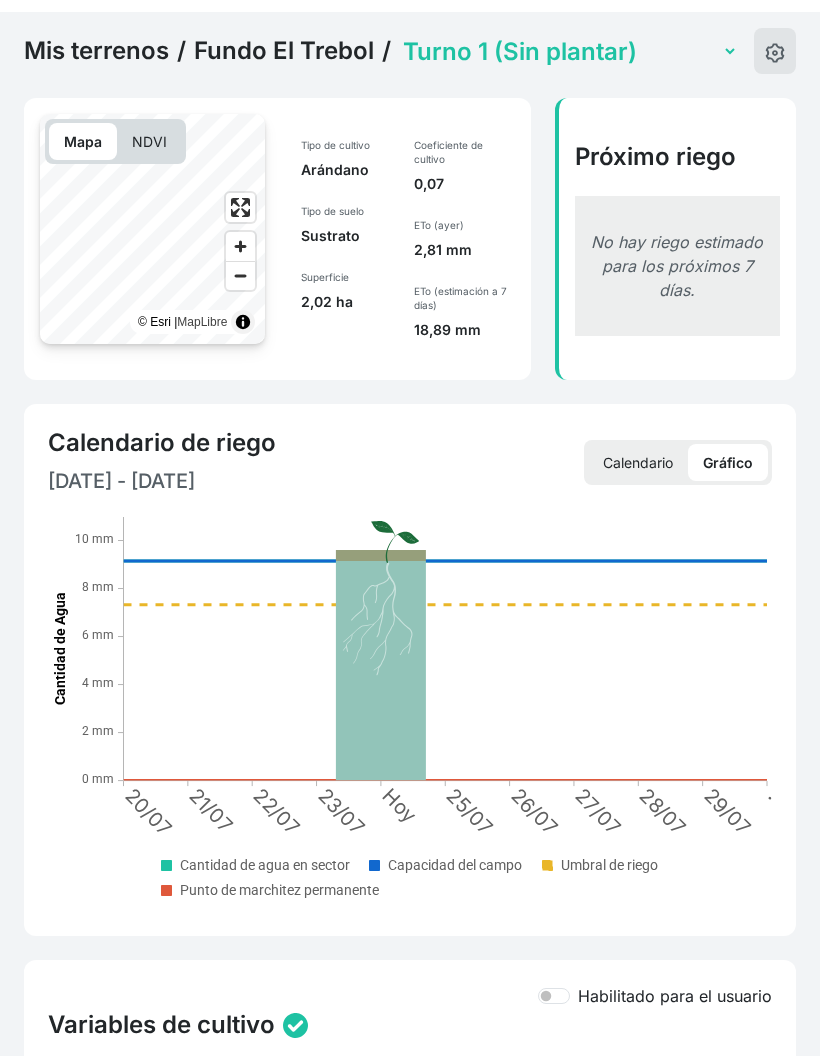 scroll, scrollTop: 0, scrollLeft: 0, axis: both 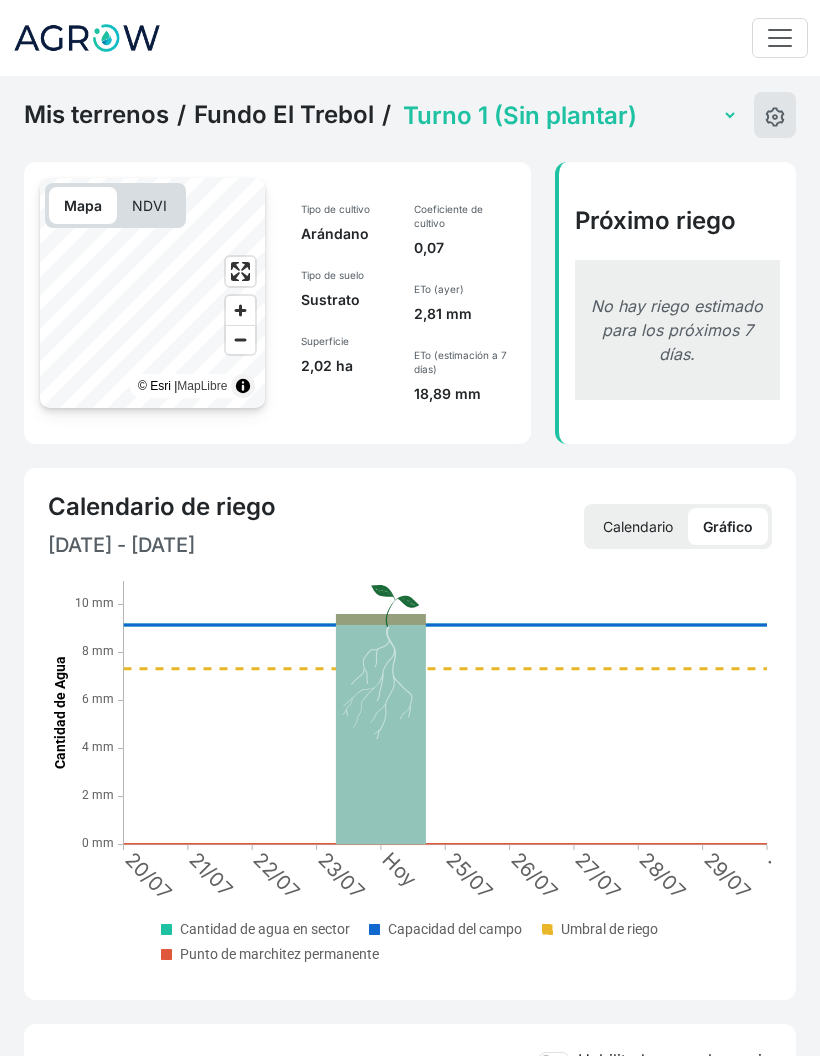 click on "NDVI" 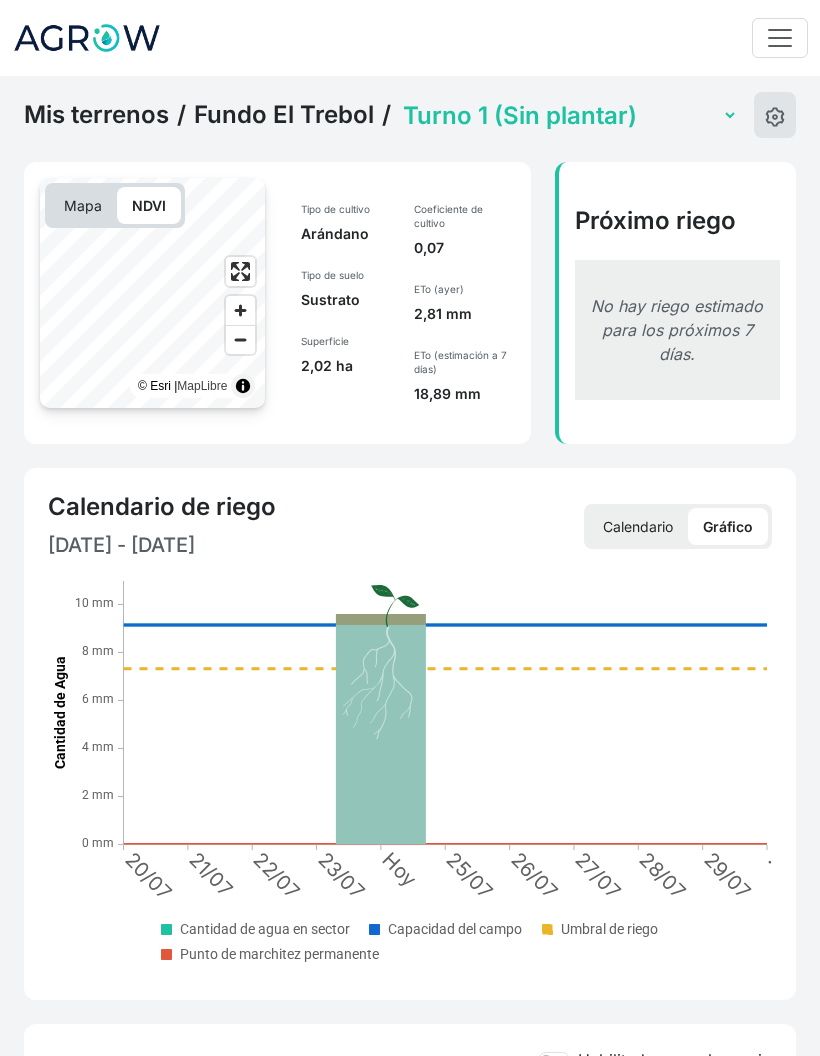 click on "Mapa" 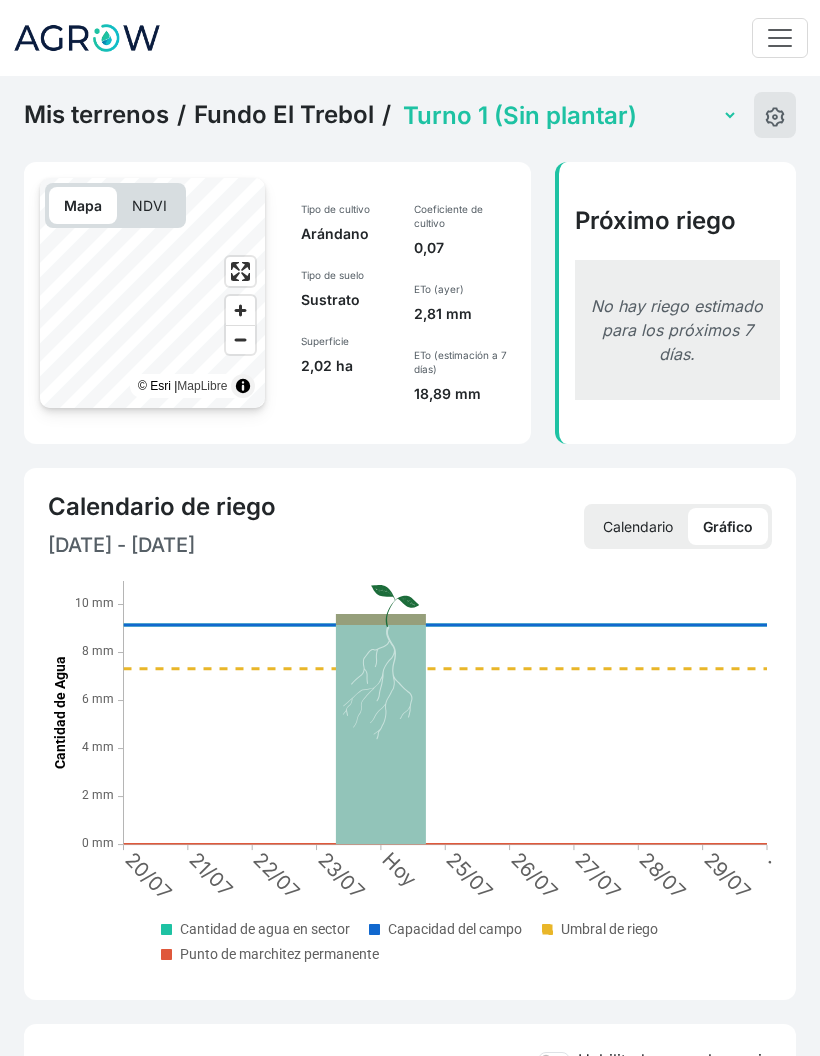 click on "NDVI" 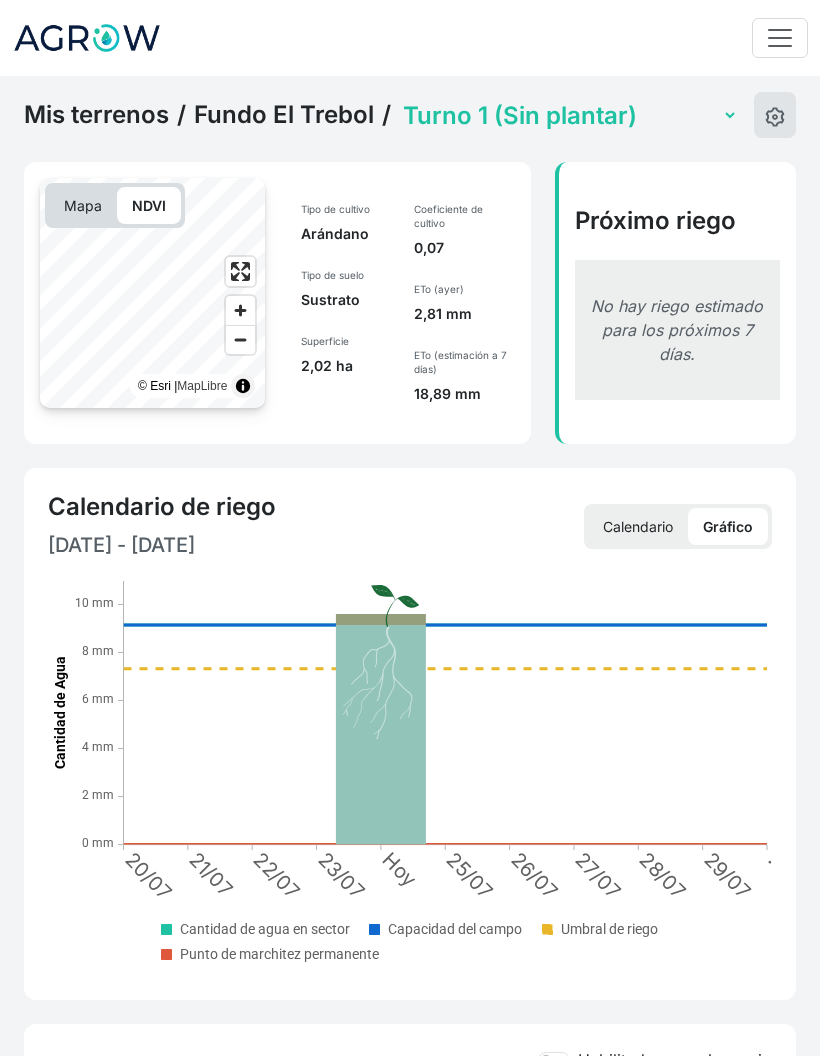 click on "Mapa" 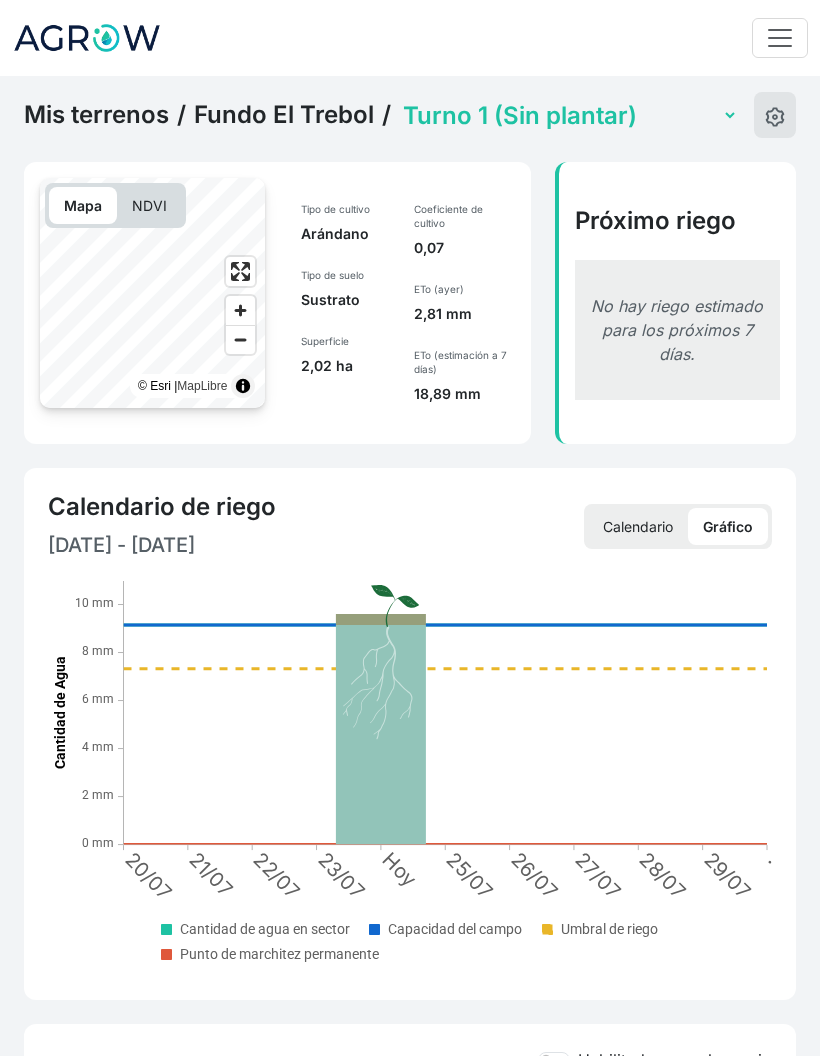 click on "NDVI" 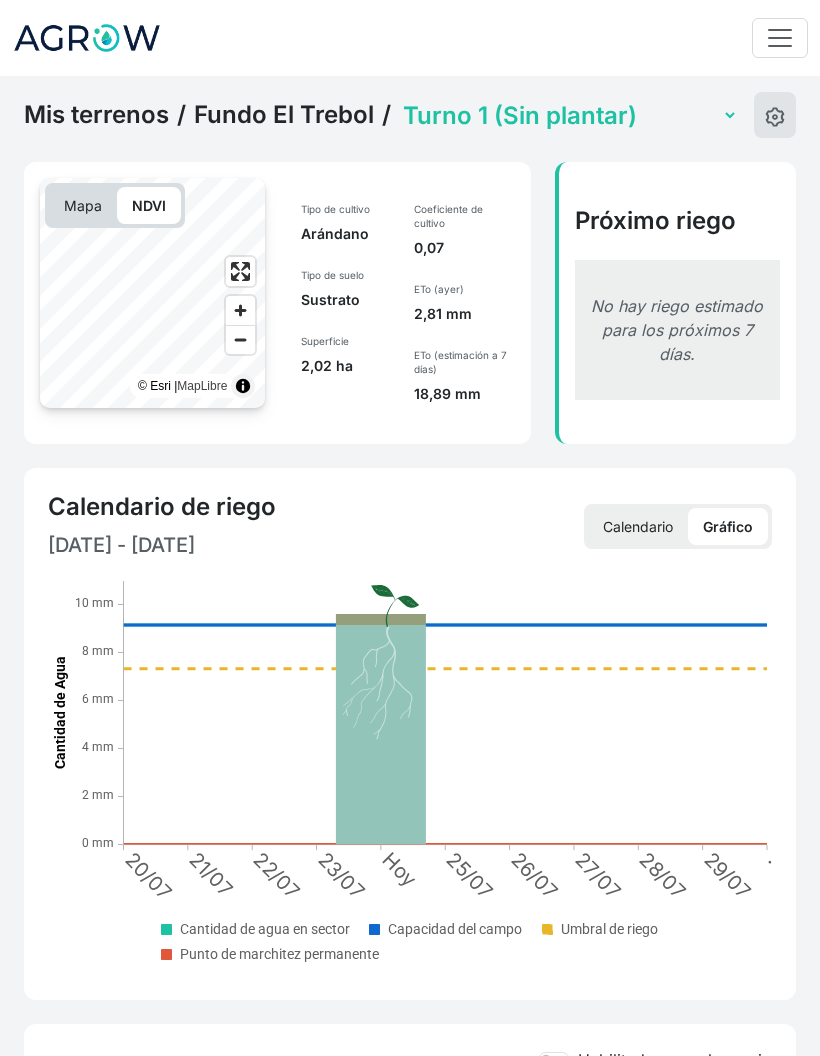 click on "Mapa" 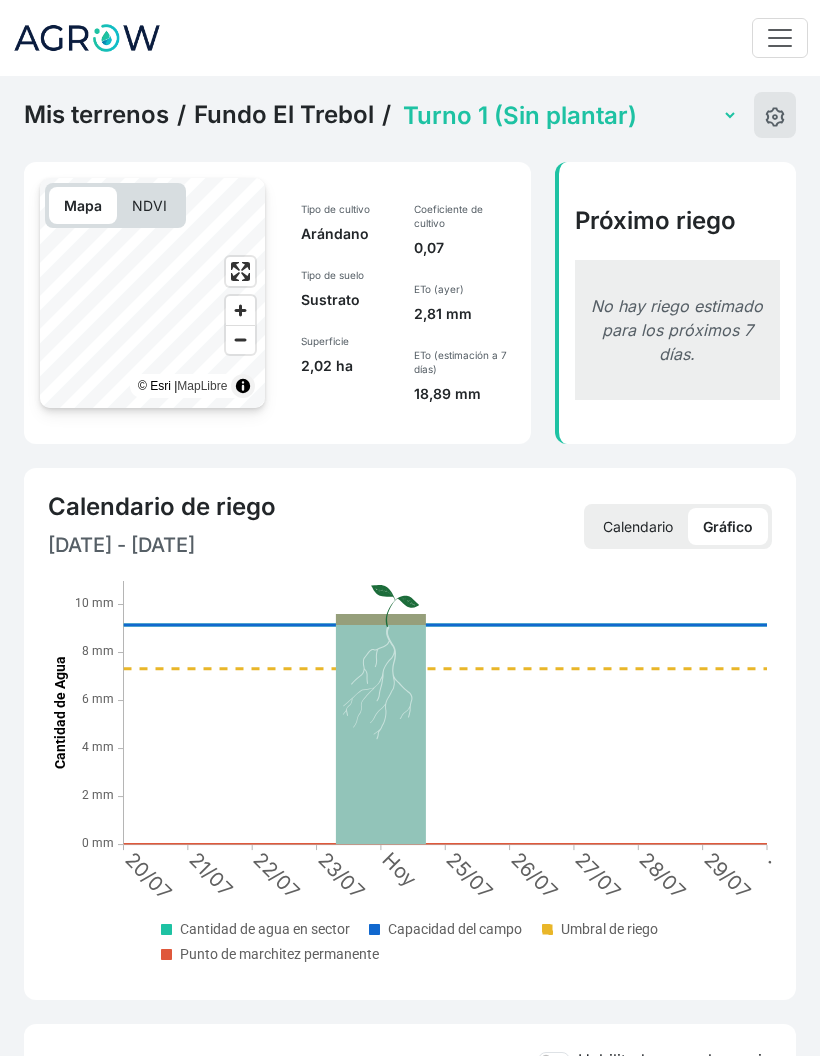 click on "NDVI" 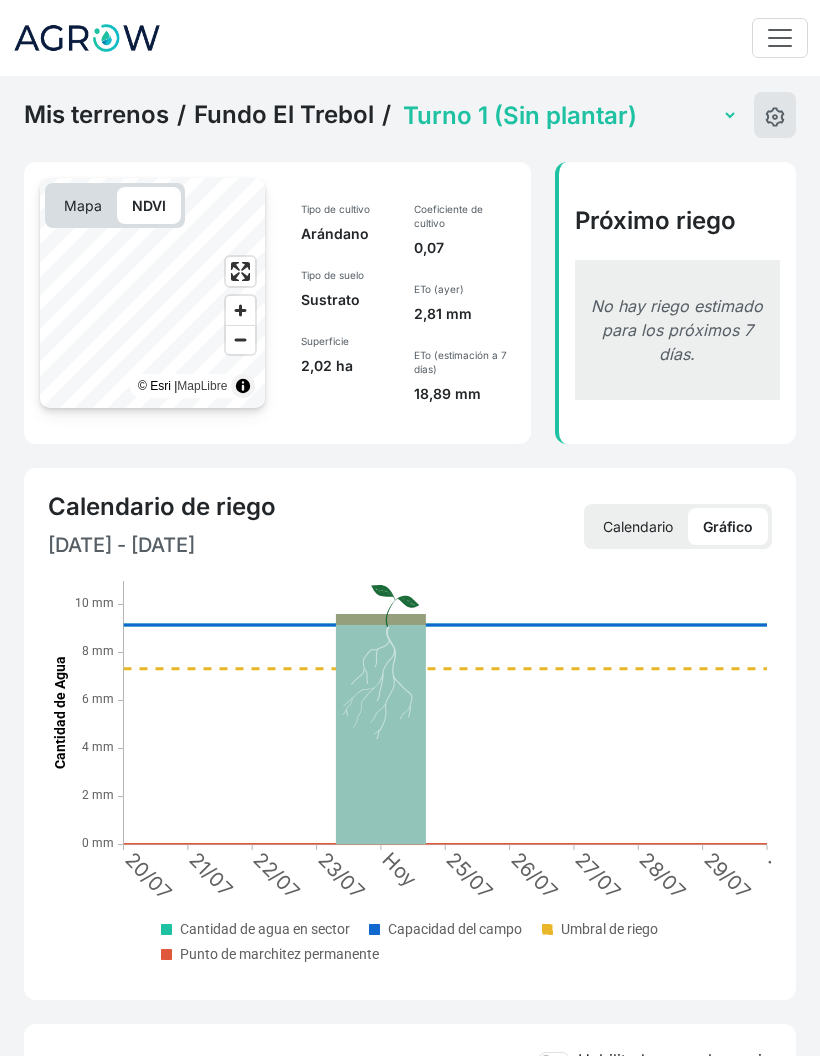 click on "Fundo El Trebol" 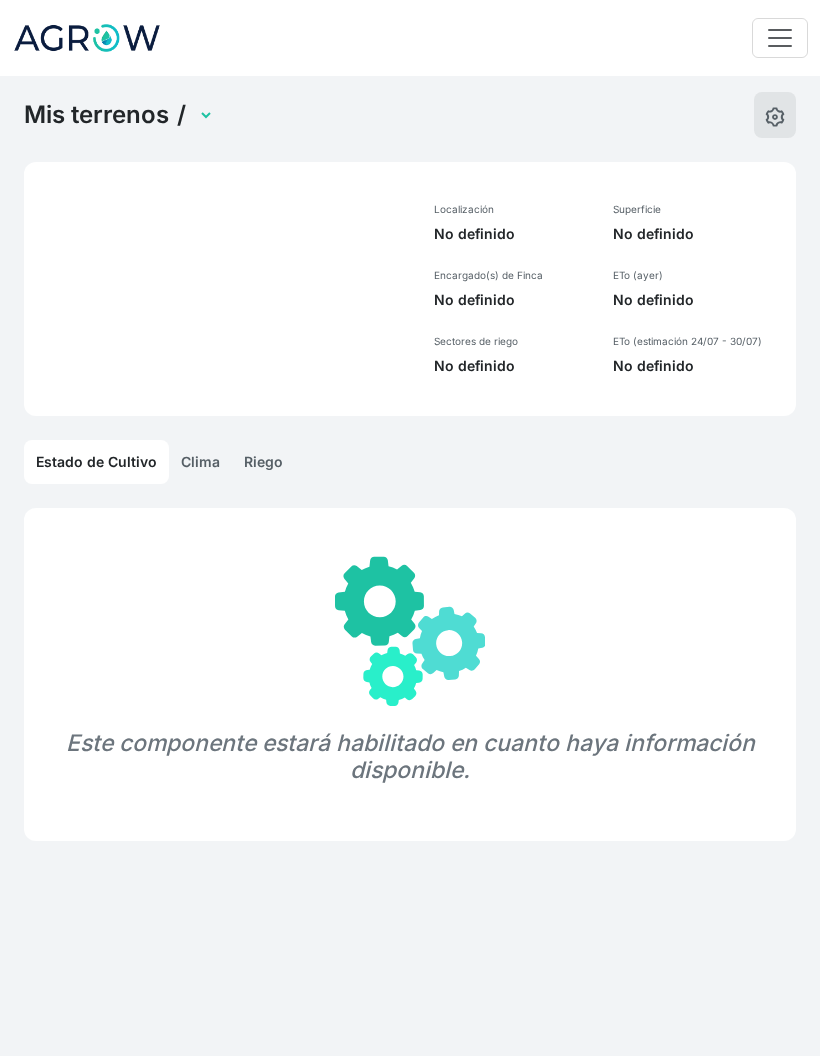 select on "761" 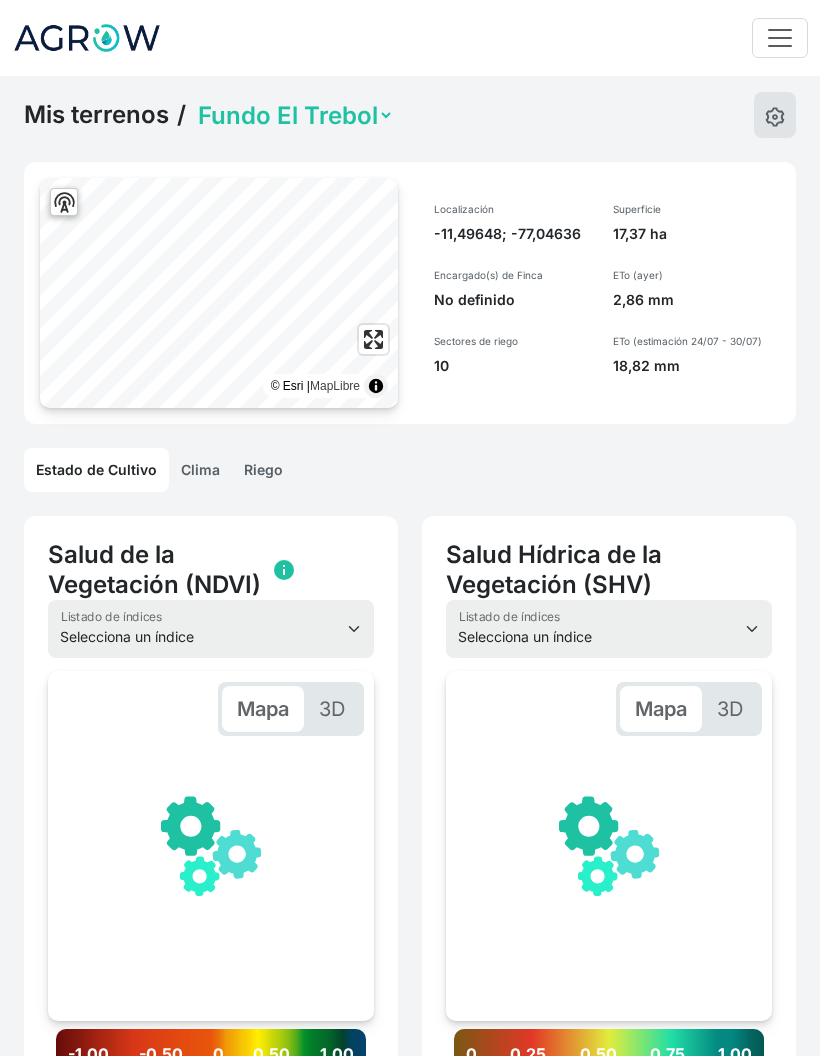 scroll, scrollTop: 0, scrollLeft: 301, axis: horizontal 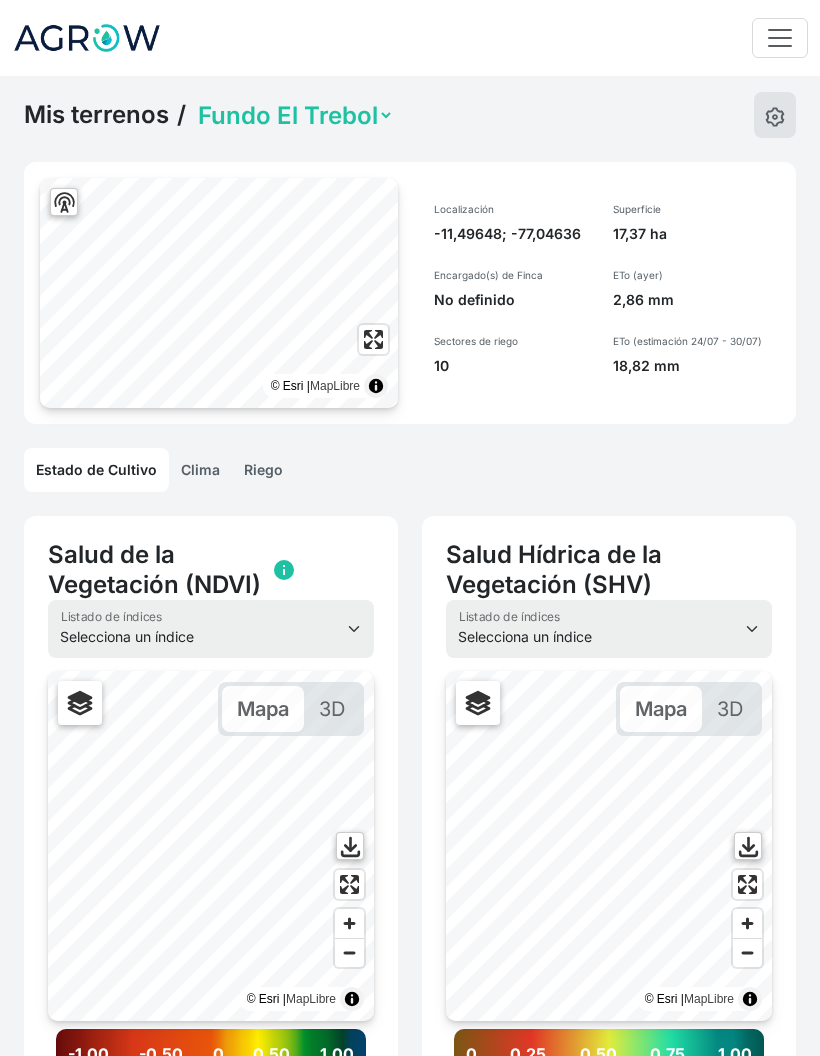 click 